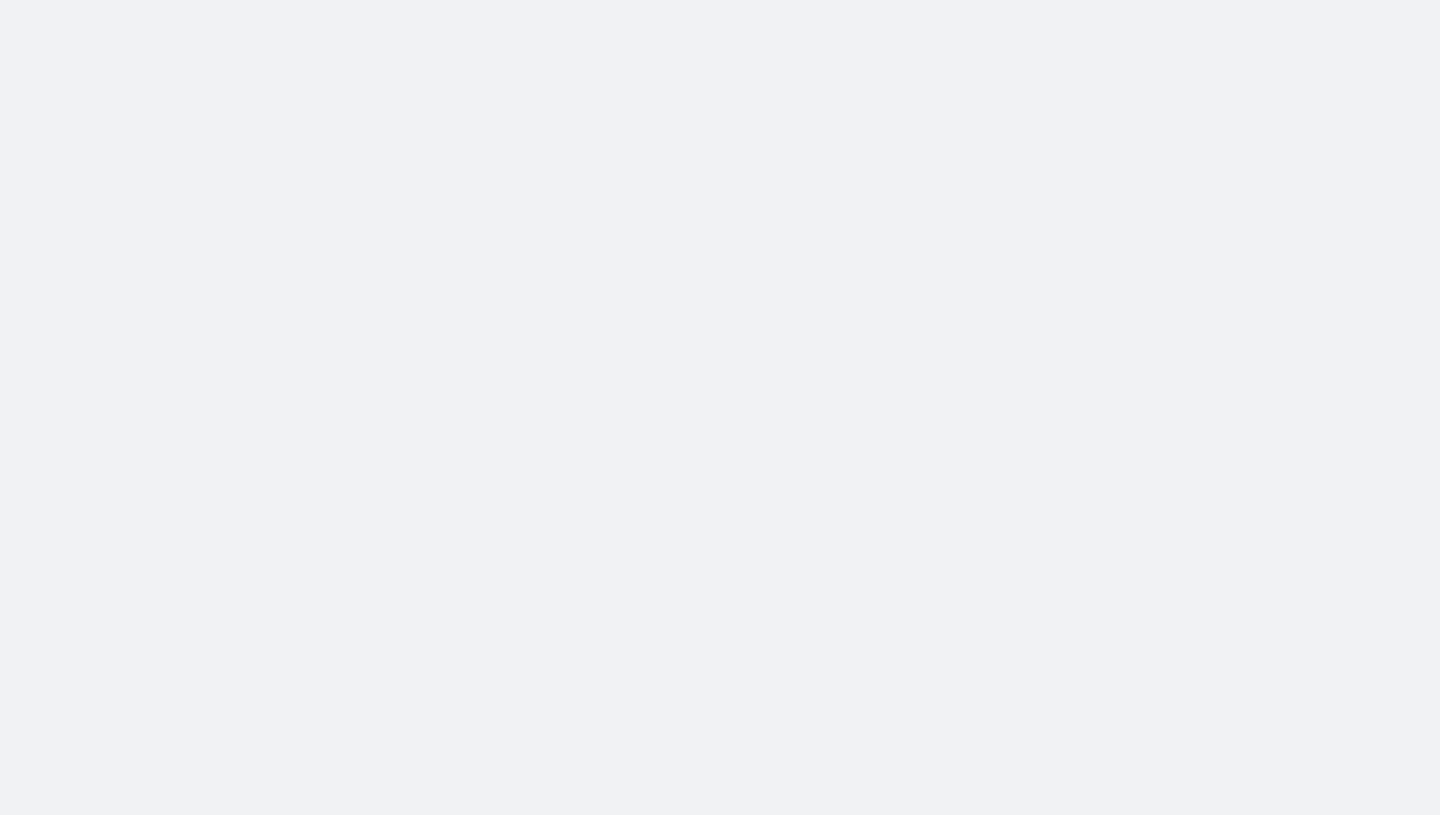 scroll, scrollTop: 0, scrollLeft: 0, axis: both 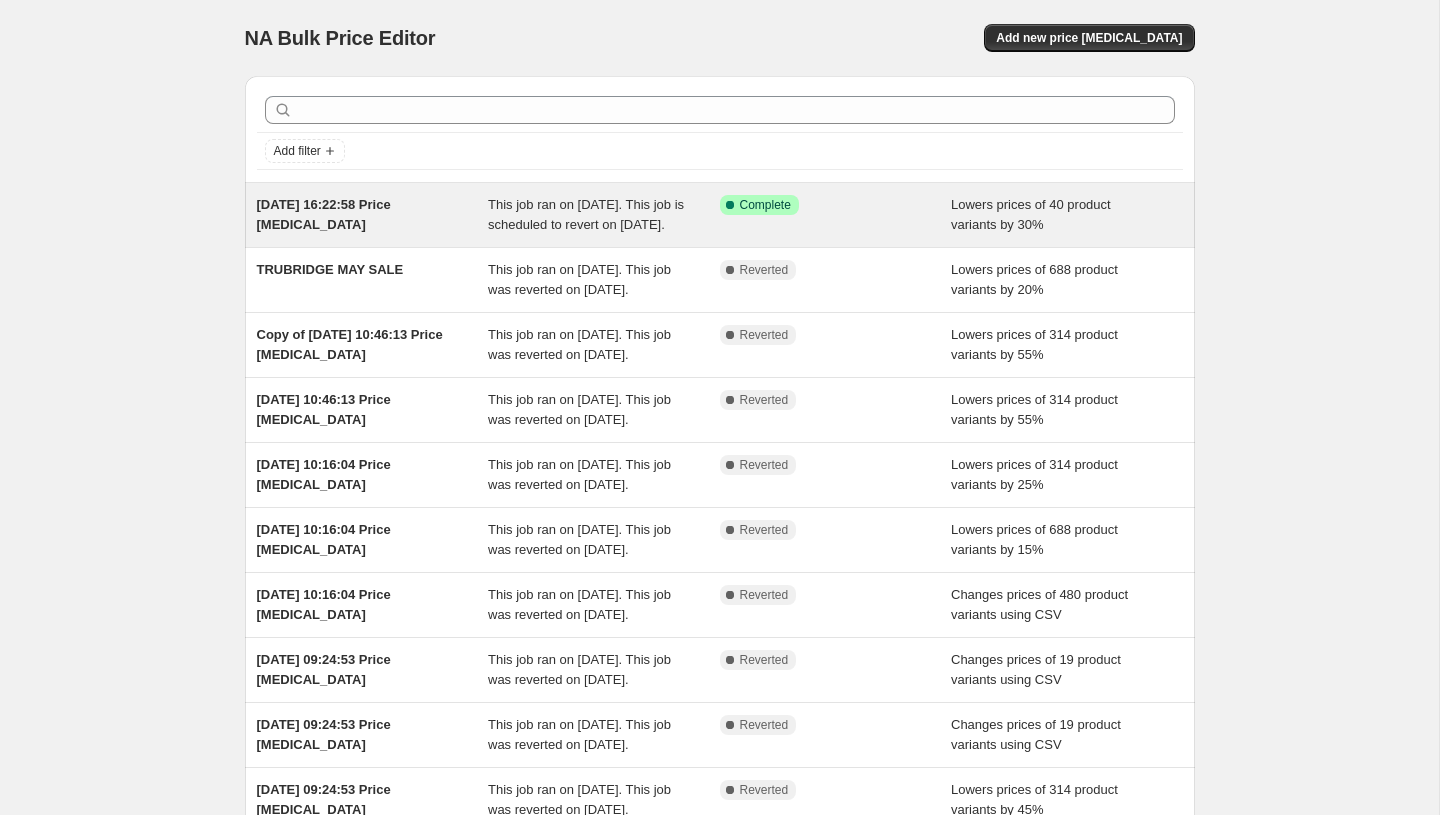 click on "This job ran on [DATE]. This job is scheduled to revert on [DATE]." at bounding box center (586, 214) 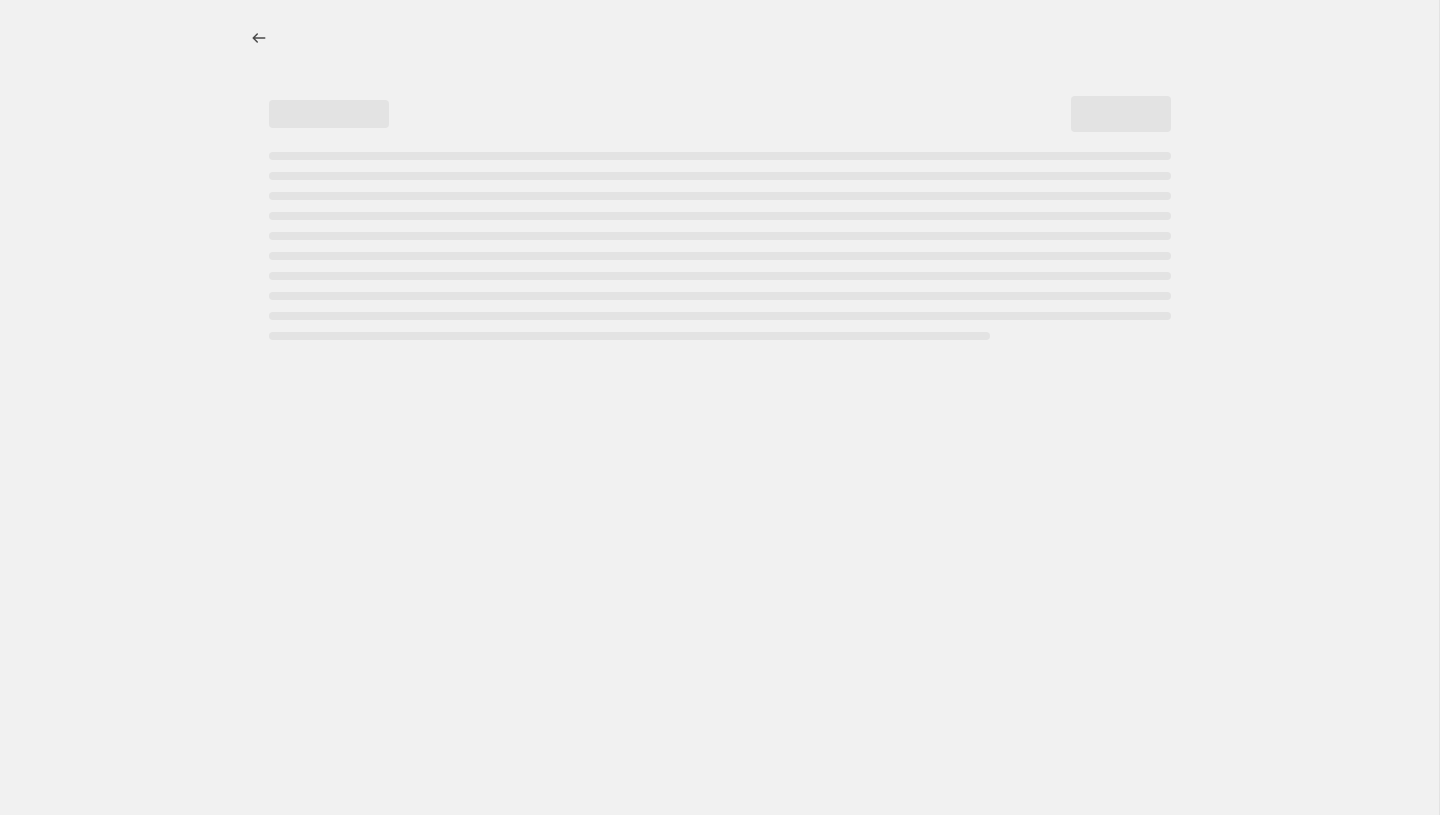 select on "percentage" 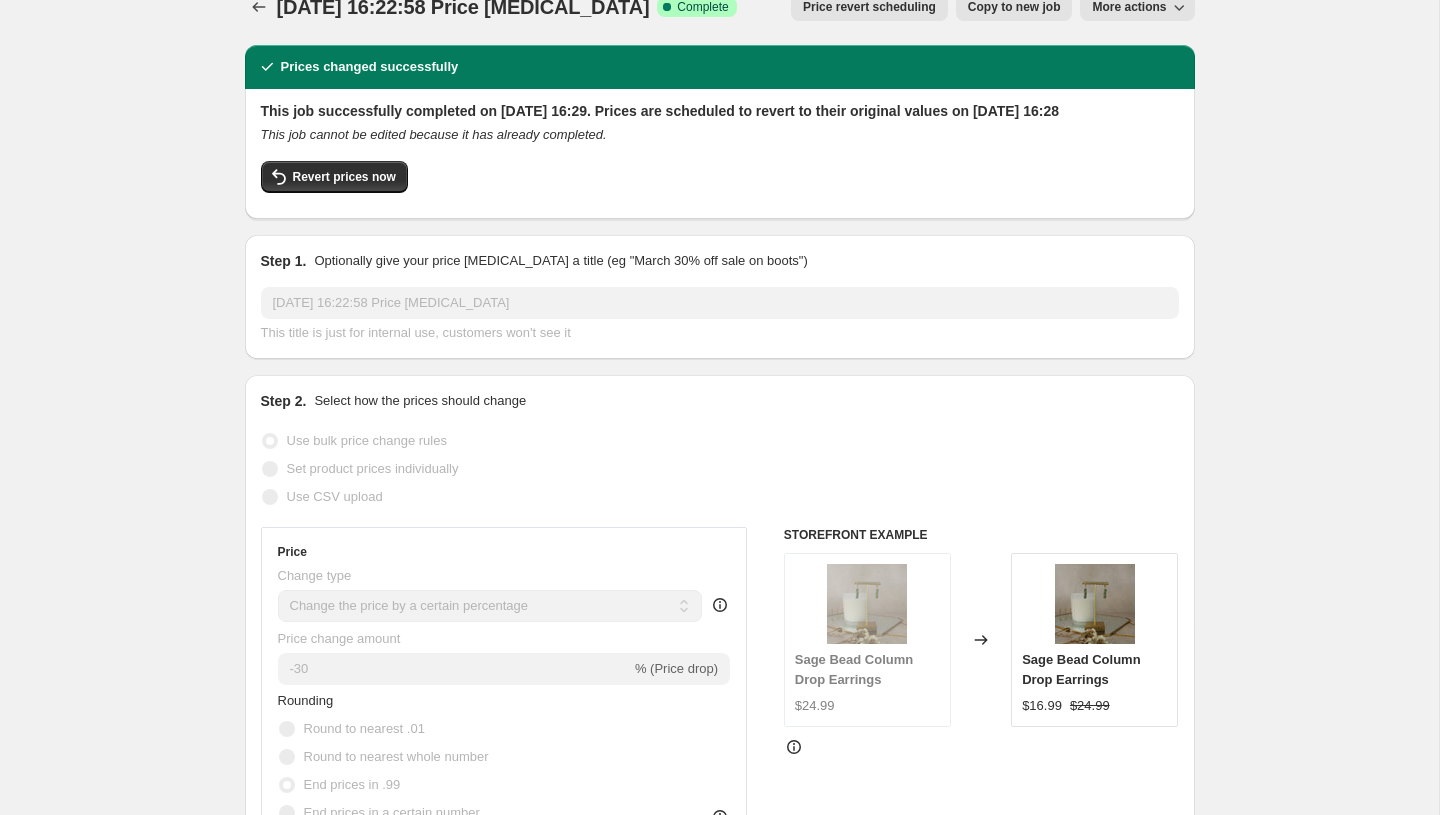 scroll, scrollTop: 0, scrollLeft: 0, axis: both 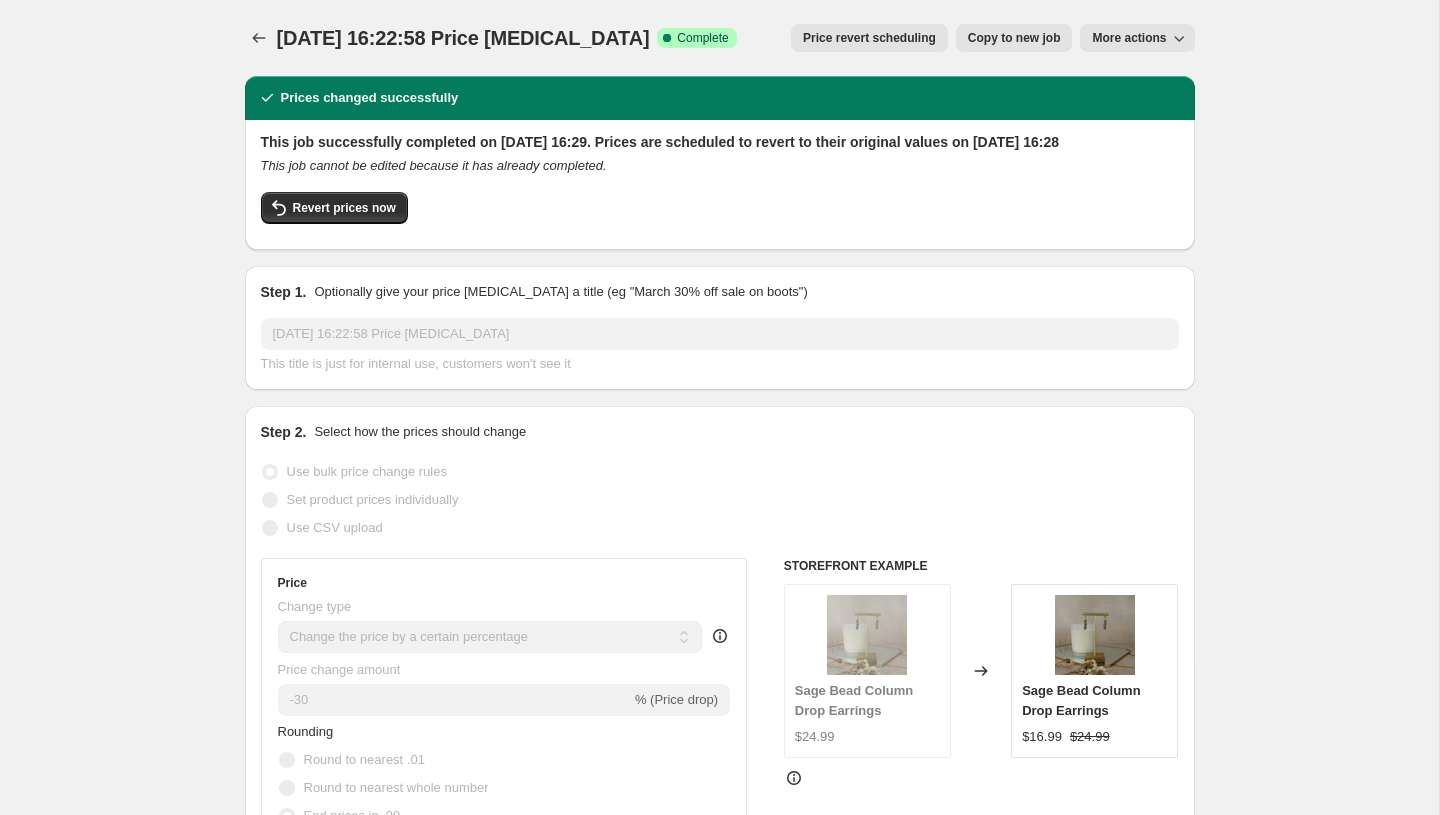 click on "More actions" at bounding box center (1129, 38) 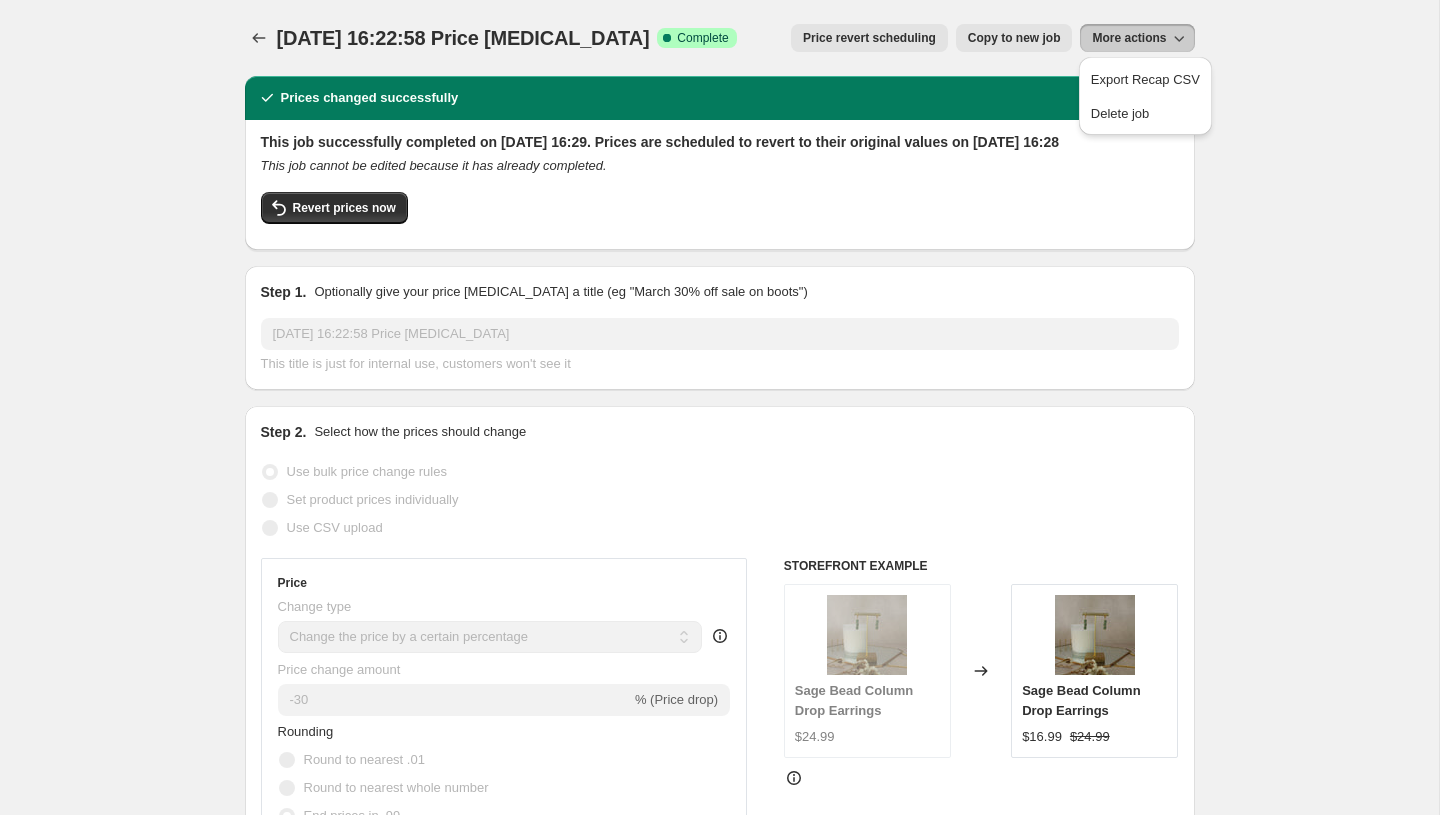 click on "More actions" at bounding box center (1129, 38) 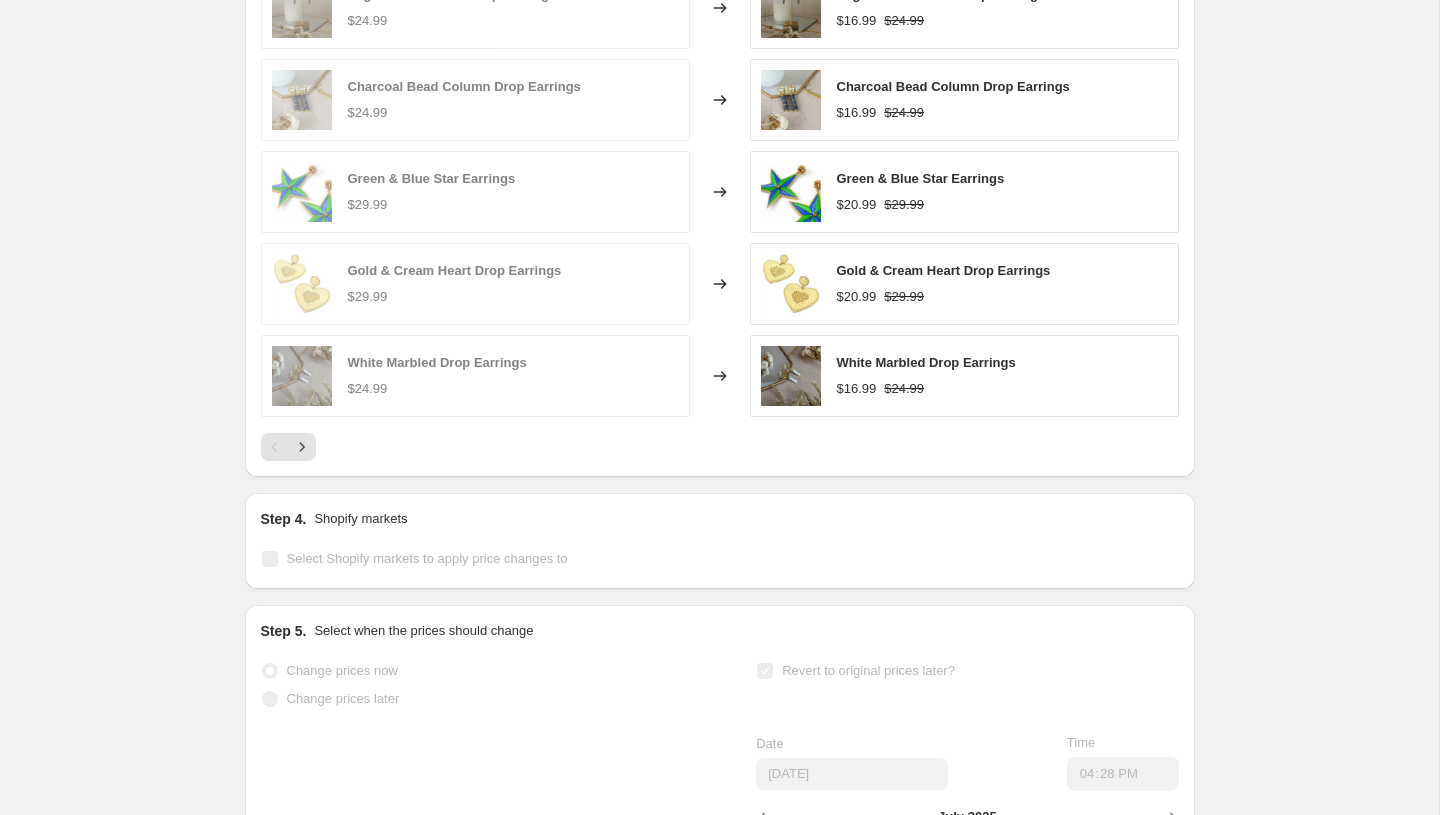 scroll, scrollTop: 1625, scrollLeft: 0, axis: vertical 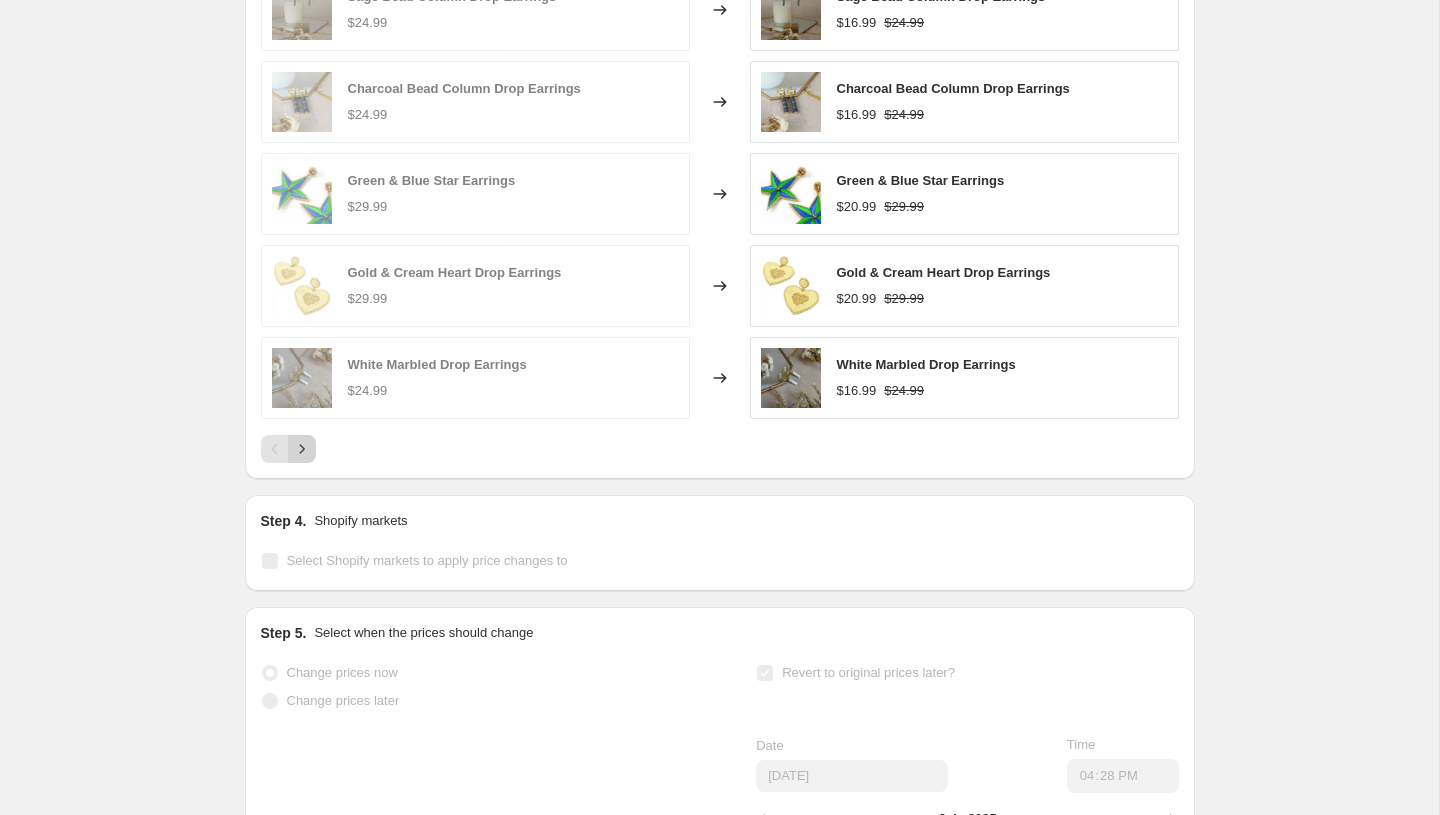 click 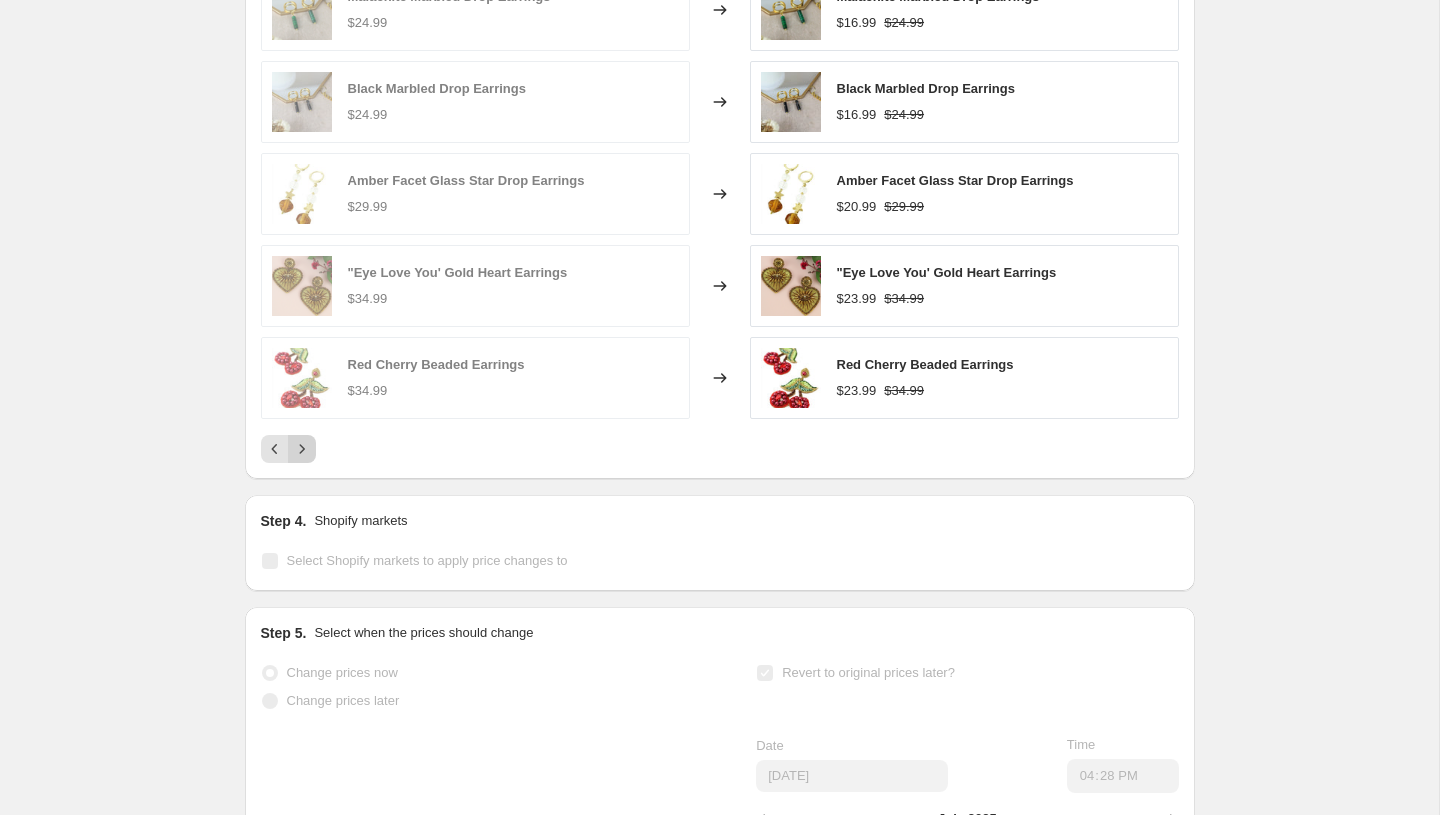 click 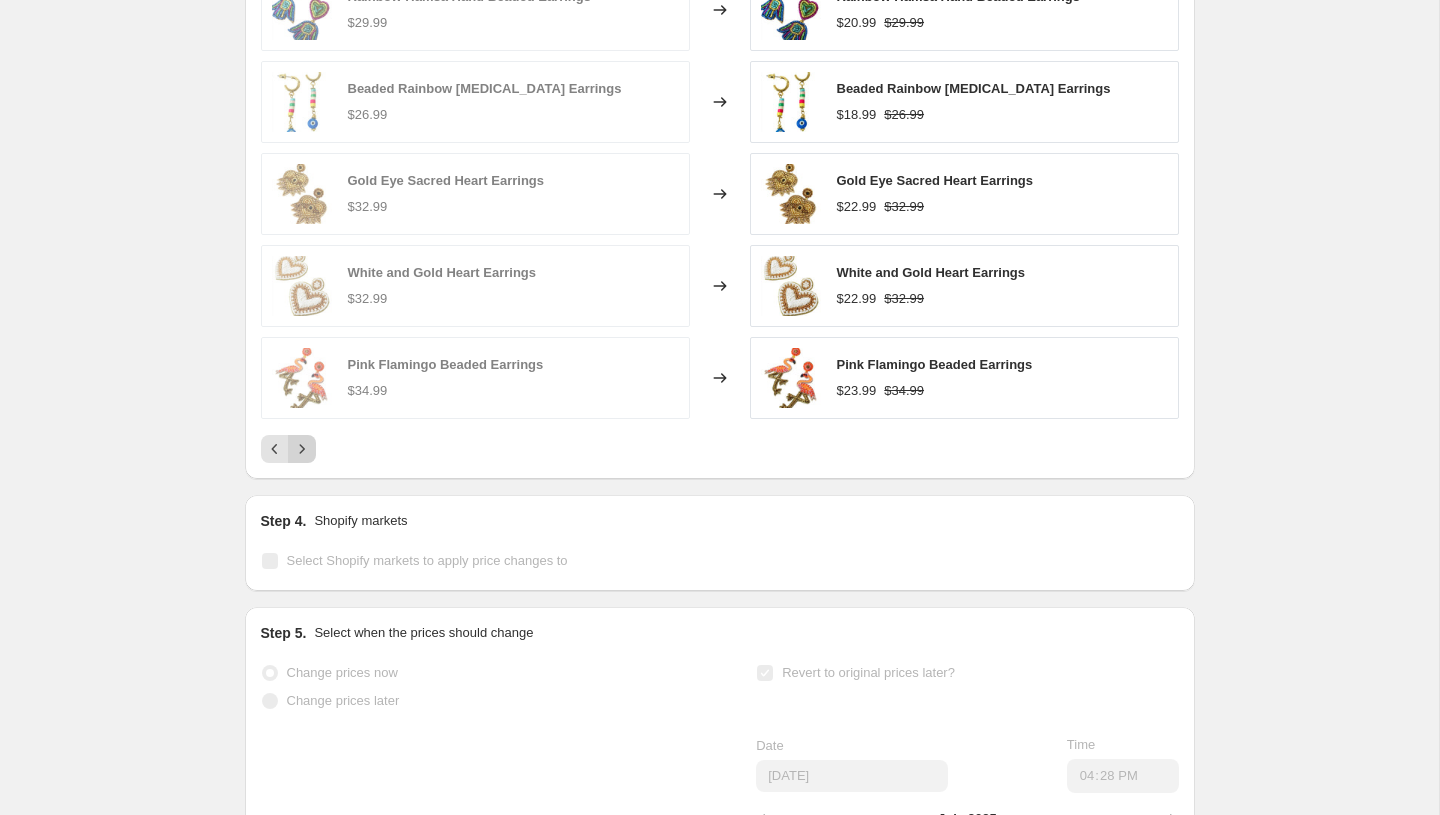 click 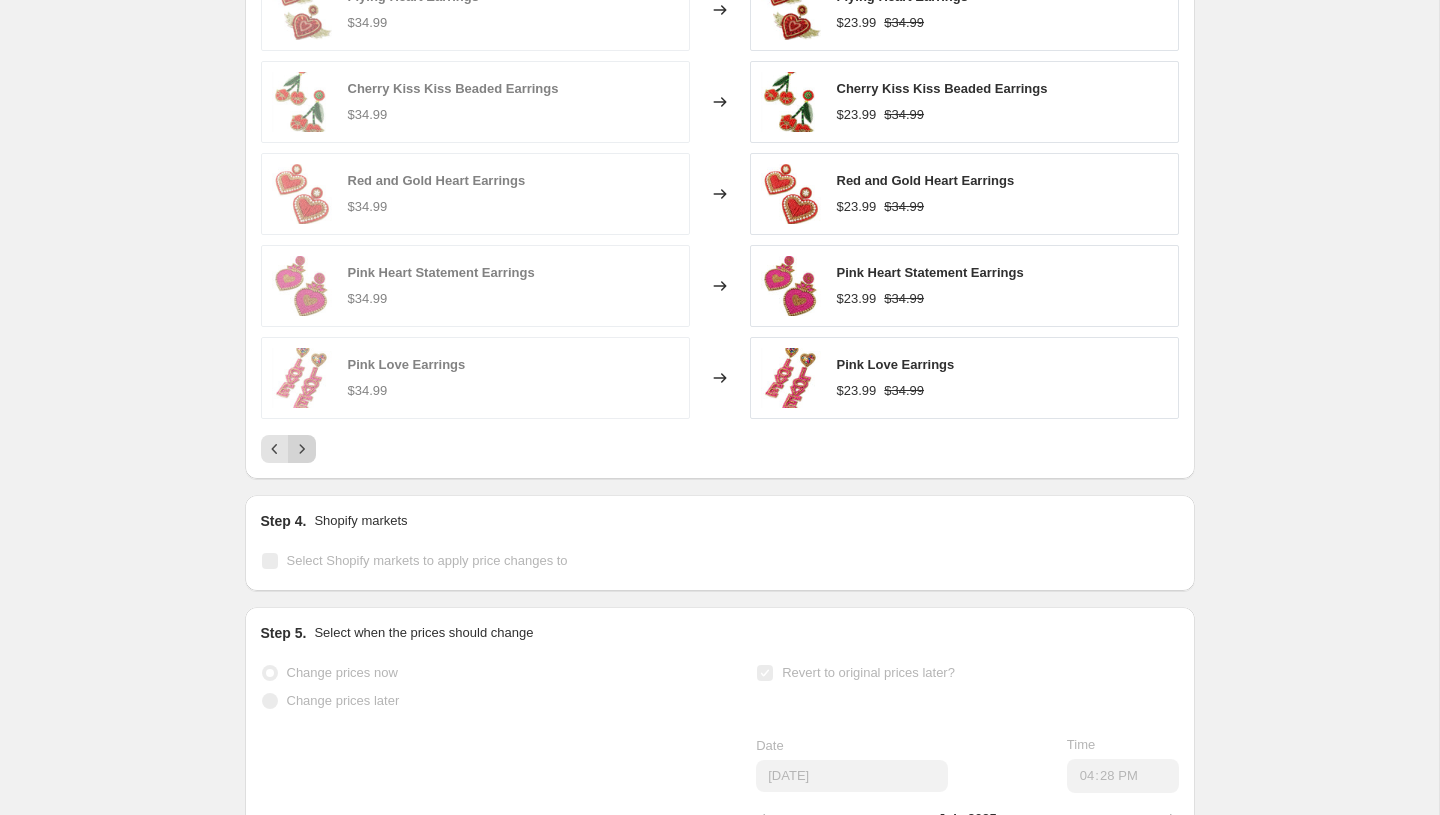 click 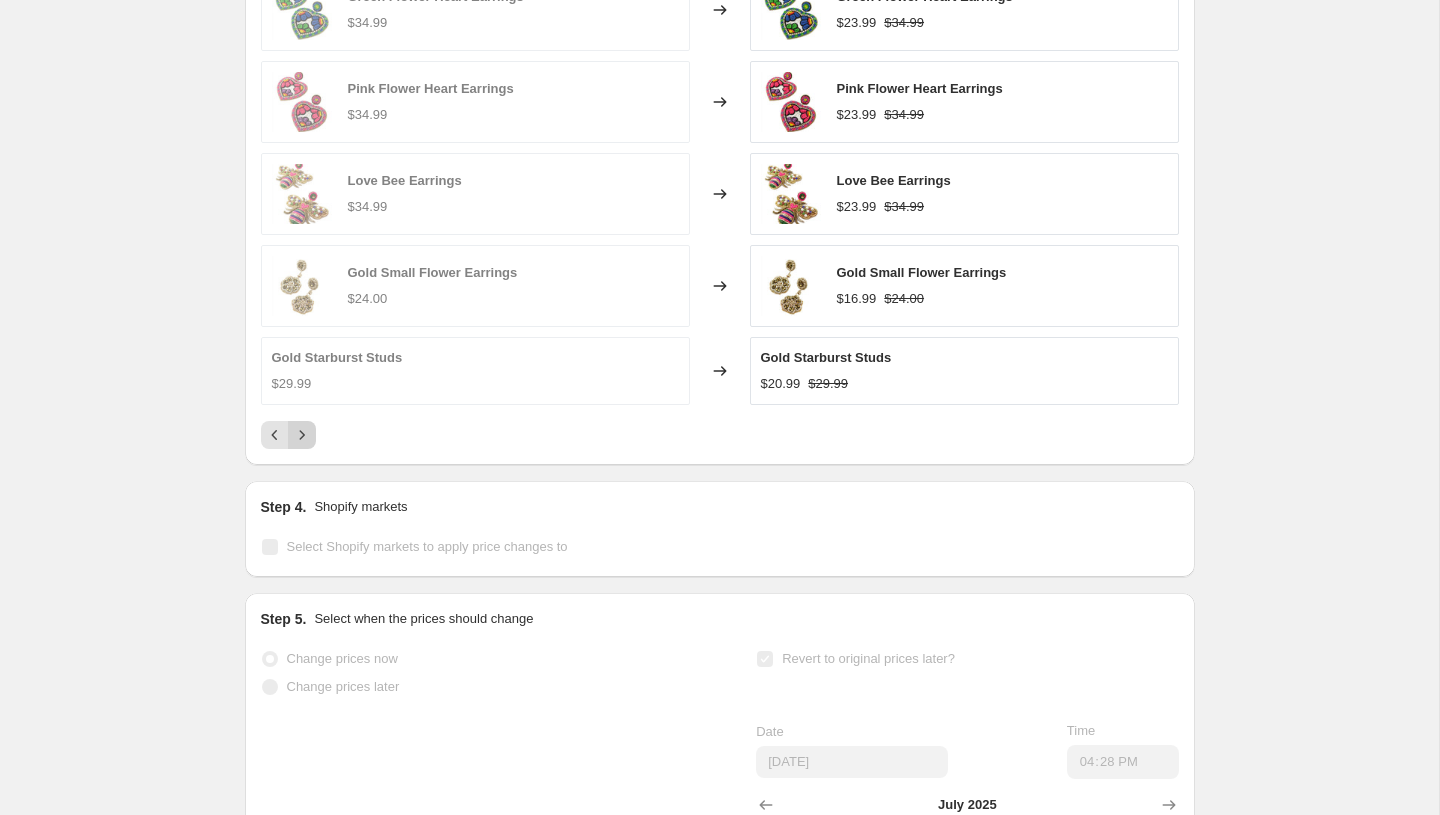 click on "PRICE CHANGE RECAP 40 product variants were affected by this price change: Green Flower Heart Earrings $34.99 Changed to Green Flower Heart Earrings $23.99 $34.99 Pink Flower Heart Earrings $34.99 Changed to Pink Flower Heart Earrings $23.99 $34.99 Love Bee Earrings $34.99 Changed to Love Bee Earrings $23.99 $34.99 Gold Small Flower Earrings $24.00 Changed to Gold Small Flower Earrings $16.99 $24.00 Gold Starburst Studs $29.99 Changed to Gold Starburst Studs $20.99 $29.99" at bounding box center (720, 183) 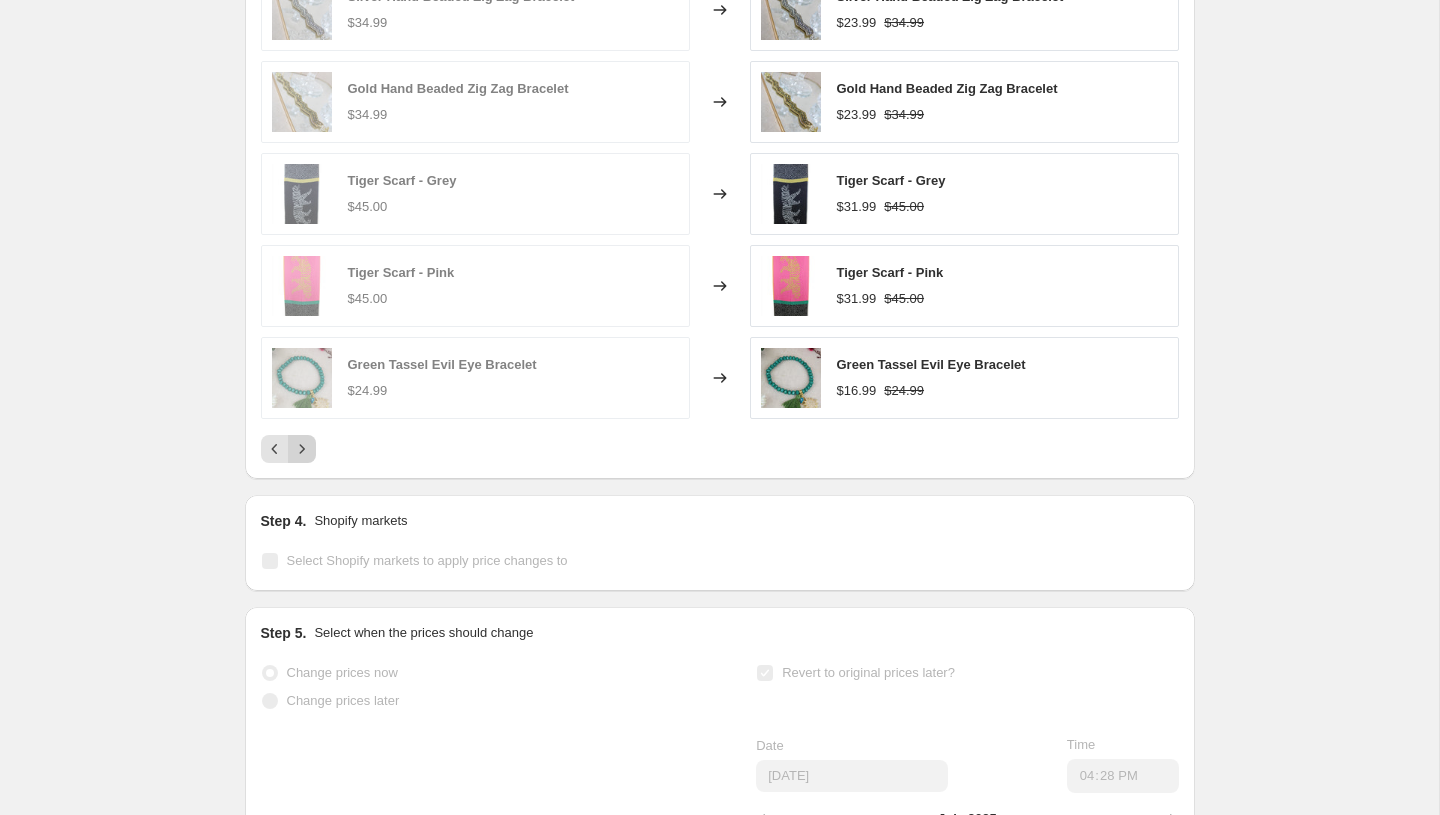click 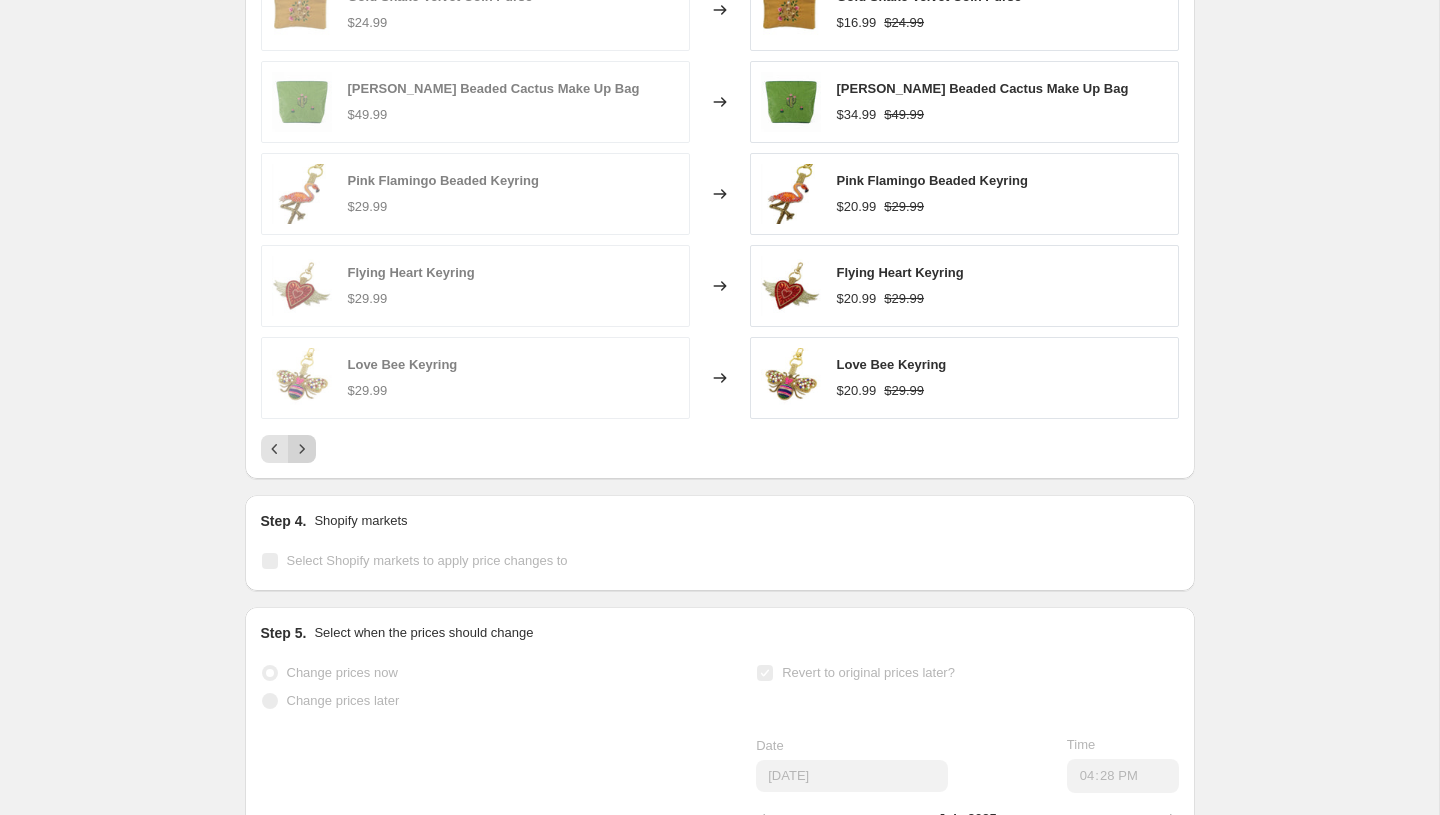click 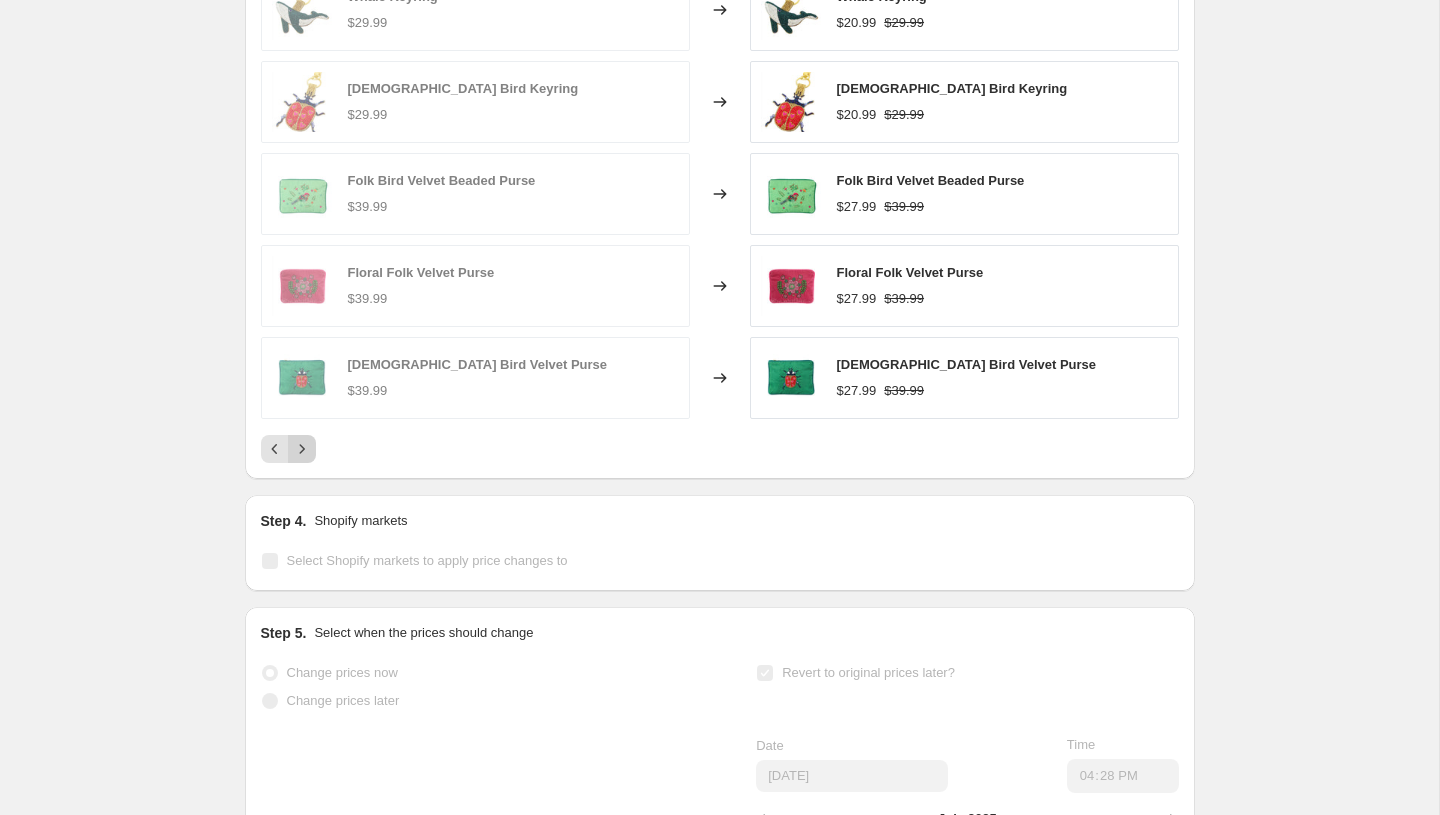 click at bounding box center (302, 449) 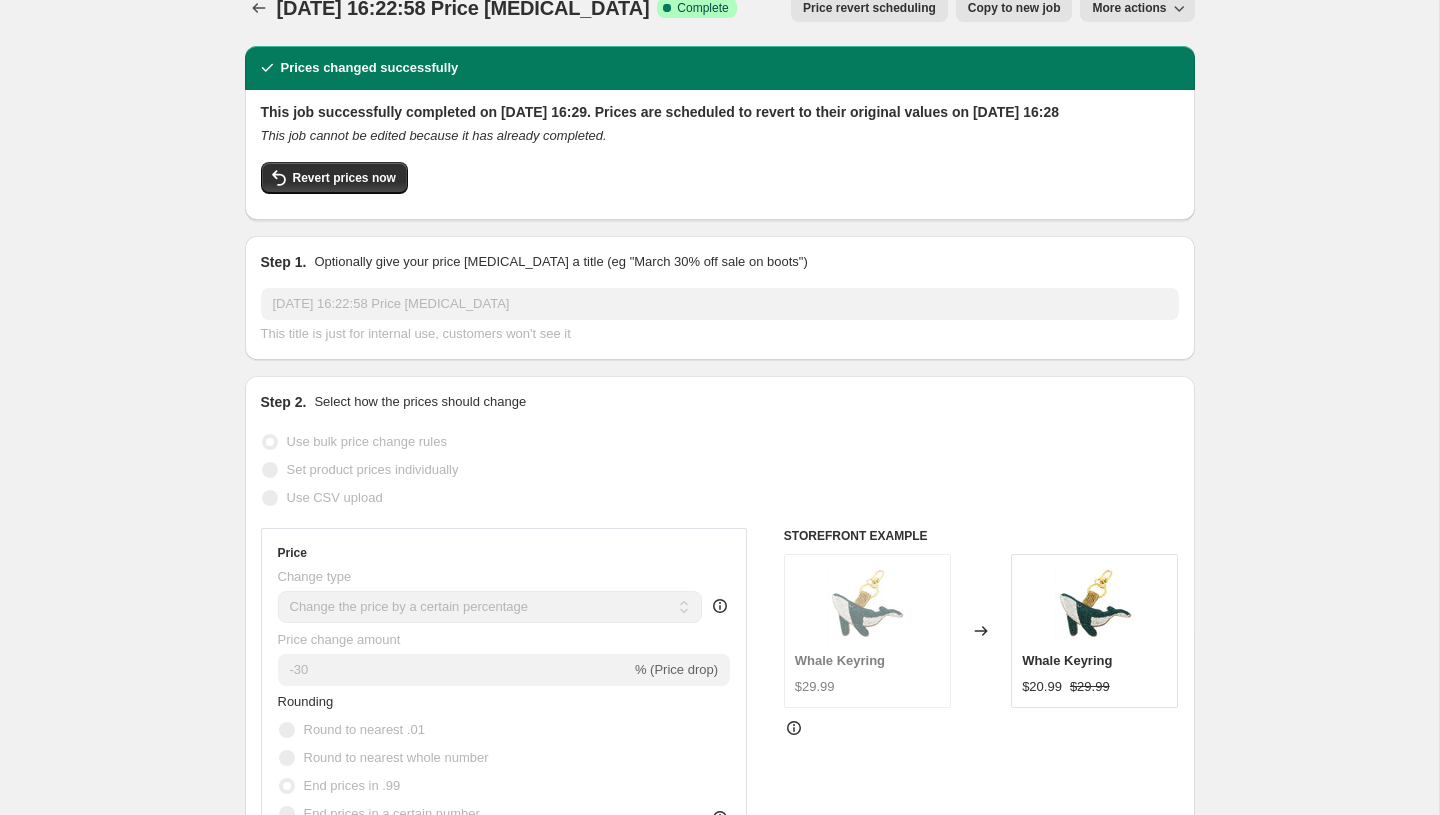 scroll, scrollTop: 0, scrollLeft: 0, axis: both 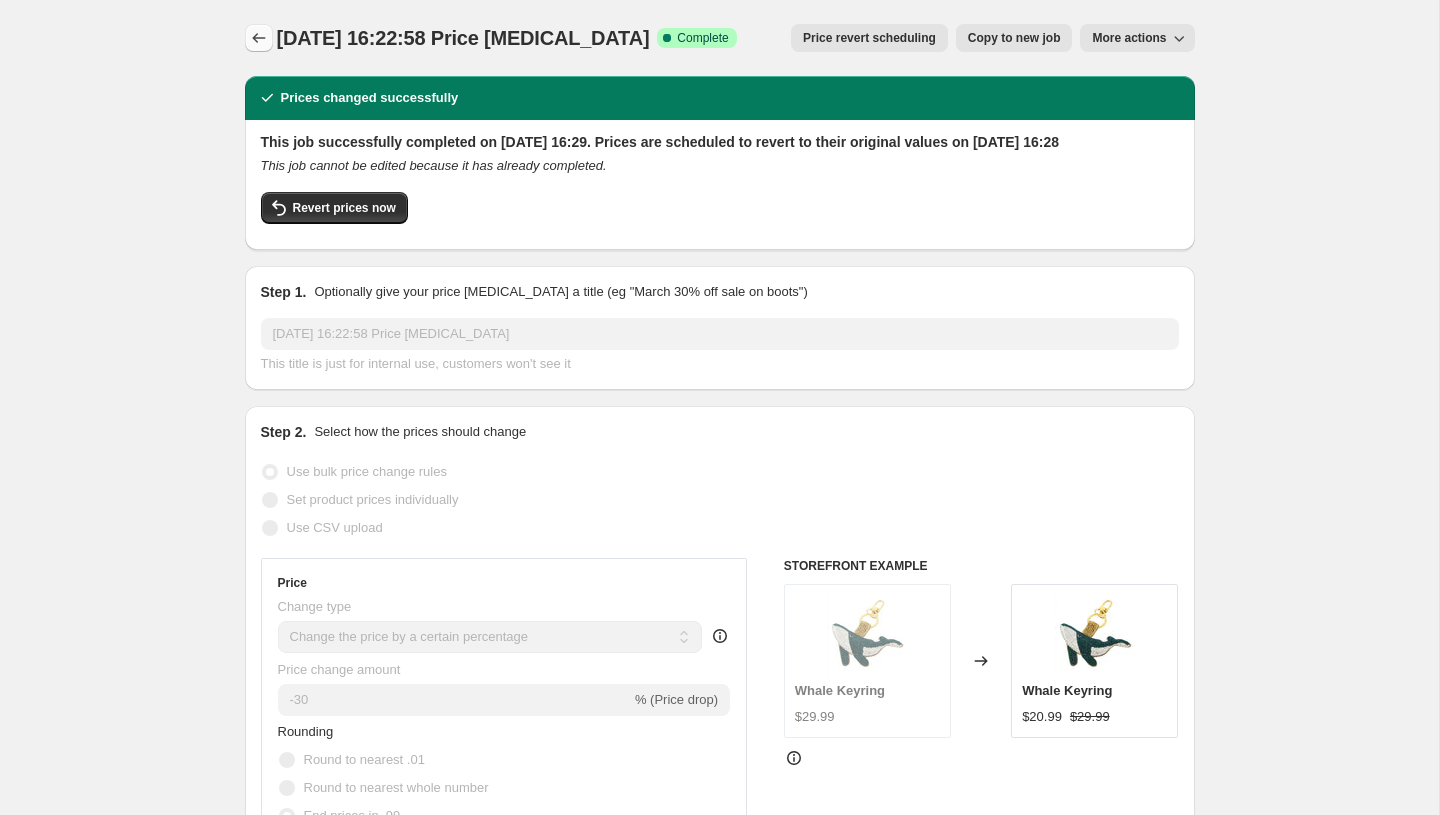 click 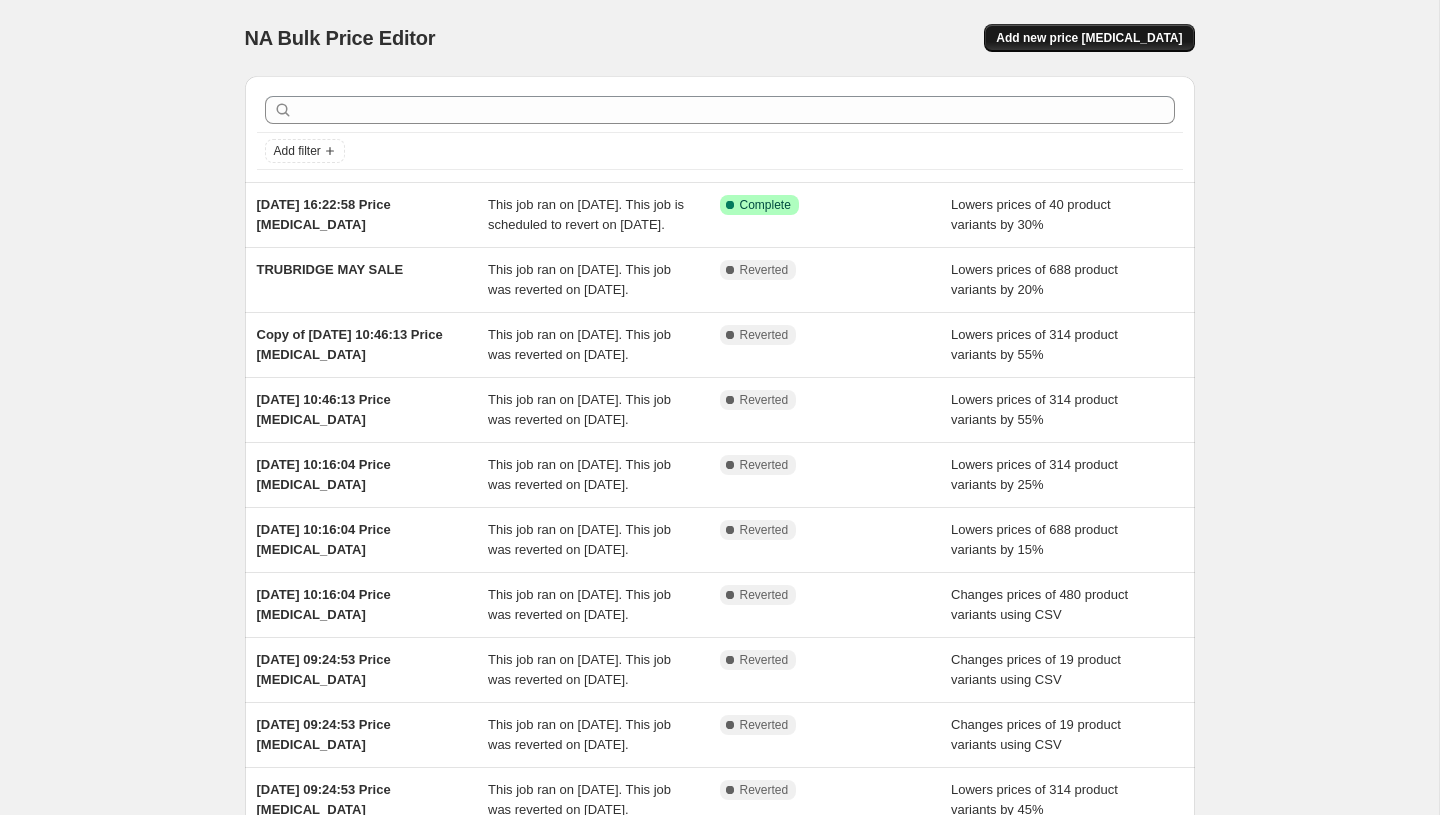 click on "Add new price [MEDICAL_DATA]" at bounding box center (1089, 38) 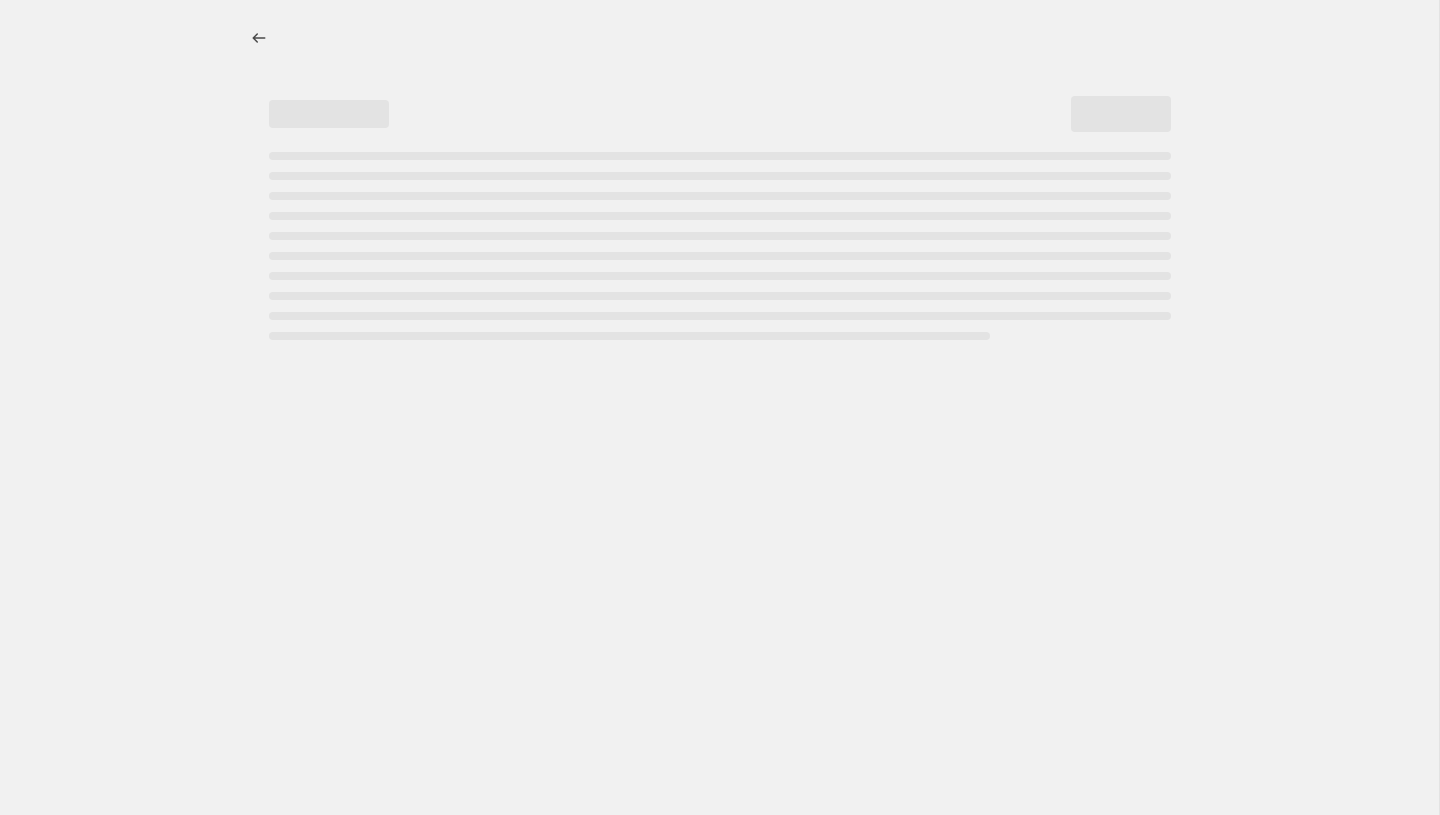select on "percentage" 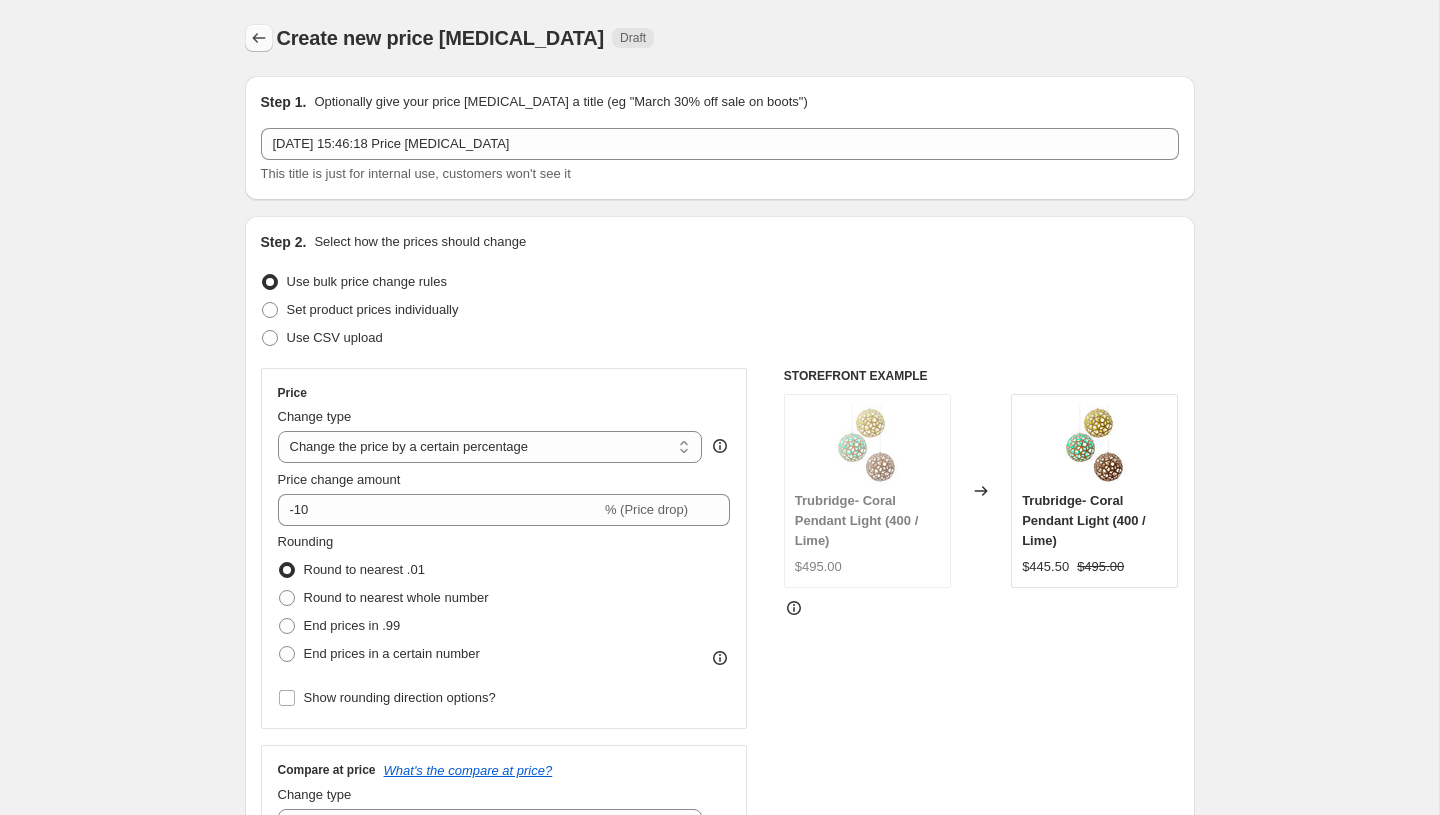 click 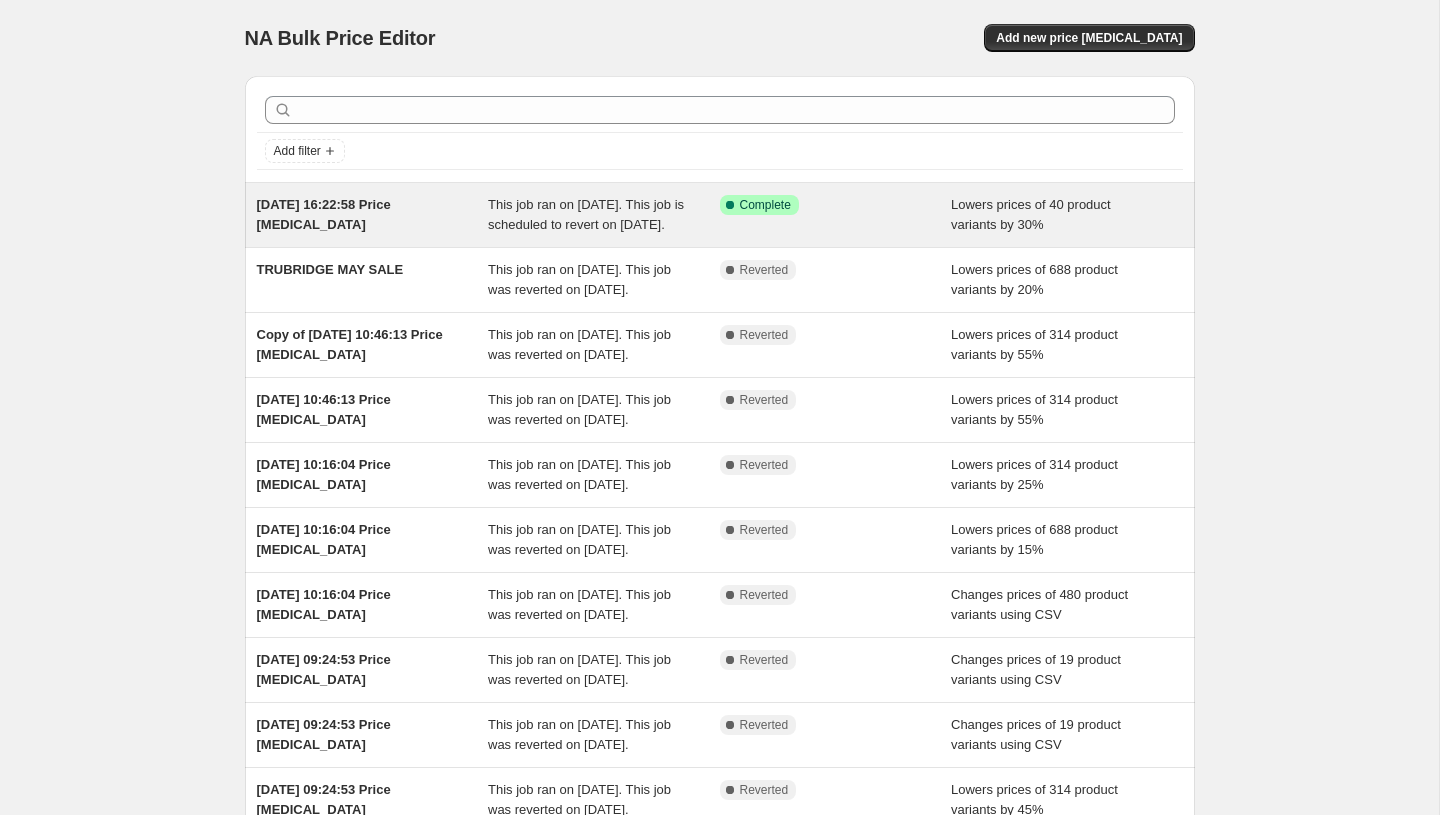 click on "[DATE] 16:22:58 Price [MEDICAL_DATA]" at bounding box center [324, 214] 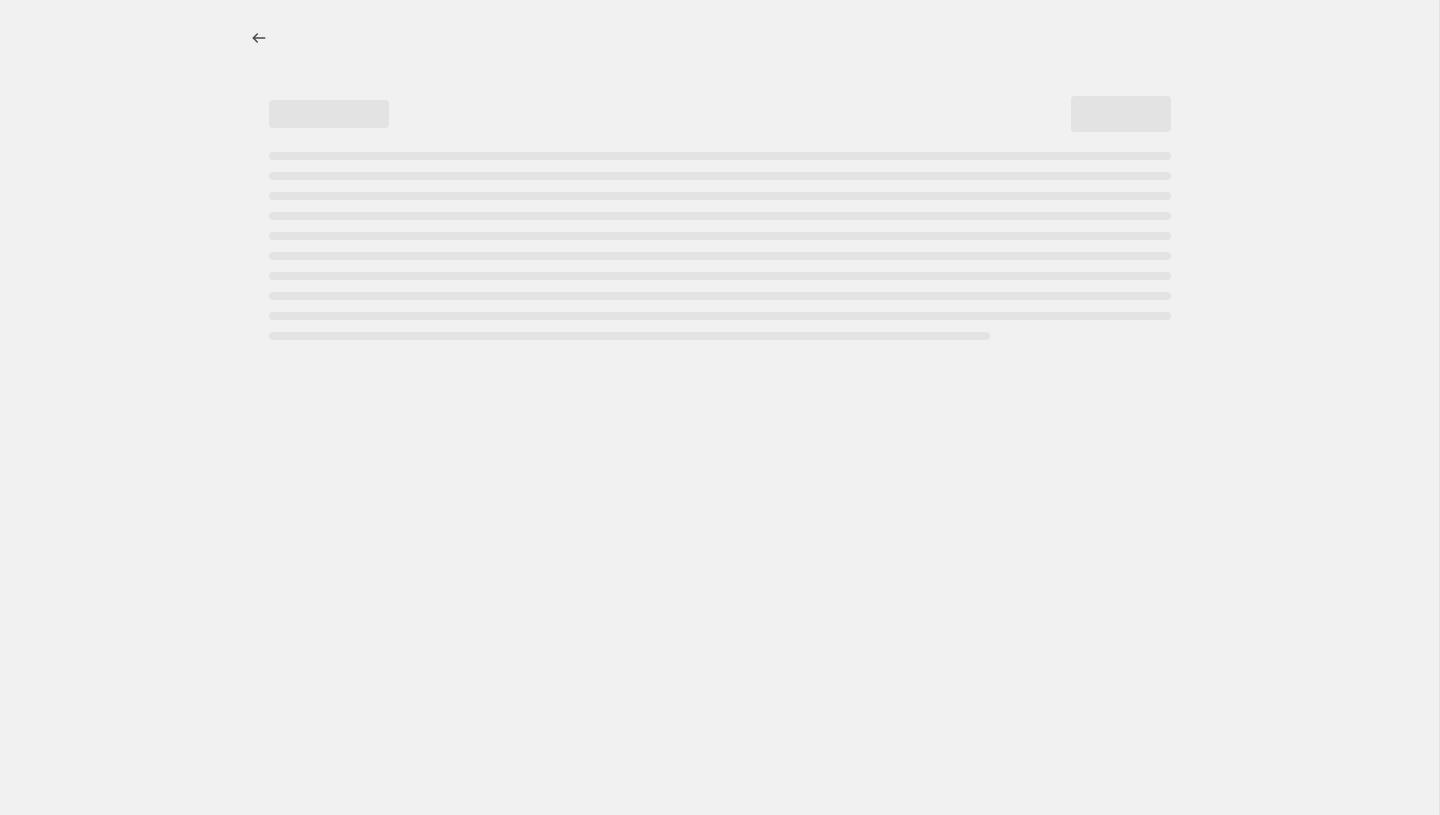 select on "percentage" 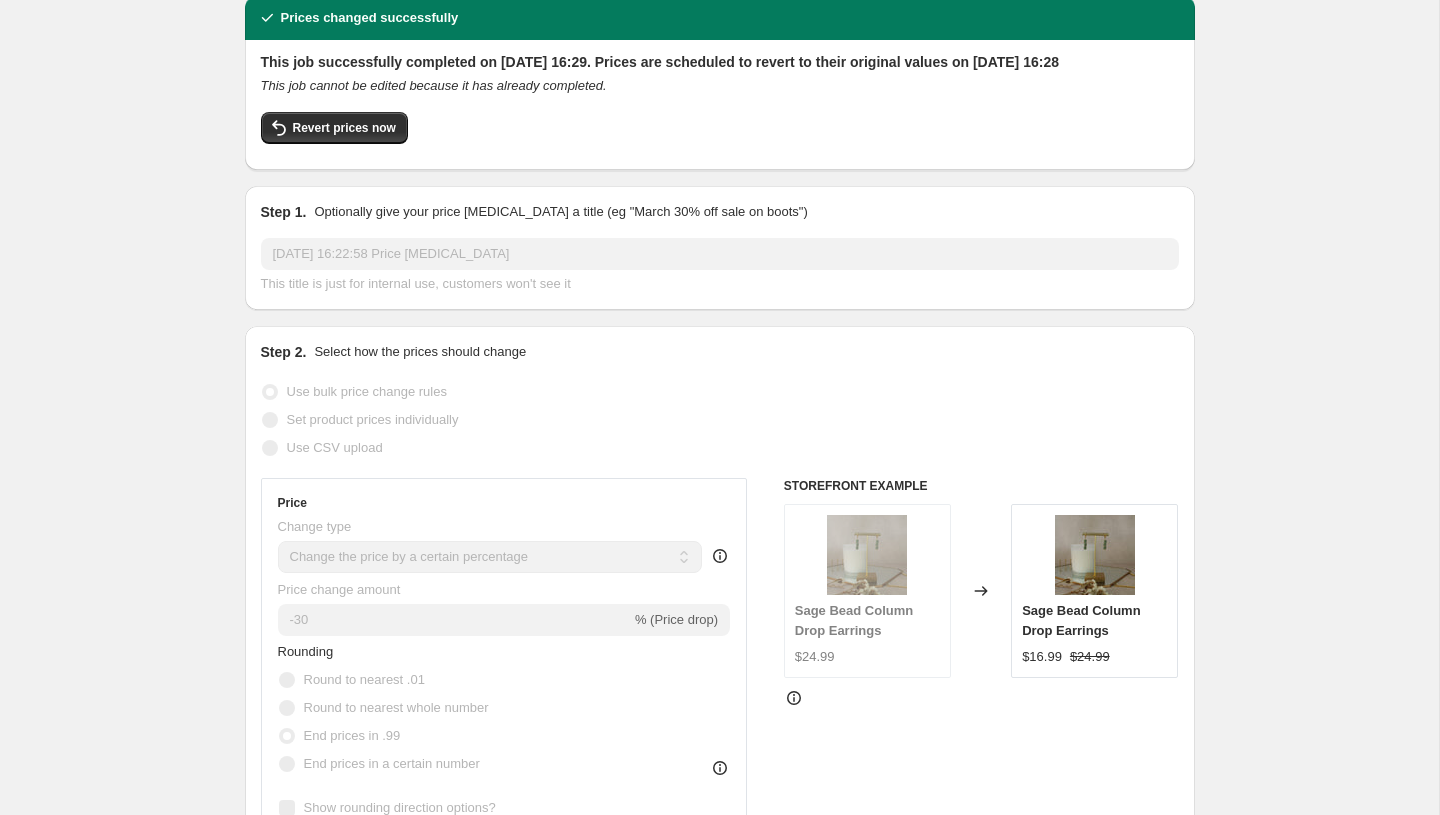 scroll, scrollTop: 0, scrollLeft: 0, axis: both 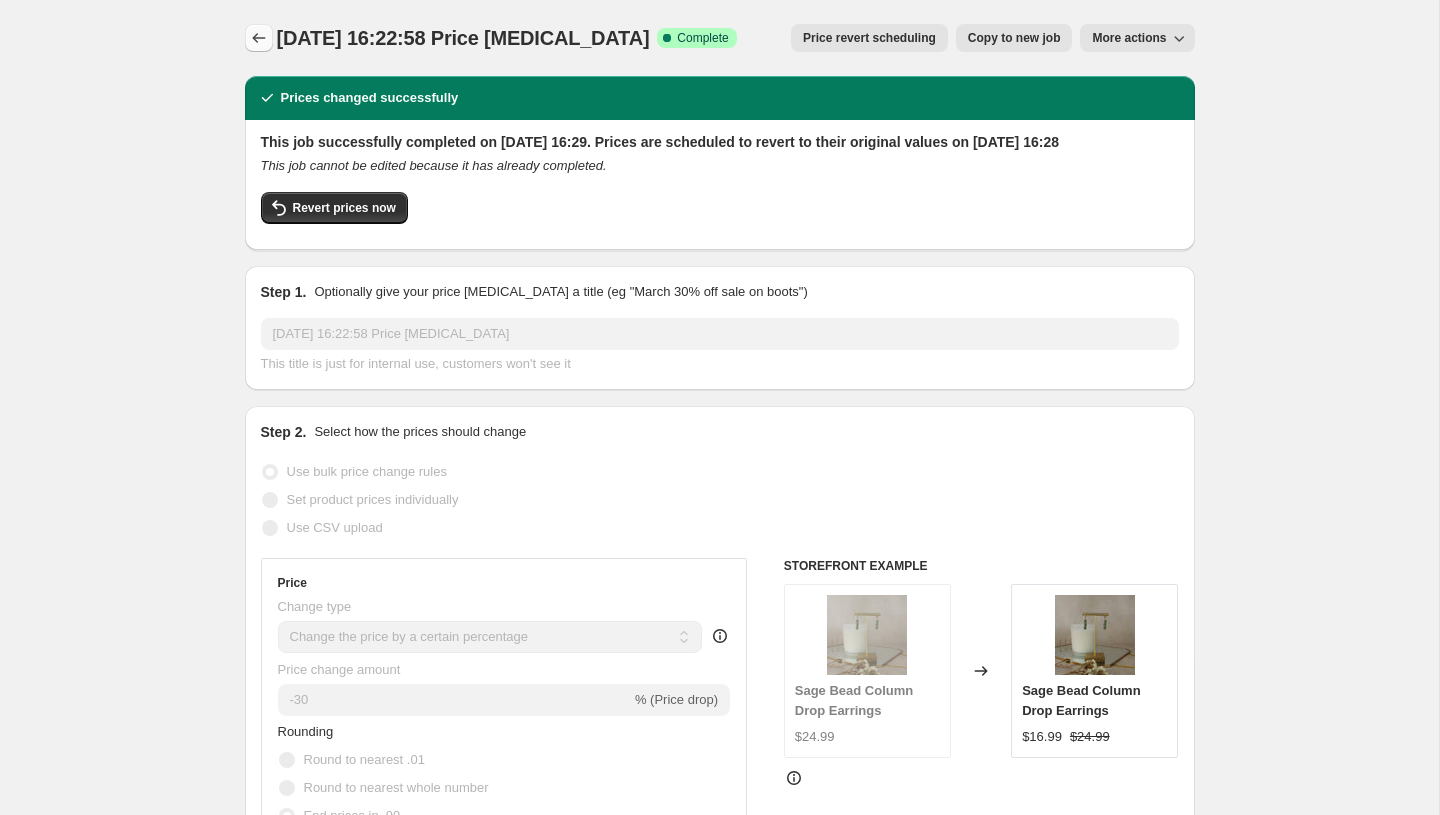 click 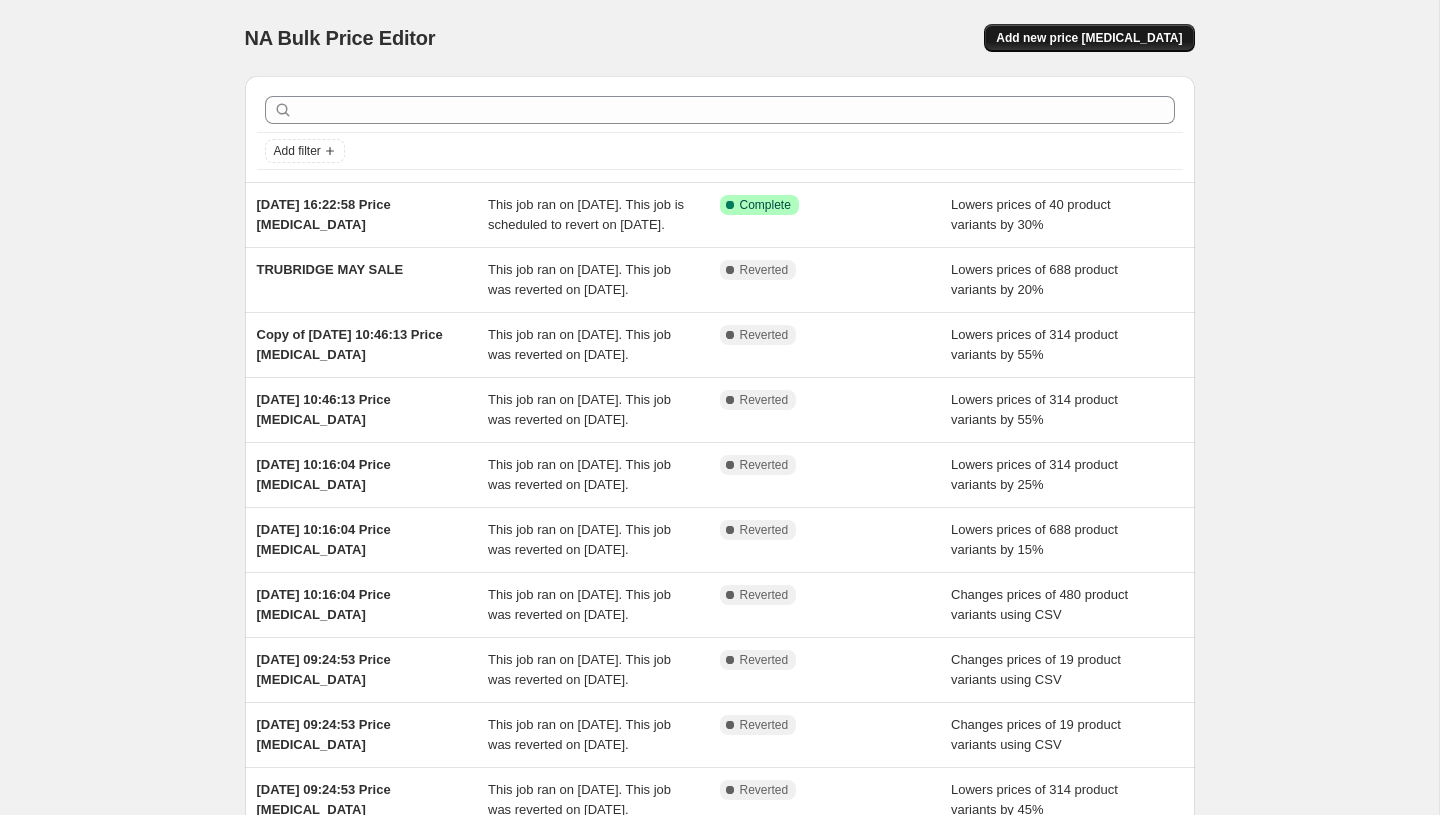 click on "Add new price [MEDICAL_DATA]" at bounding box center [1089, 38] 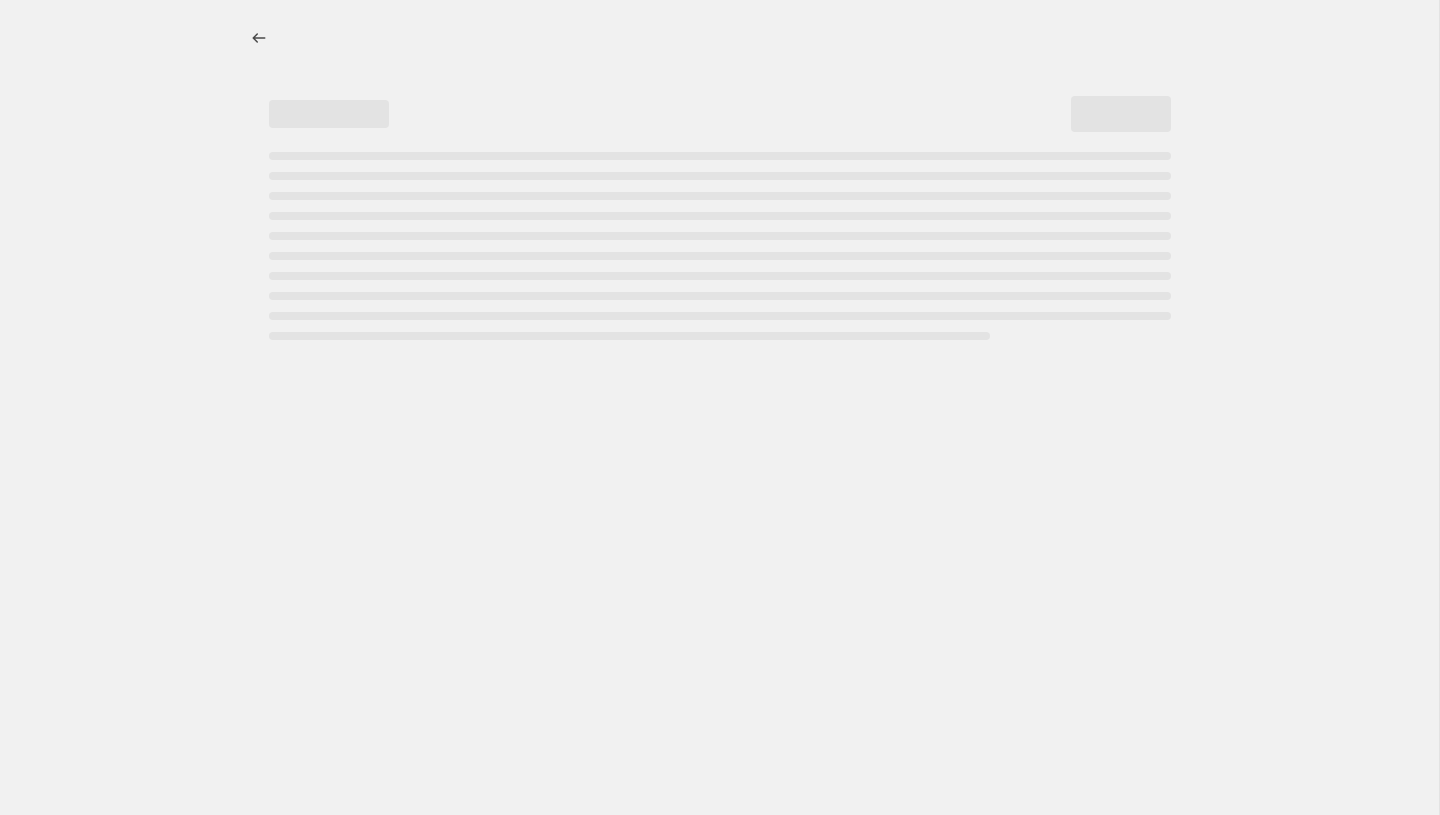 select on "percentage" 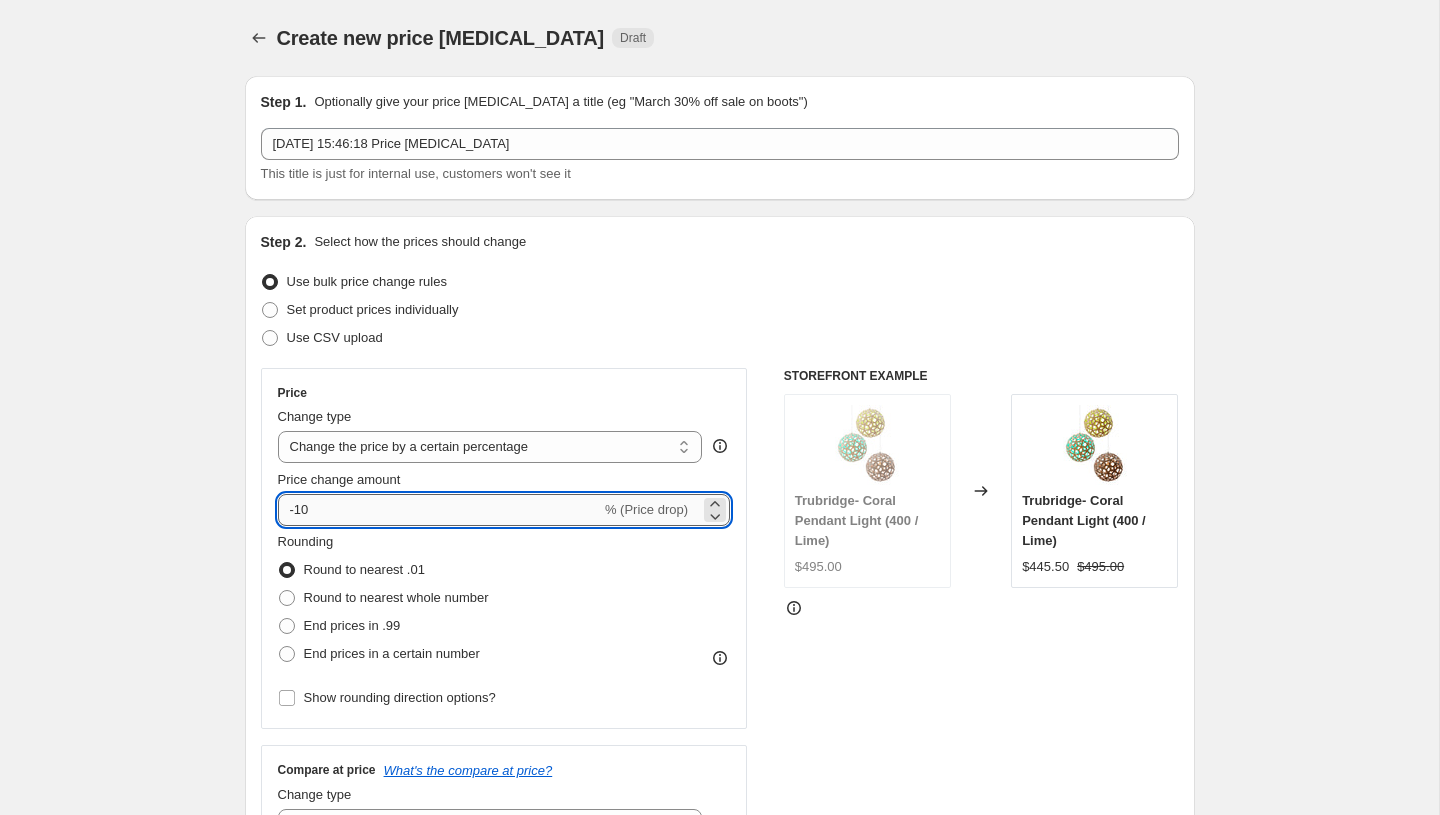 click on "-10" at bounding box center [439, 510] 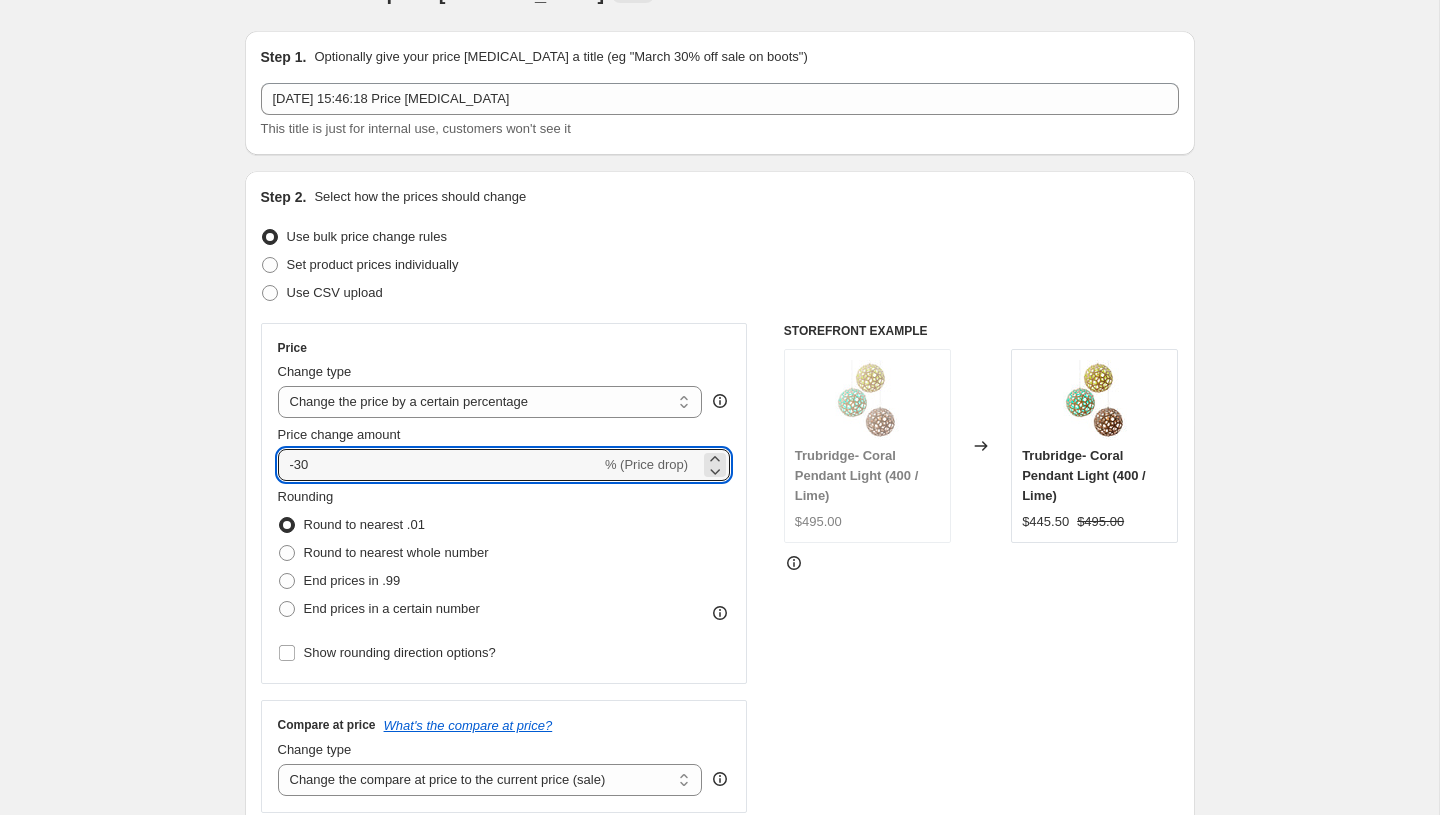scroll, scrollTop: 63, scrollLeft: 0, axis: vertical 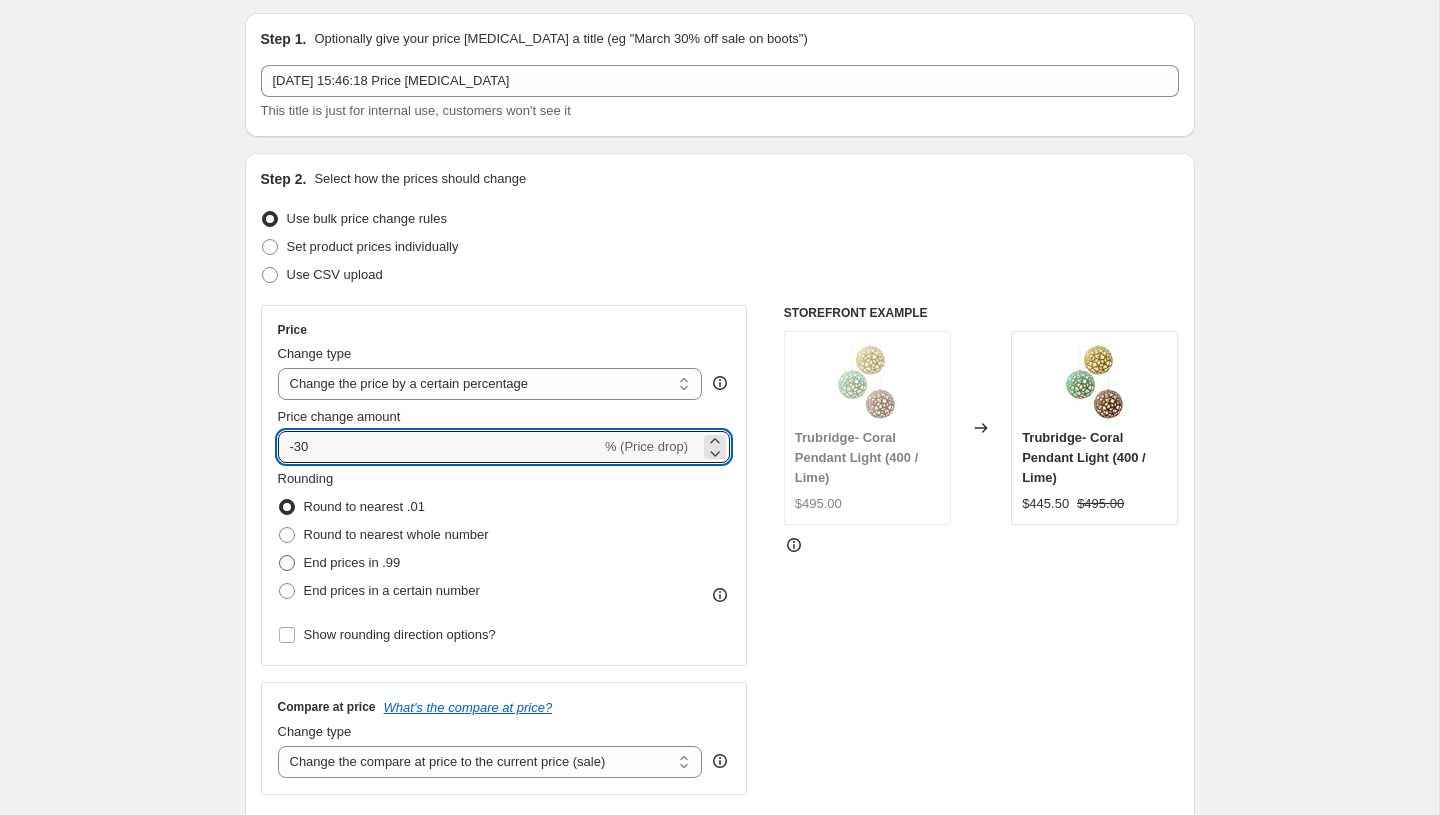 type on "-30" 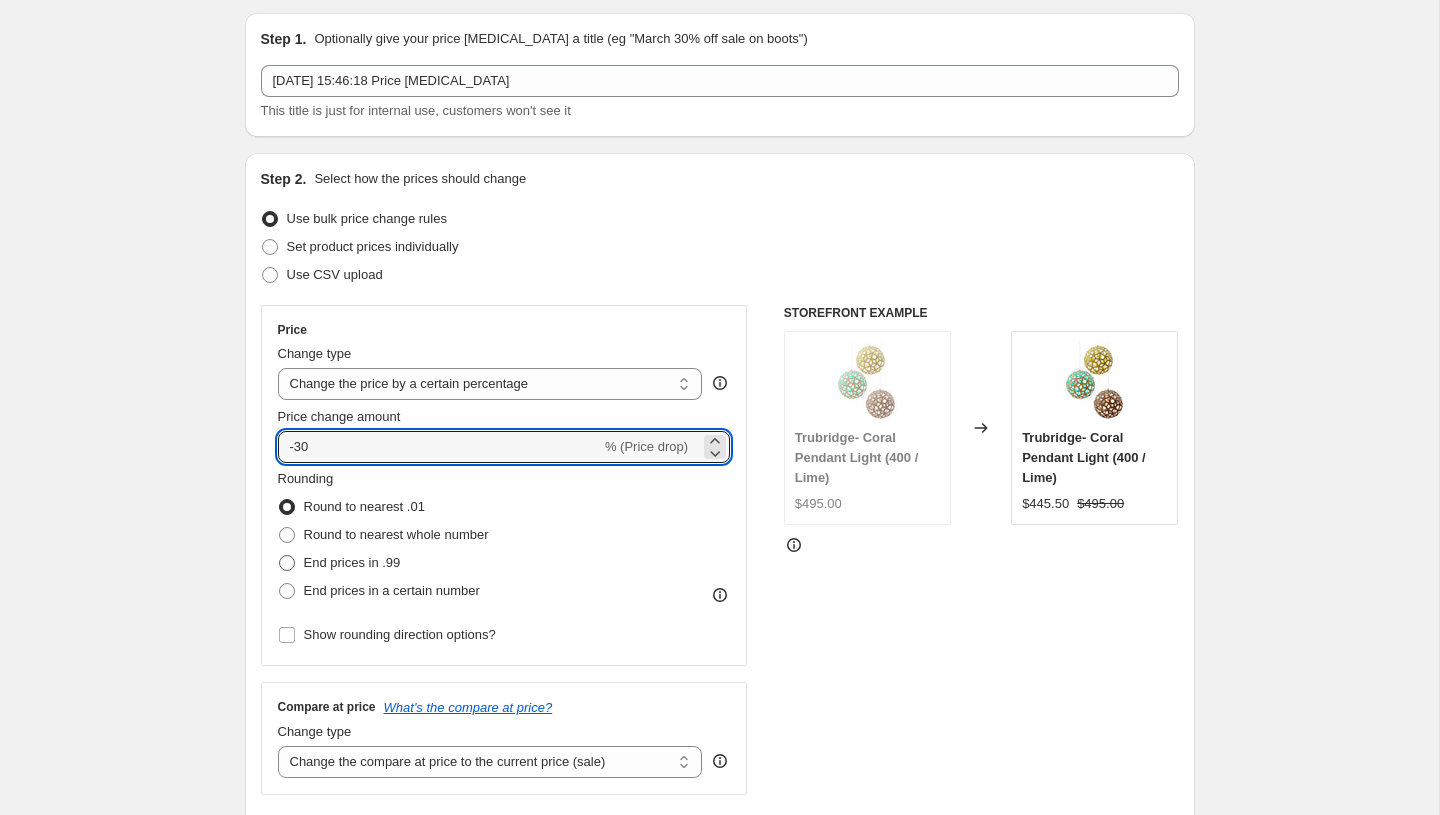 radio on "true" 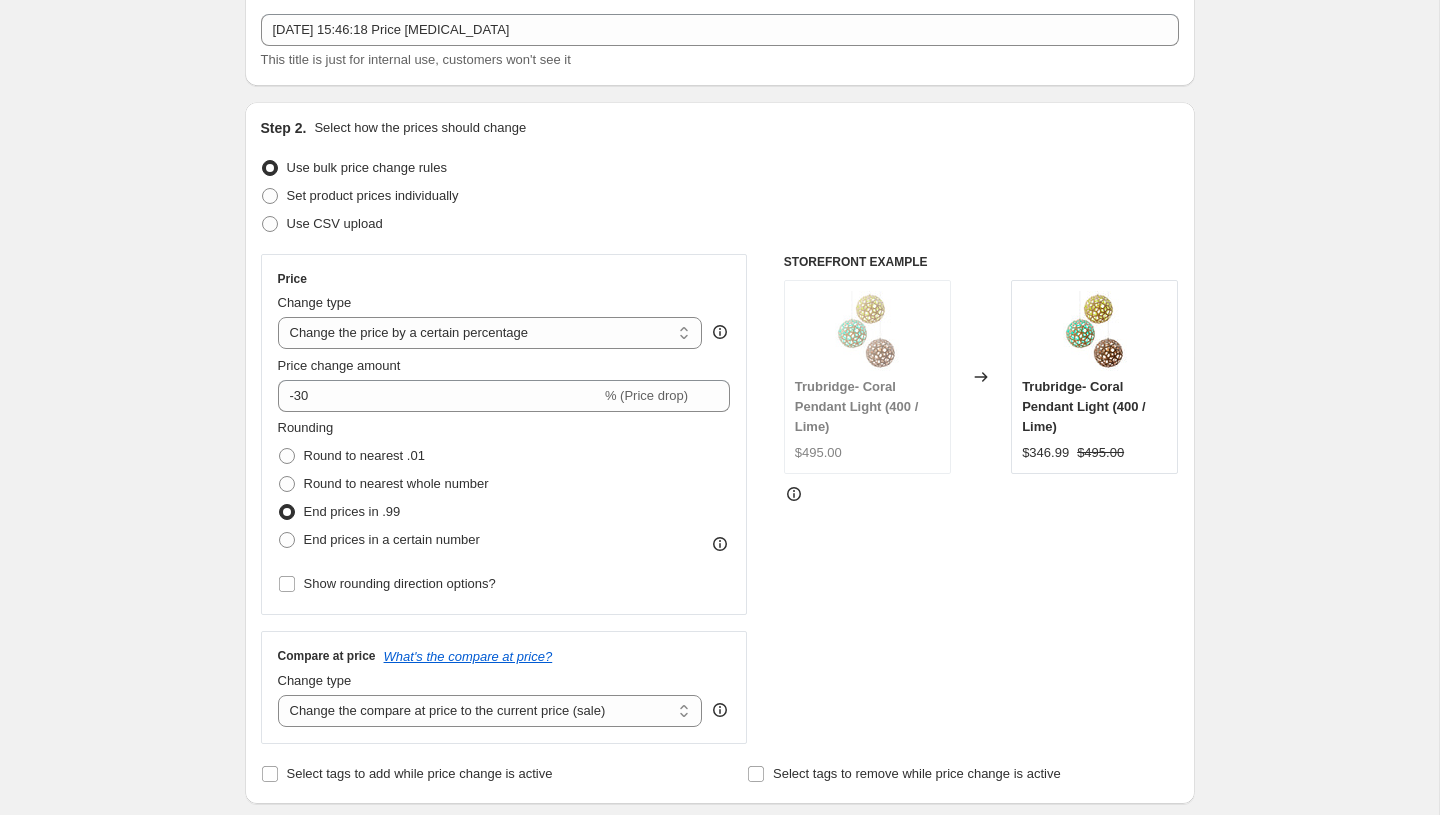 scroll, scrollTop: 109, scrollLeft: 0, axis: vertical 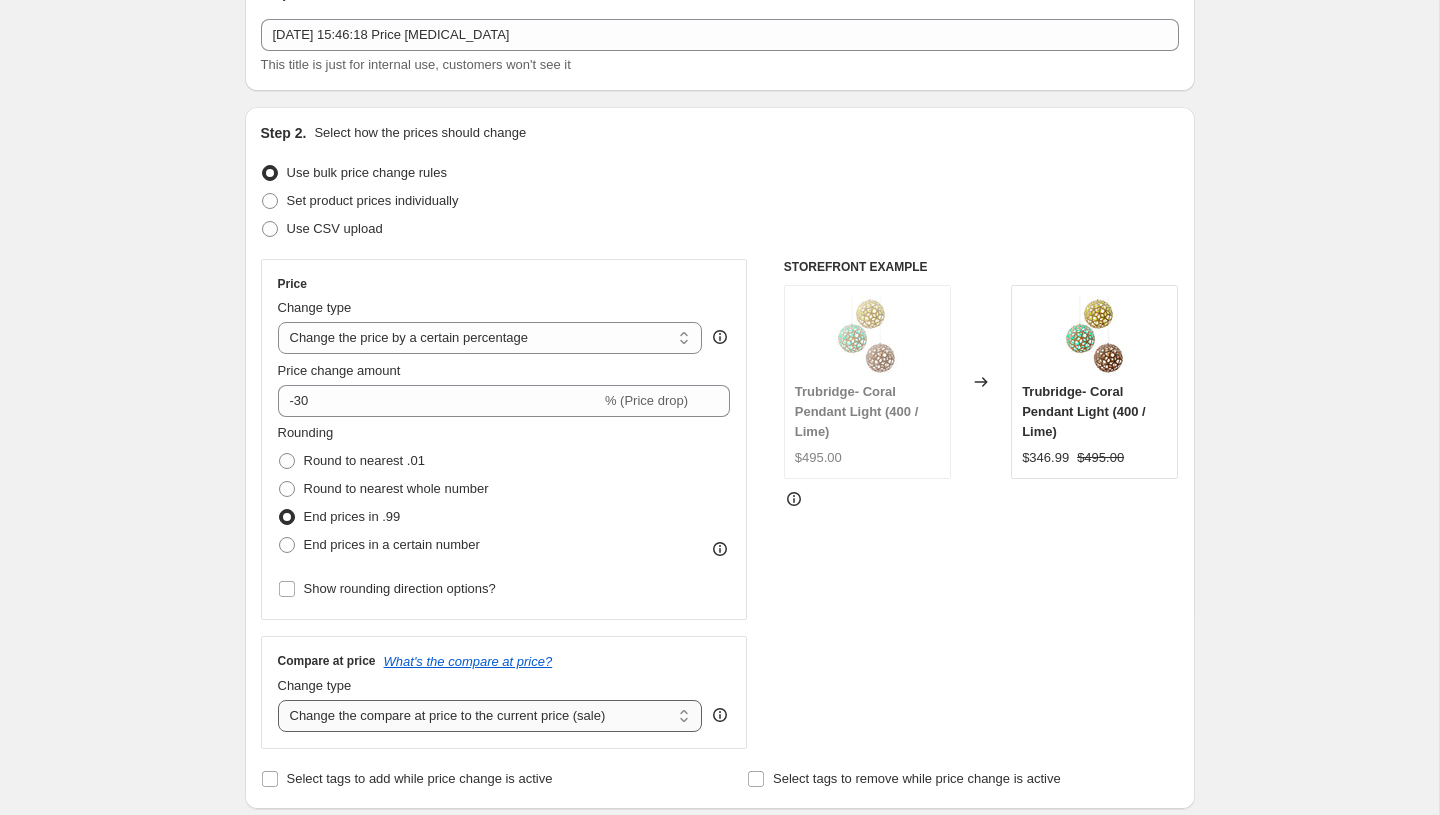 click on "Change the compare at price to the current price (sale) Change the compare at price to a certain amount Change the compare at price by a certain amount Change the compare at price by a certain percentage Change the compare at price by a certain amount relative to the actual price Change the compare at price by a certain percentage relative to the actual price Don't change the compare at price Remove the compare at price" at bounding box center (490, 716) 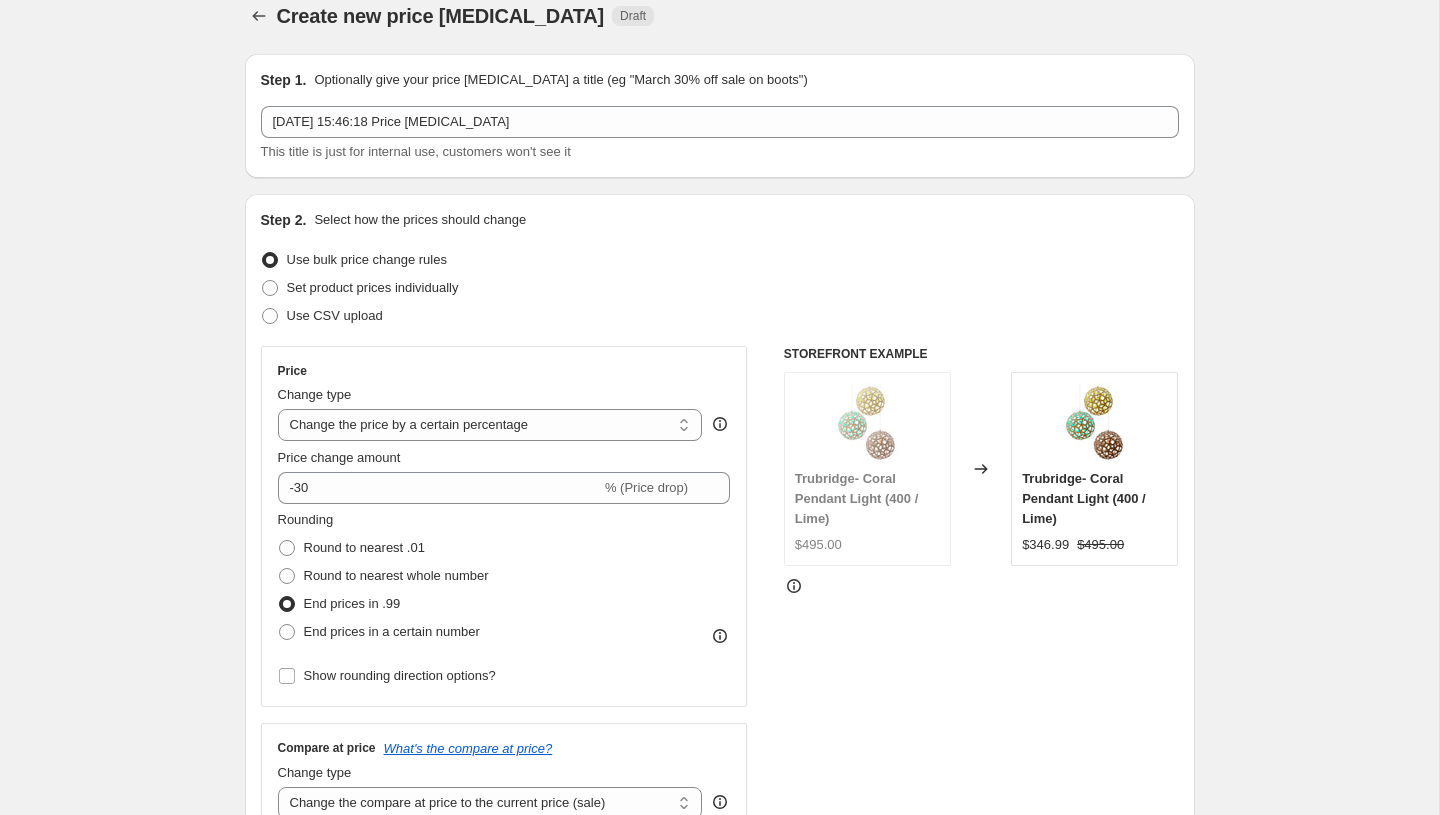 scroll, scrollTop: 0, scrollLeft: 0, axis: both 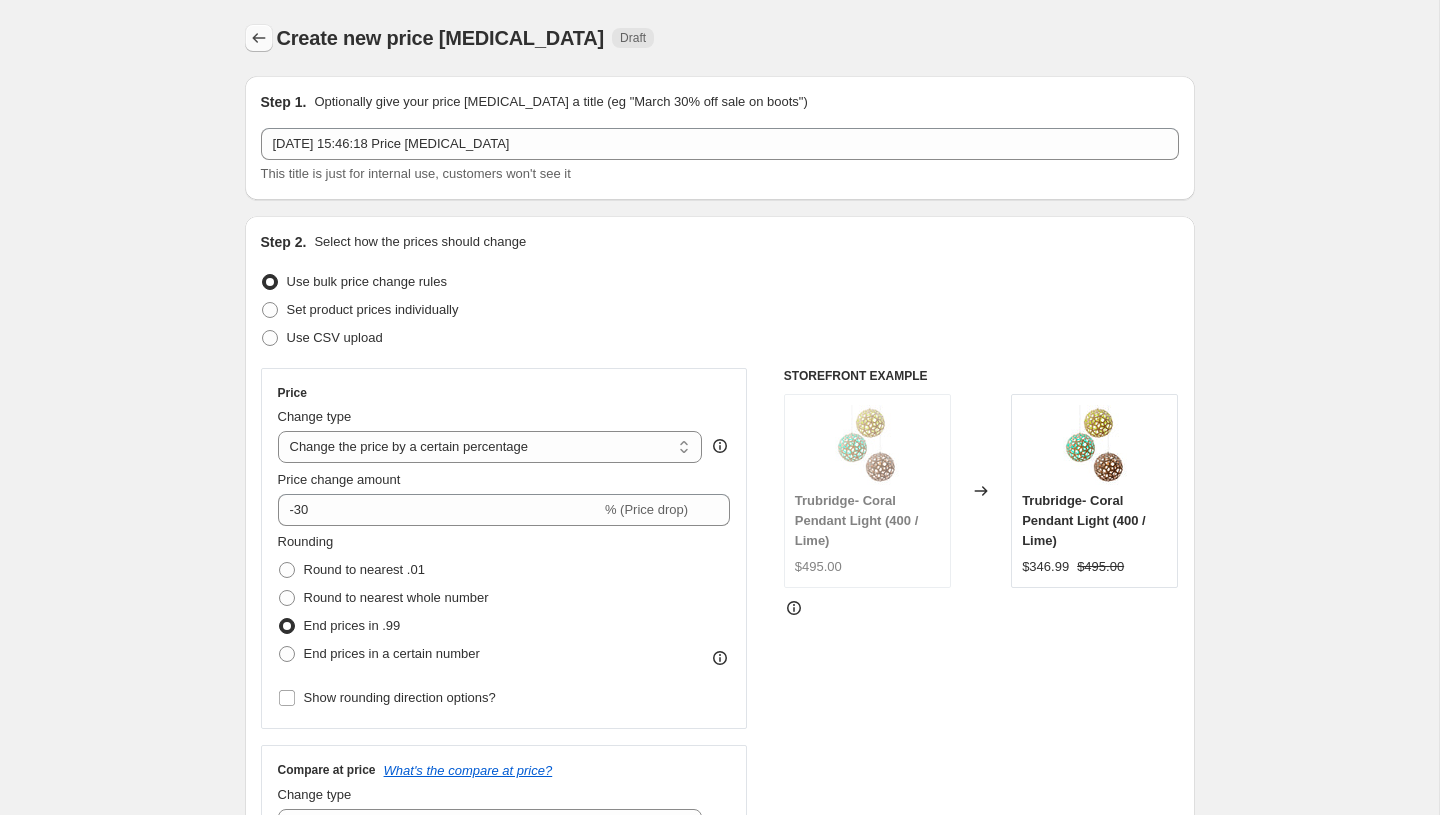 click 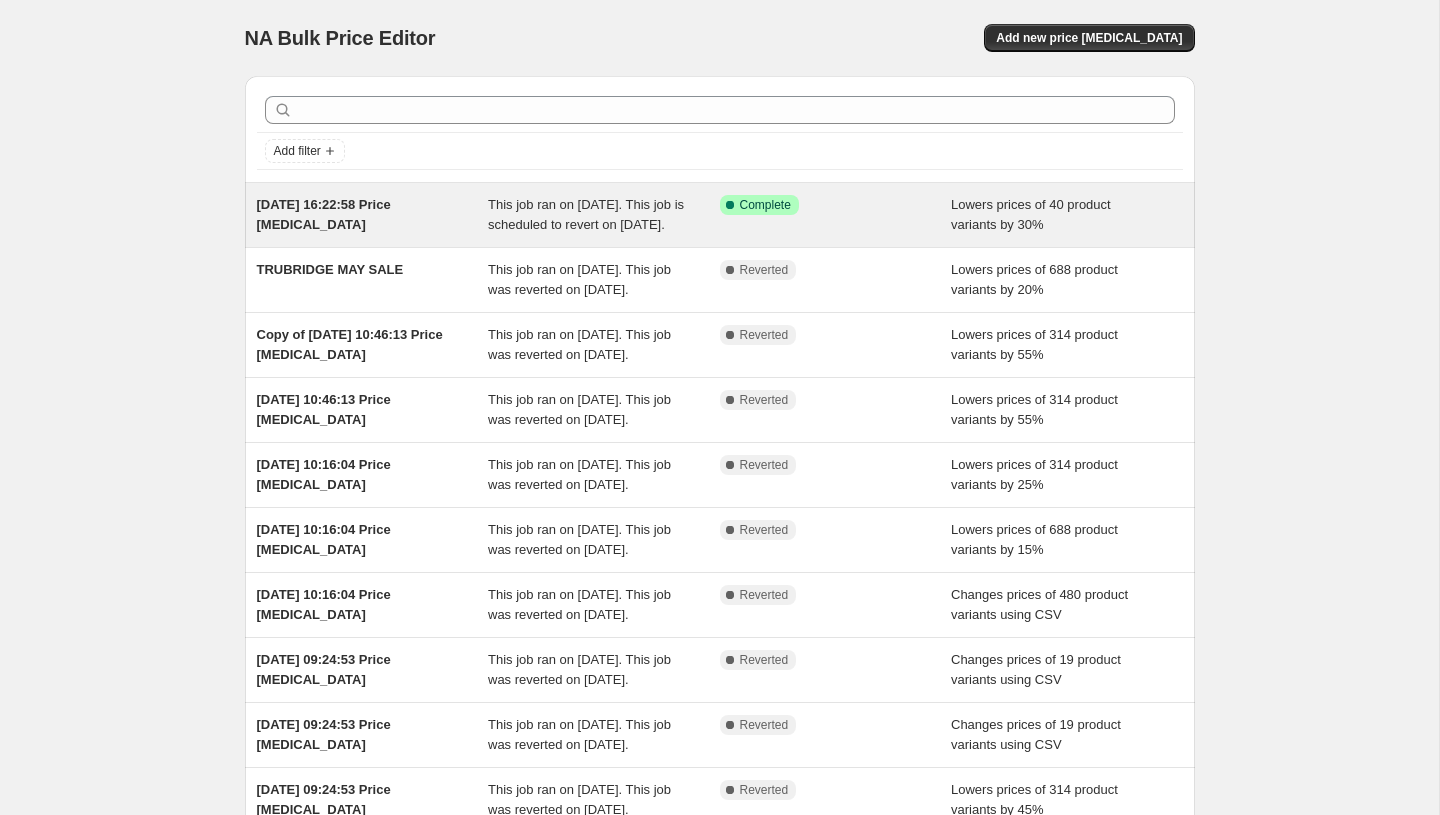 click on "[DATE] 16:22:58 Price [MEDICAL_DATA]" at bounding box center [324, 214] 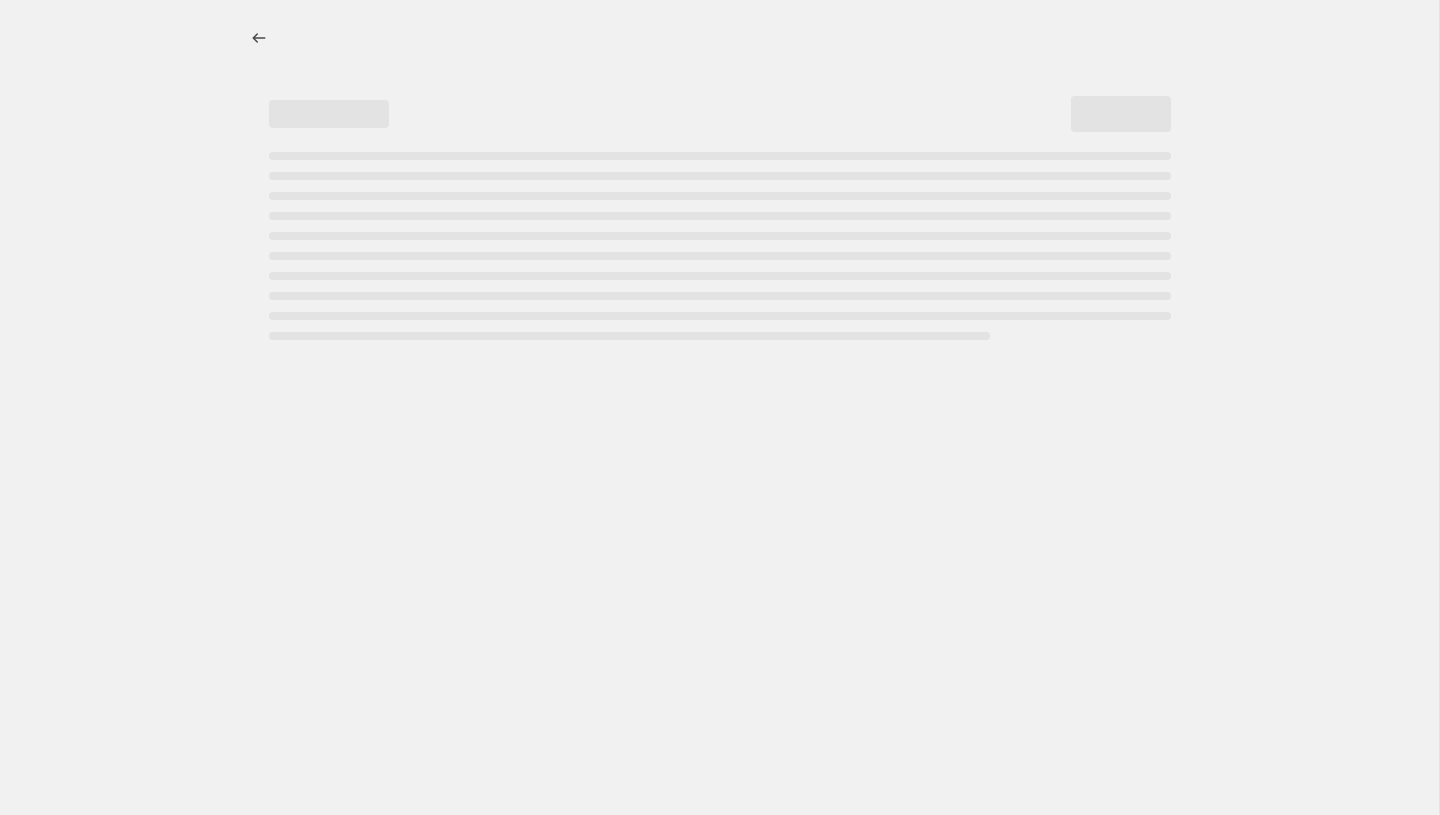 select on "percentage" 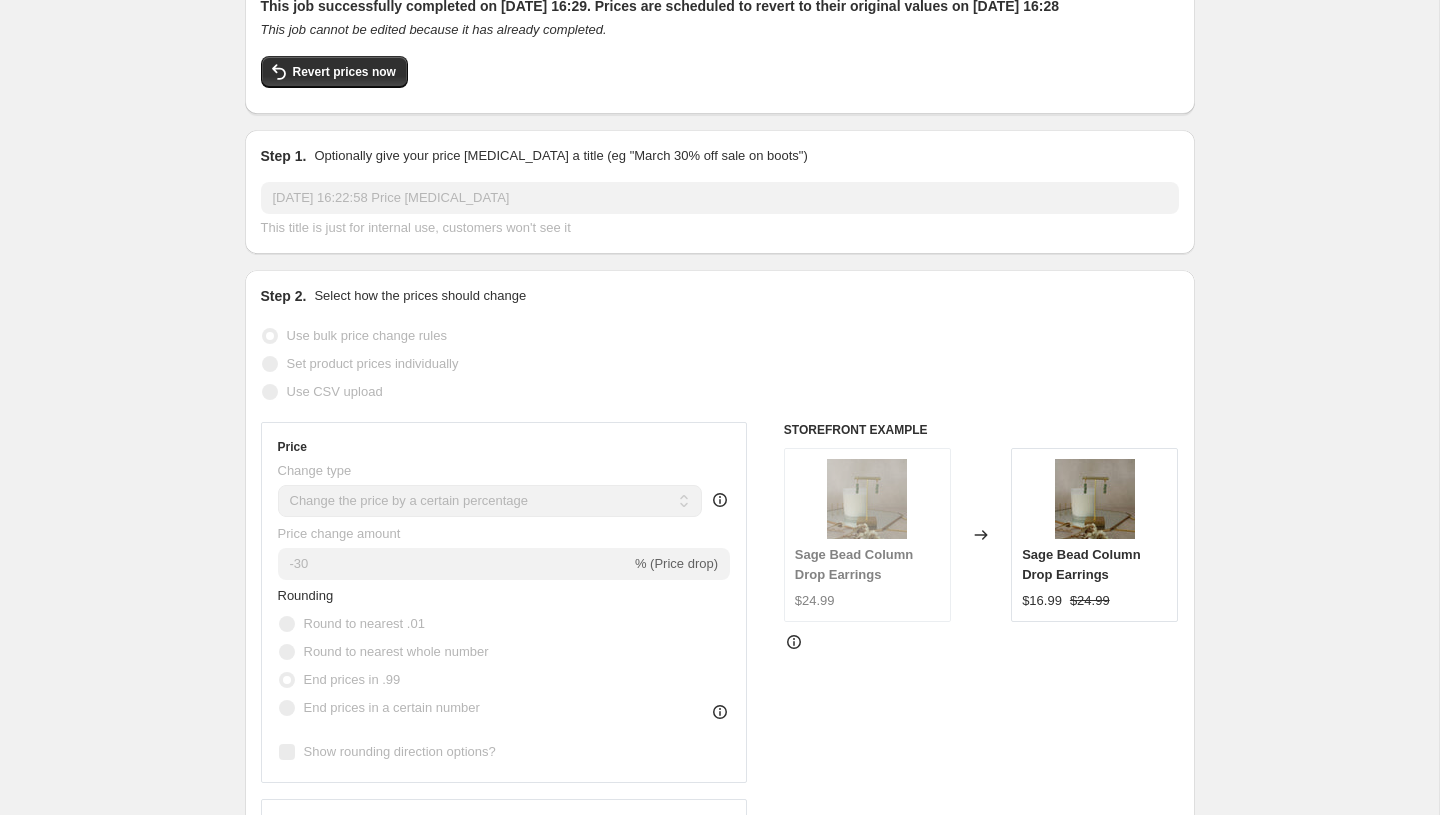 scroll, scrollTop: 50, scrollLeft: 0, axis: vertical 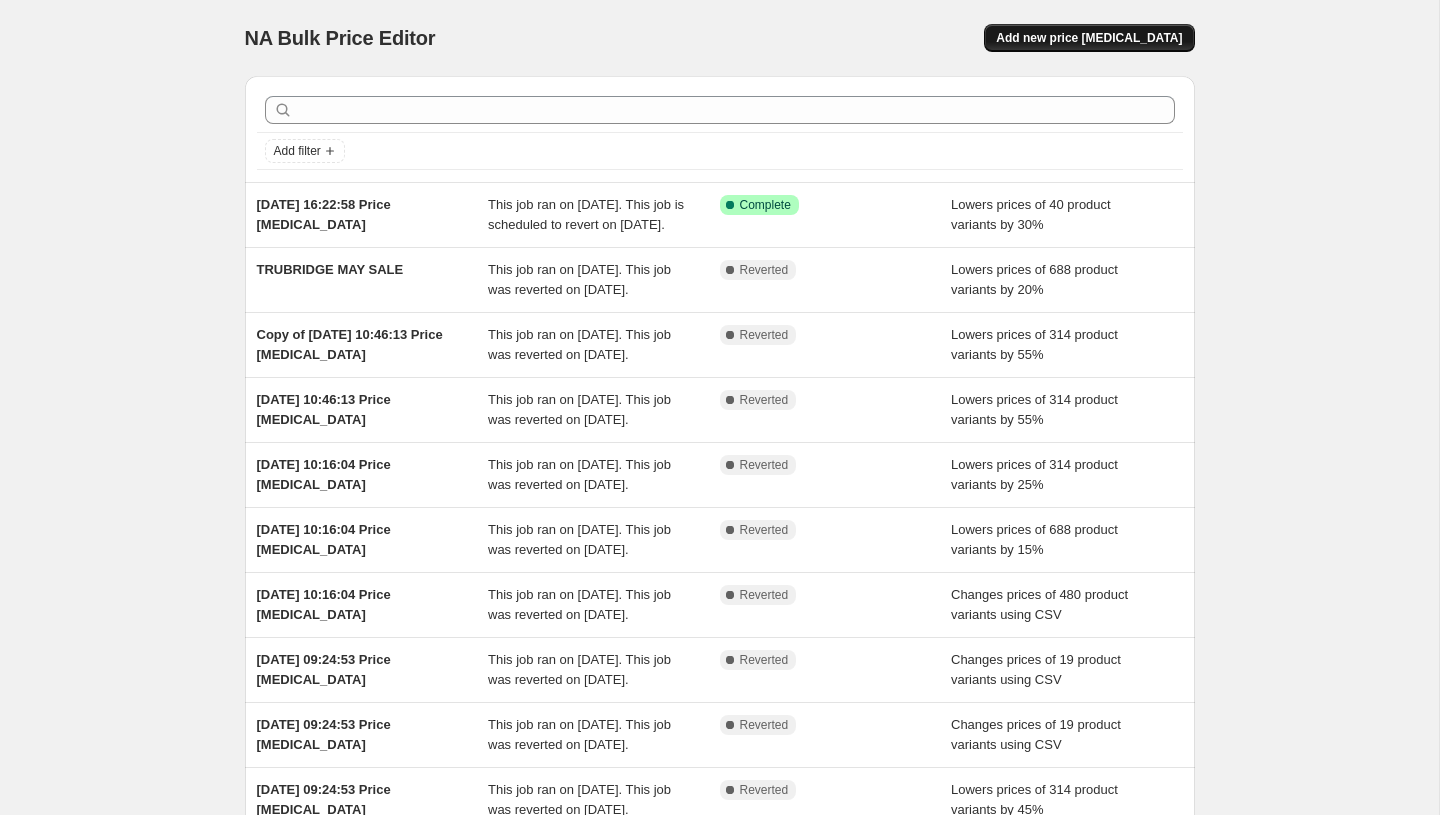 click on "Add new price [MEDICAL_DATA]" at bounding box center (1089, 38) 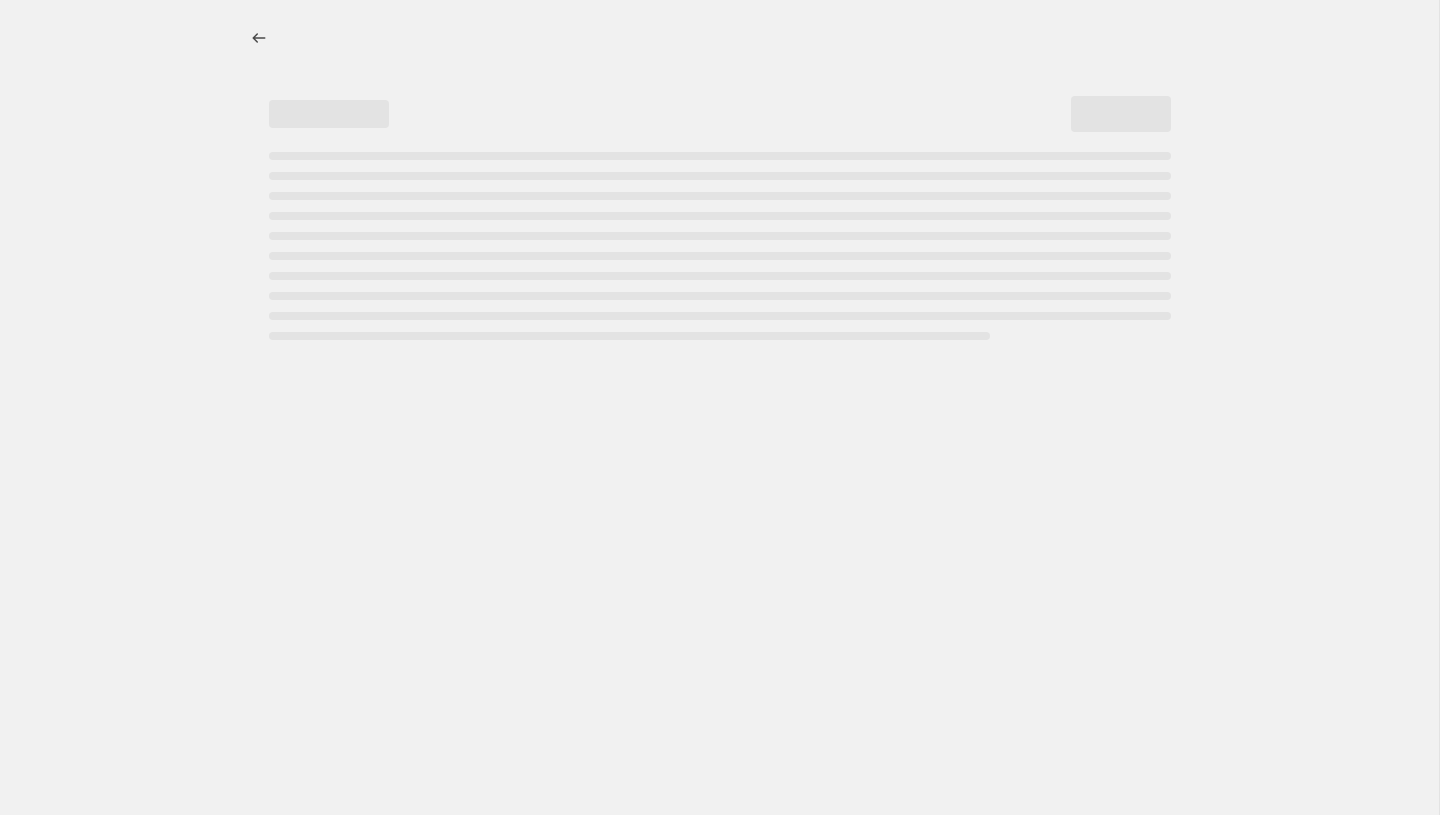 select on "percentage" 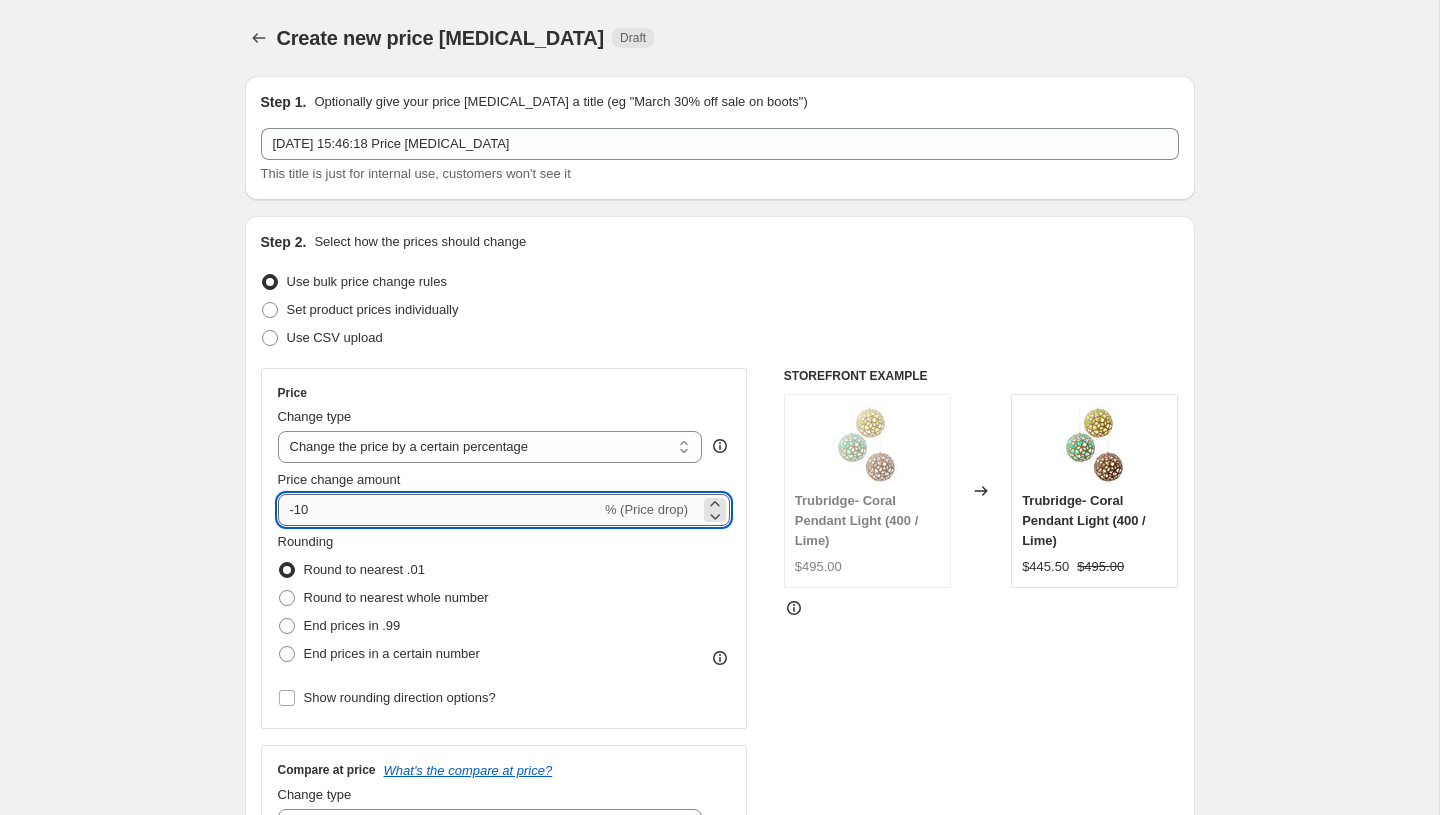 click on "-10" at bounding box center (439, 510) 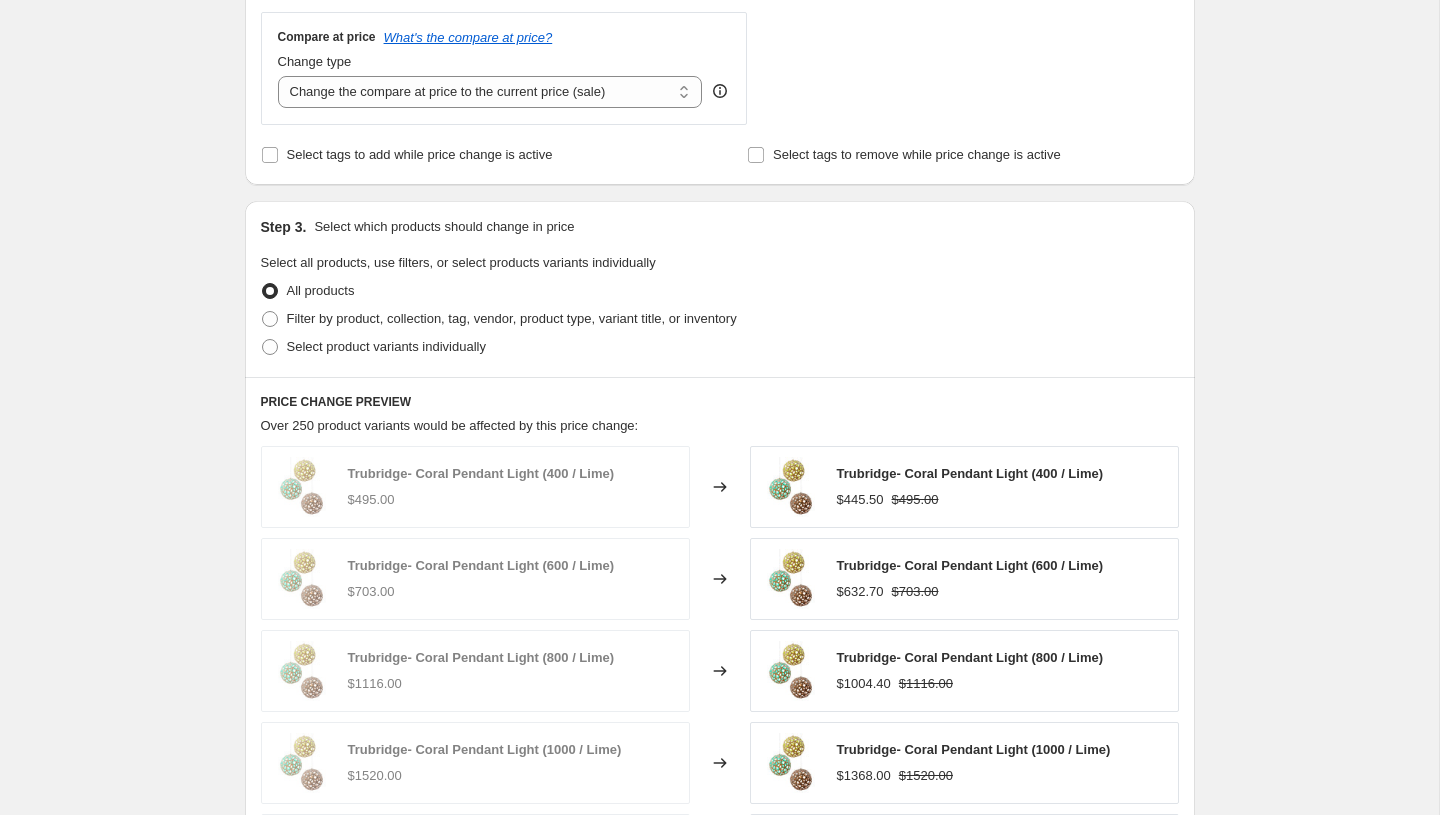 scroll, scrollTop: 735, scrollLeft: 0, axis: vertical 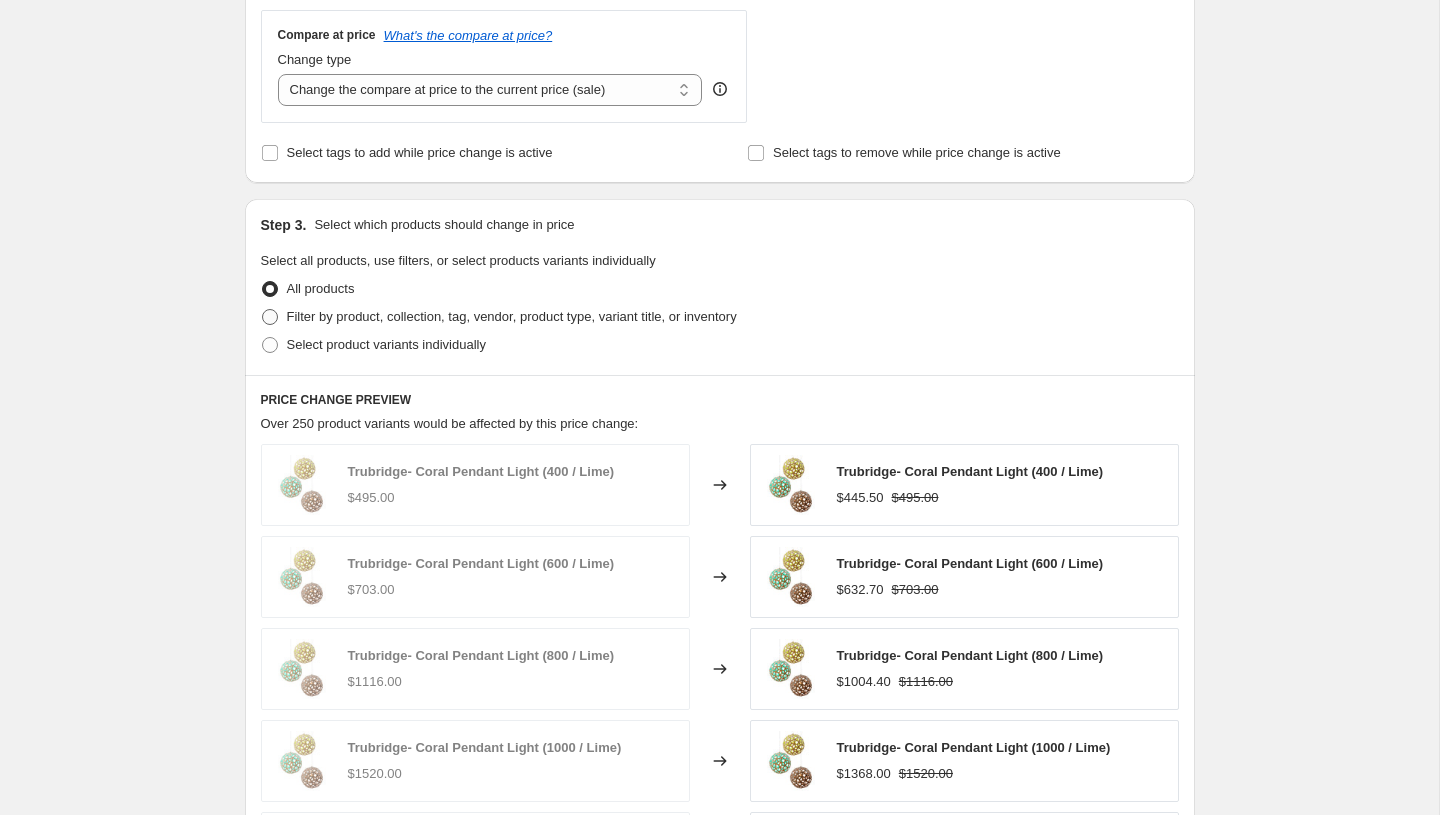 type on "-30" 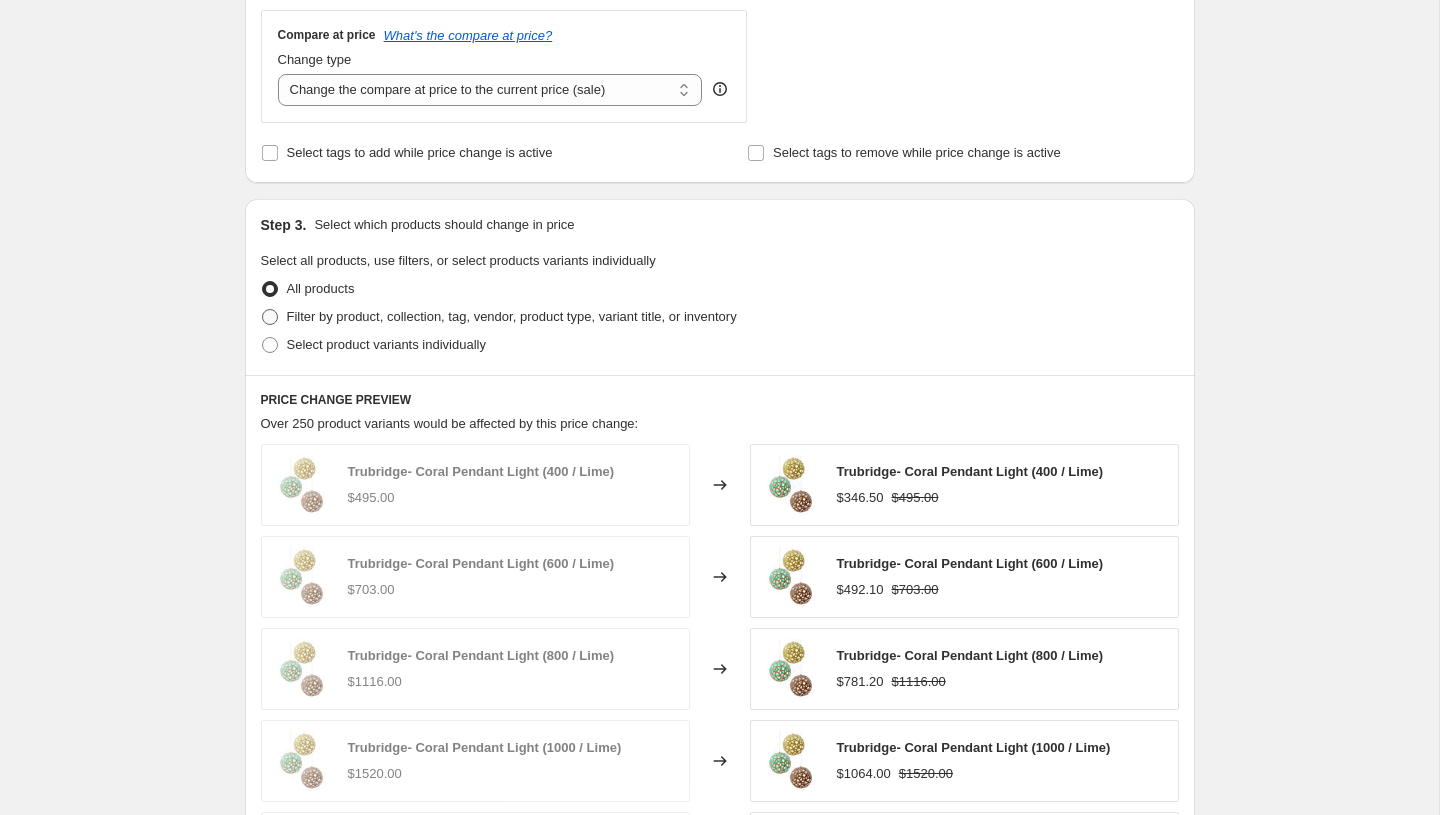 click at bounding box center (270, 317) 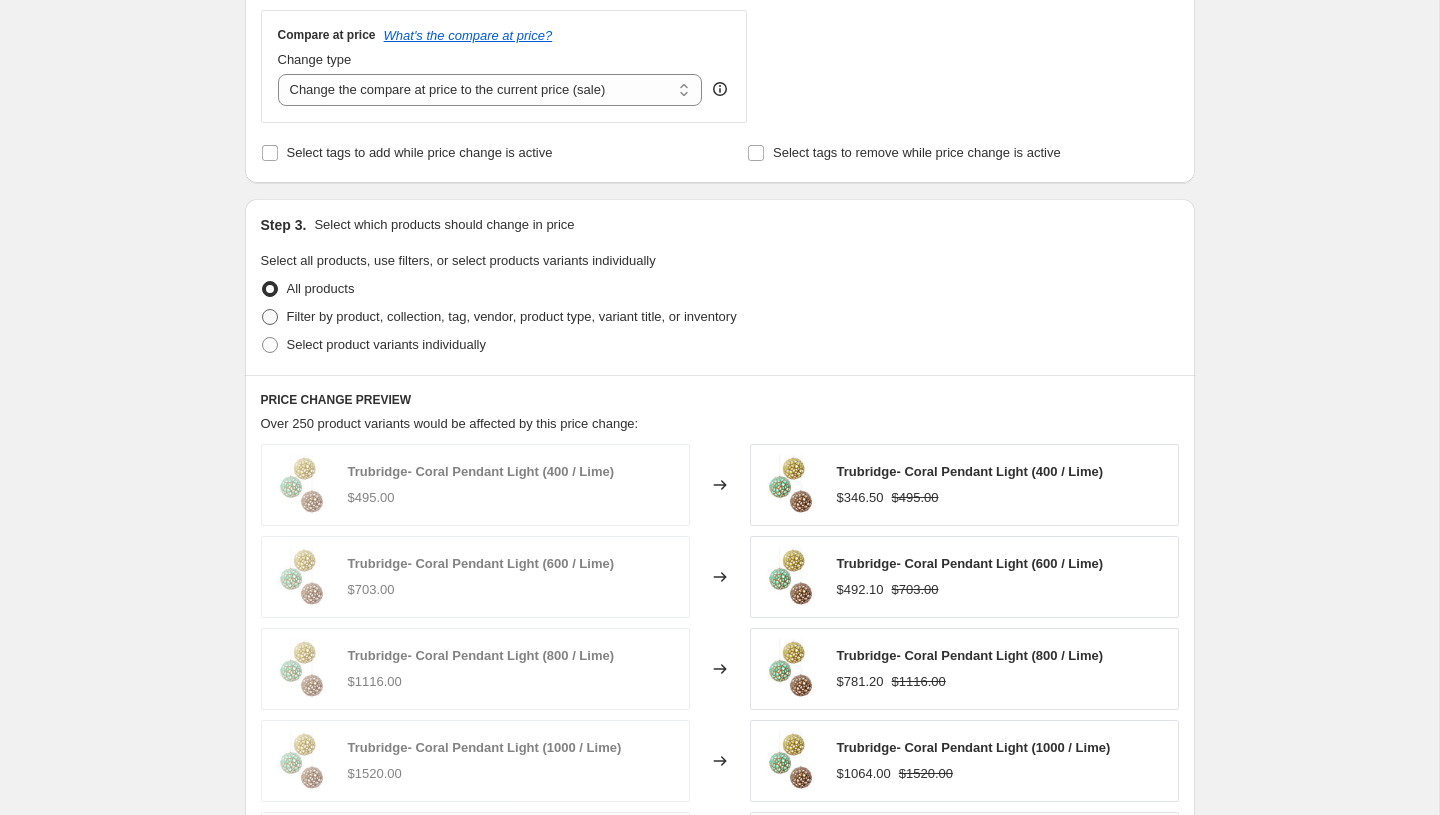 radio on "true" 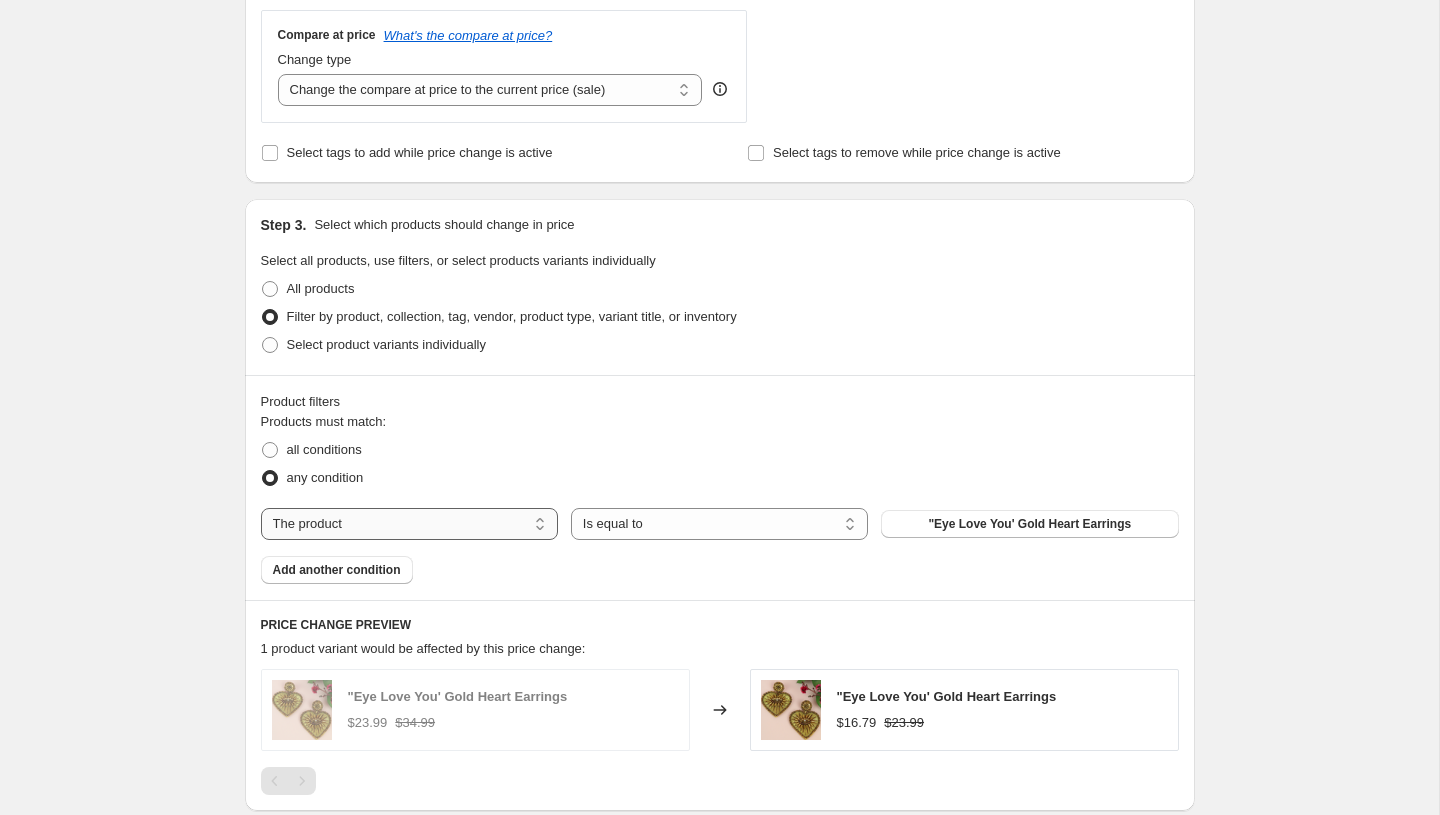 click on "The product The product's collection The product's tag The product's vendor The product's type The product's status The variant's title Inventory quantity" at bounding box center [409, 524] 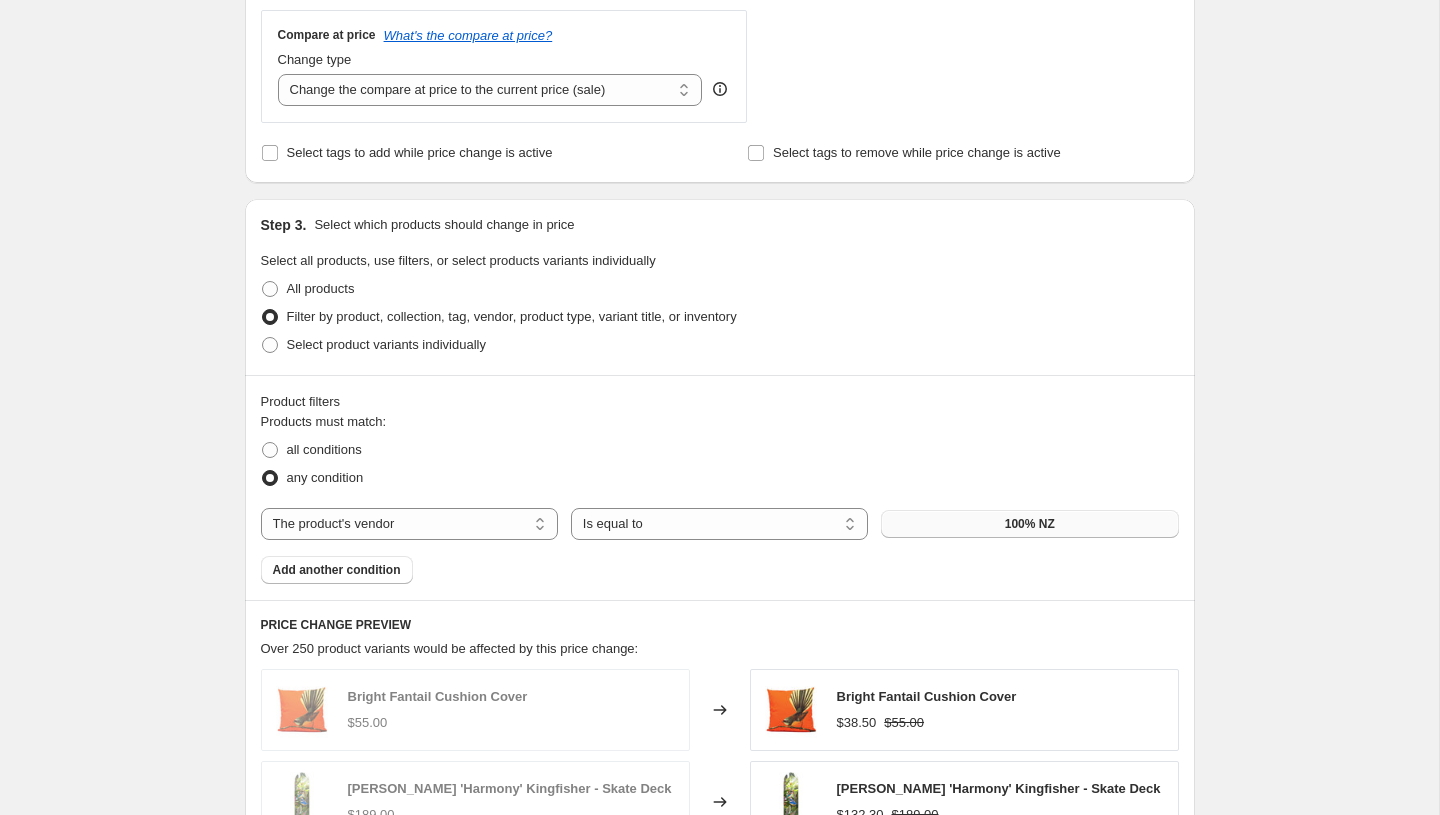 drag, startPoint x: 1080, startPoint y: 526, endPoint x: 994, endPoint y: 514, distance: 86.833176 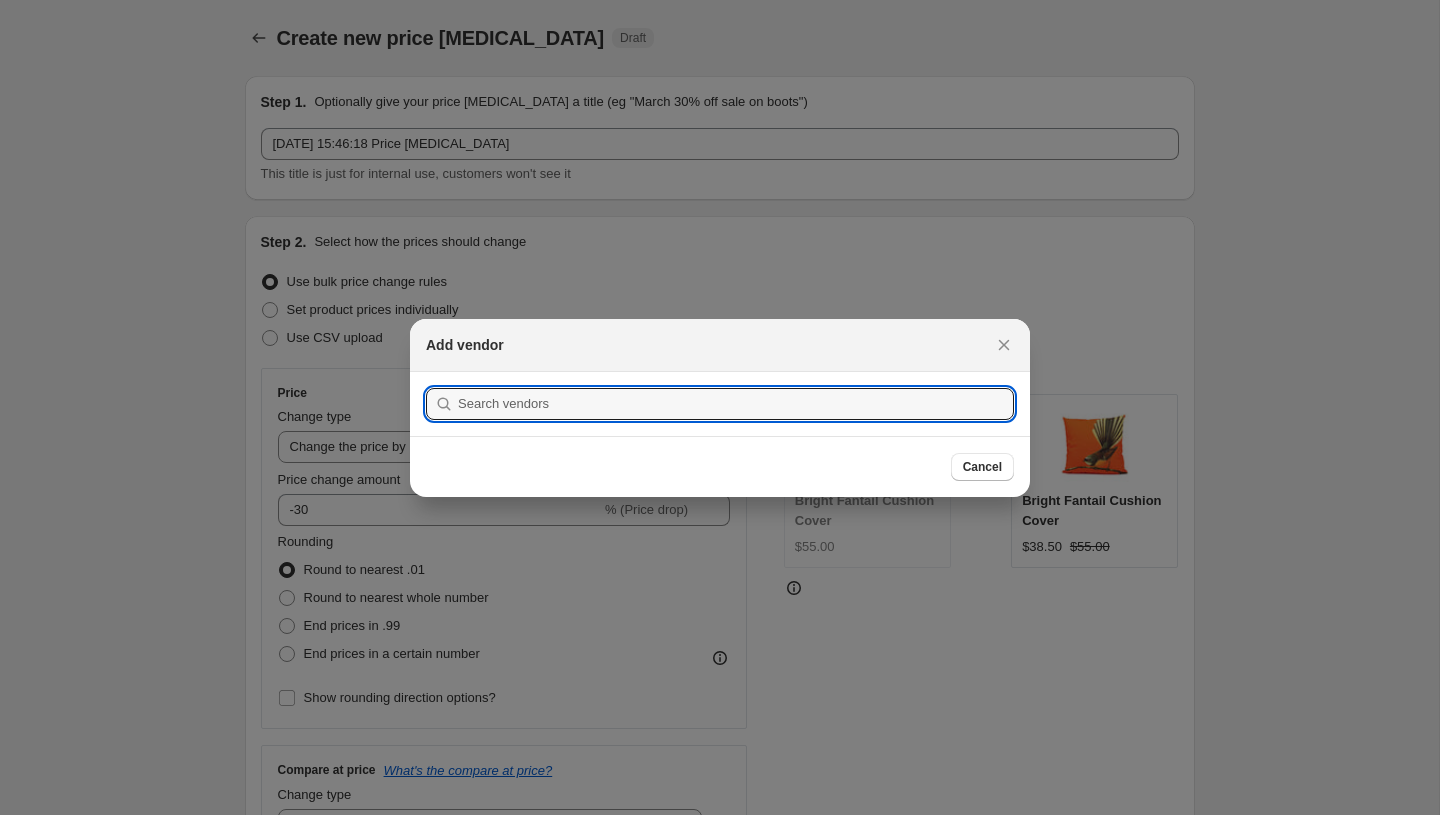 scroll, scrollTop: 0, scrollLeft: 0, axis: both 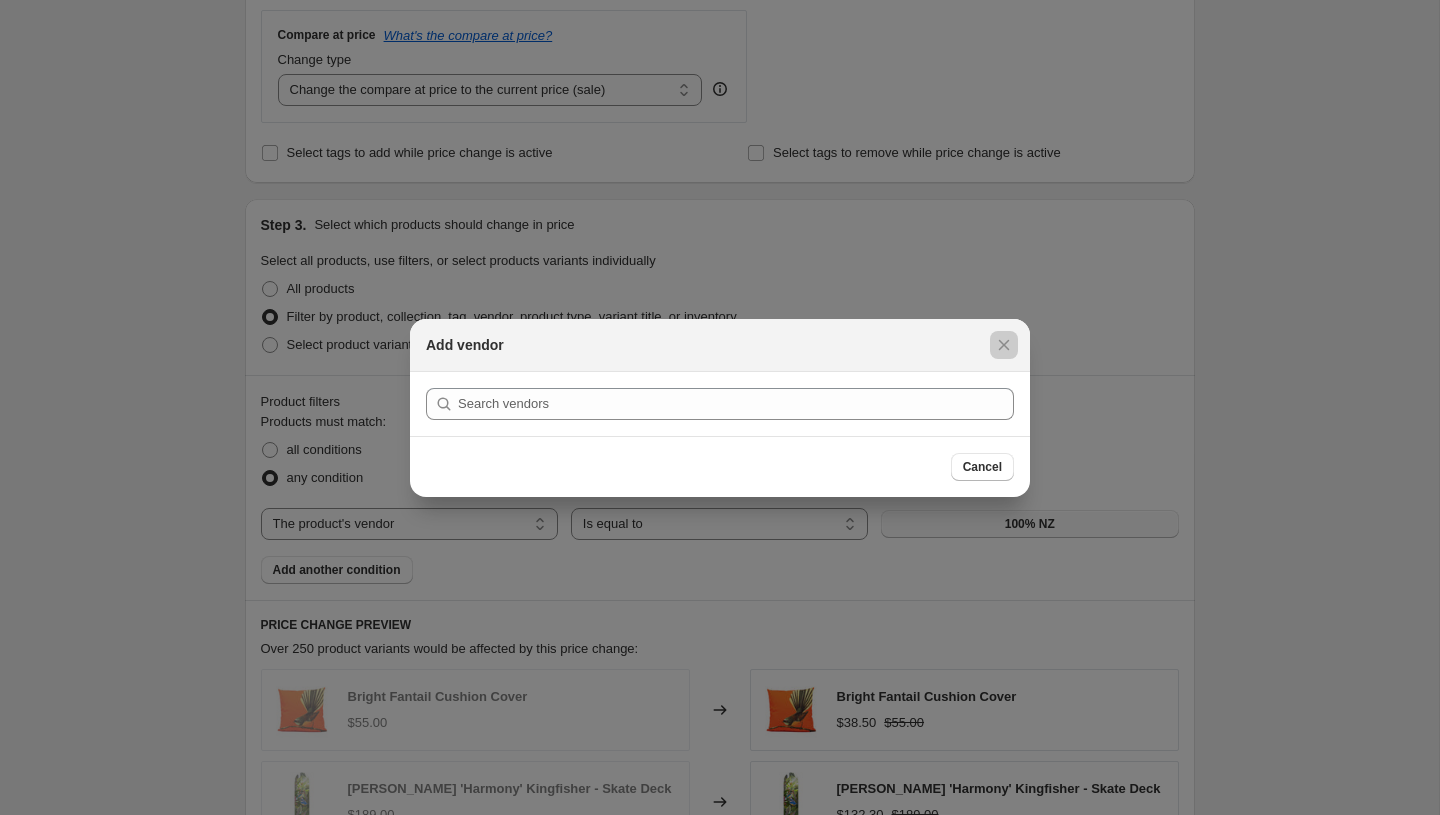 click at bounding box center (720, 407) 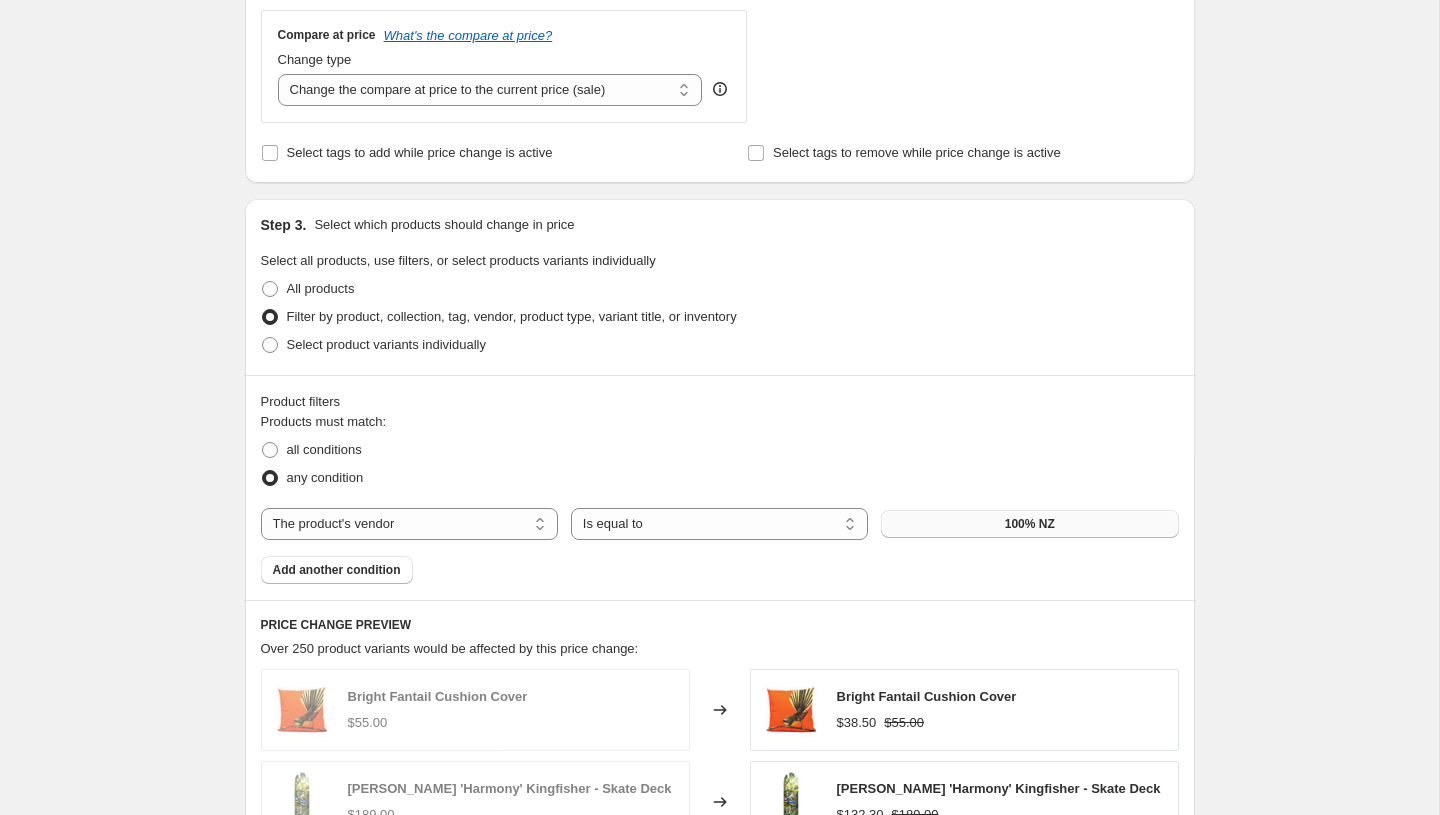 click on "100% NZ" at bounding box center (1029, 524) 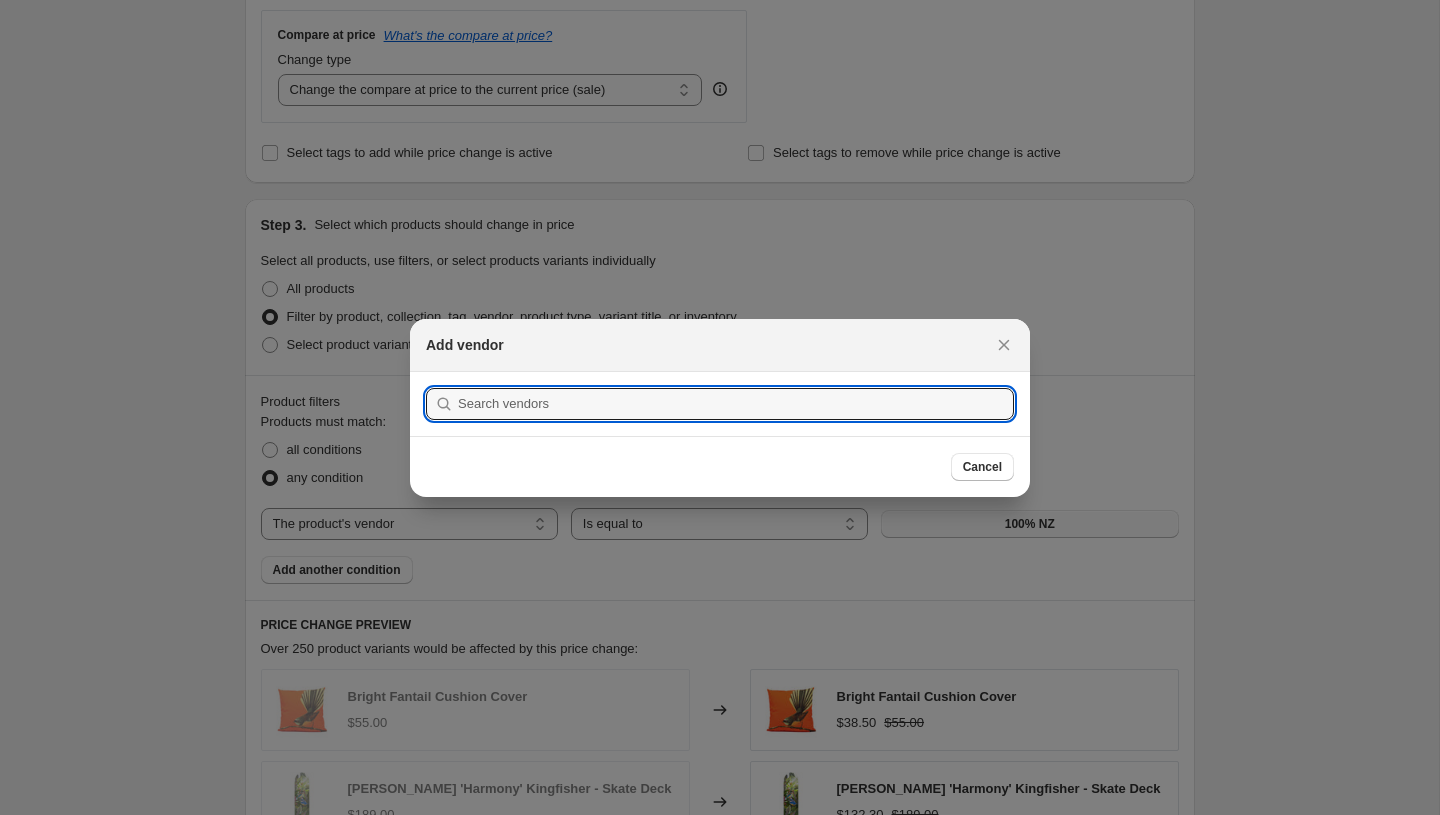 scroll, scrollTop: 0, scrollLeft: 0, axis: both 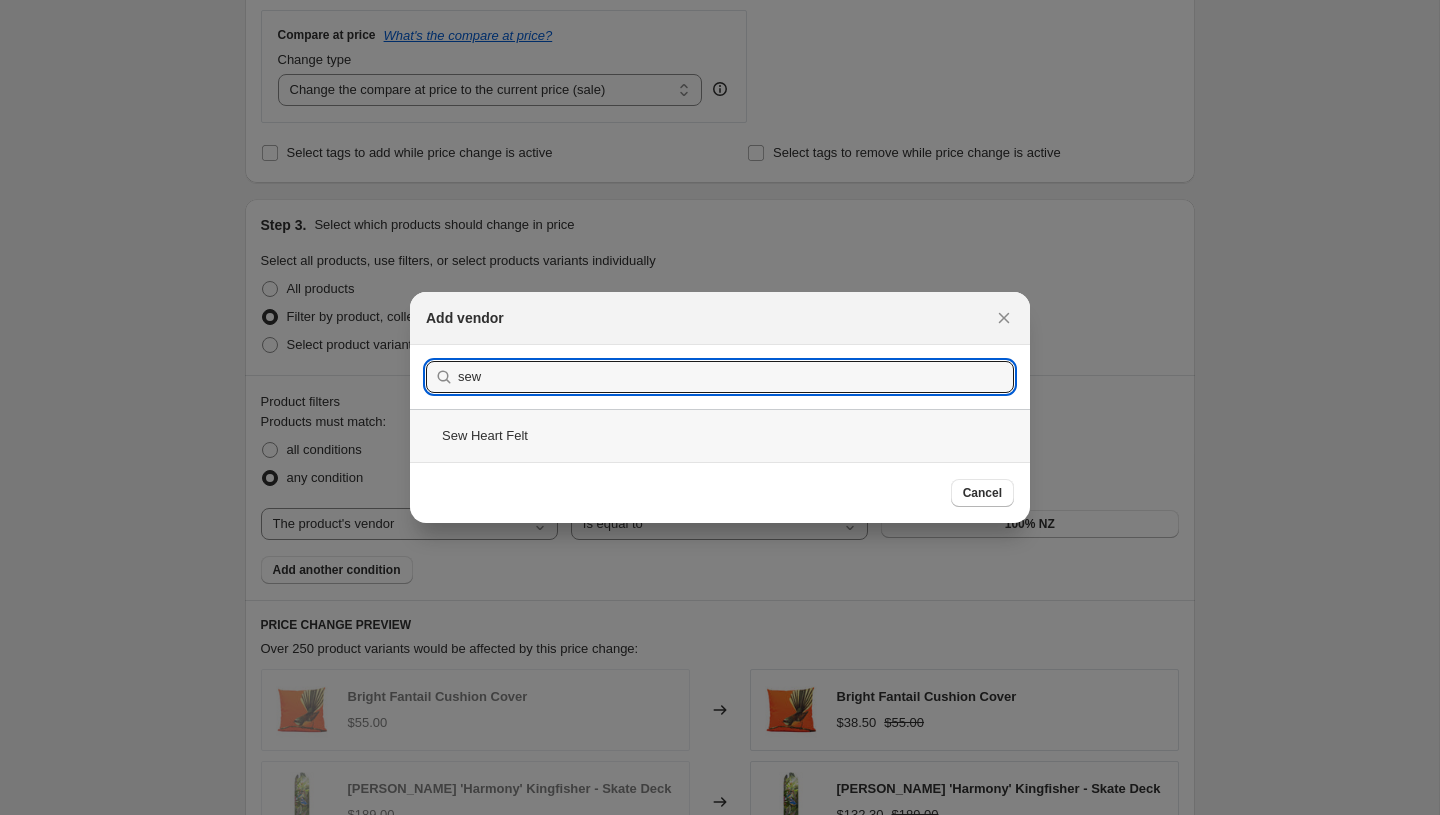 type on "sew" 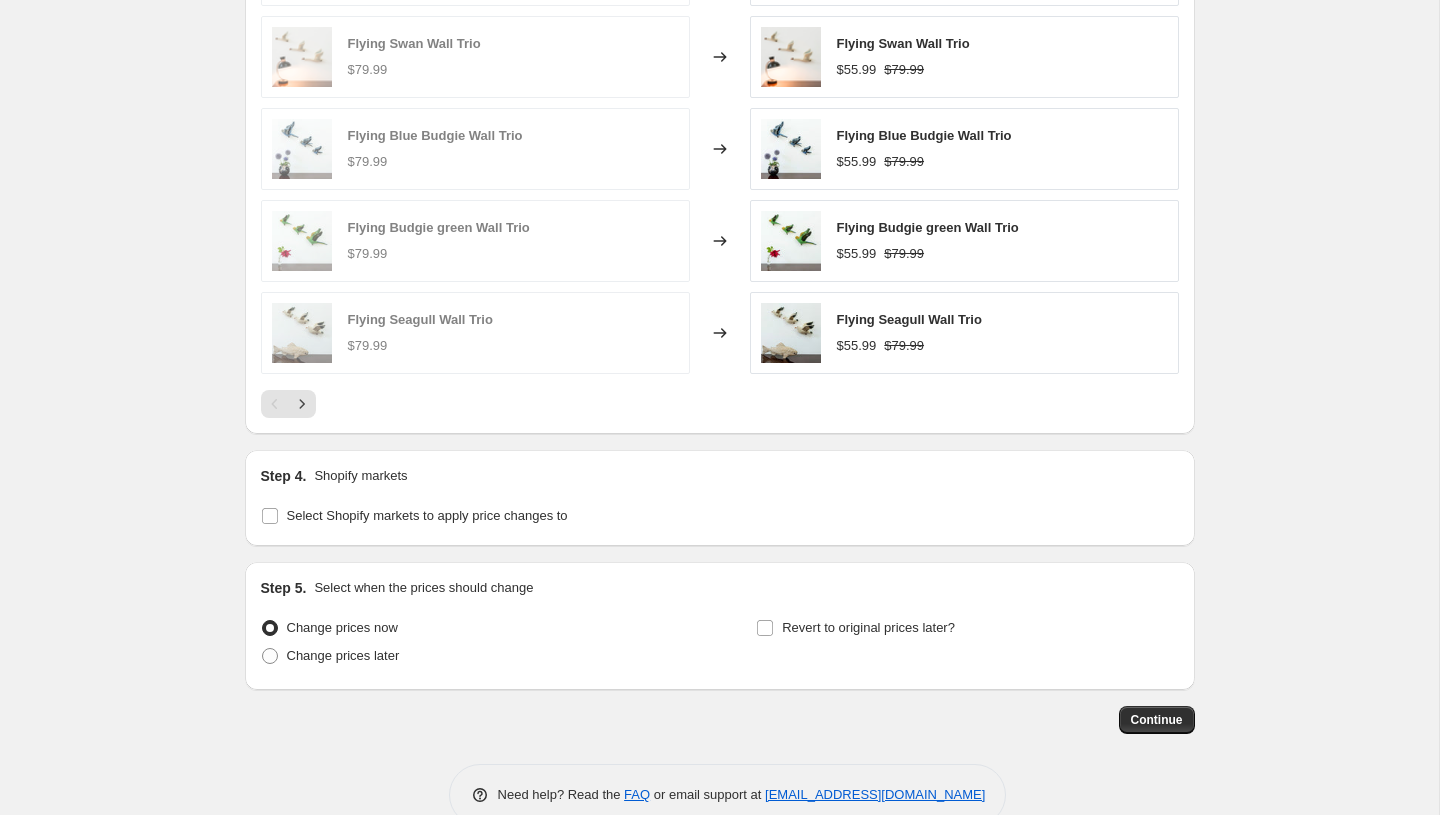 scroll, scrollTop: 1483, scrollLeft: 0, axis: vertical 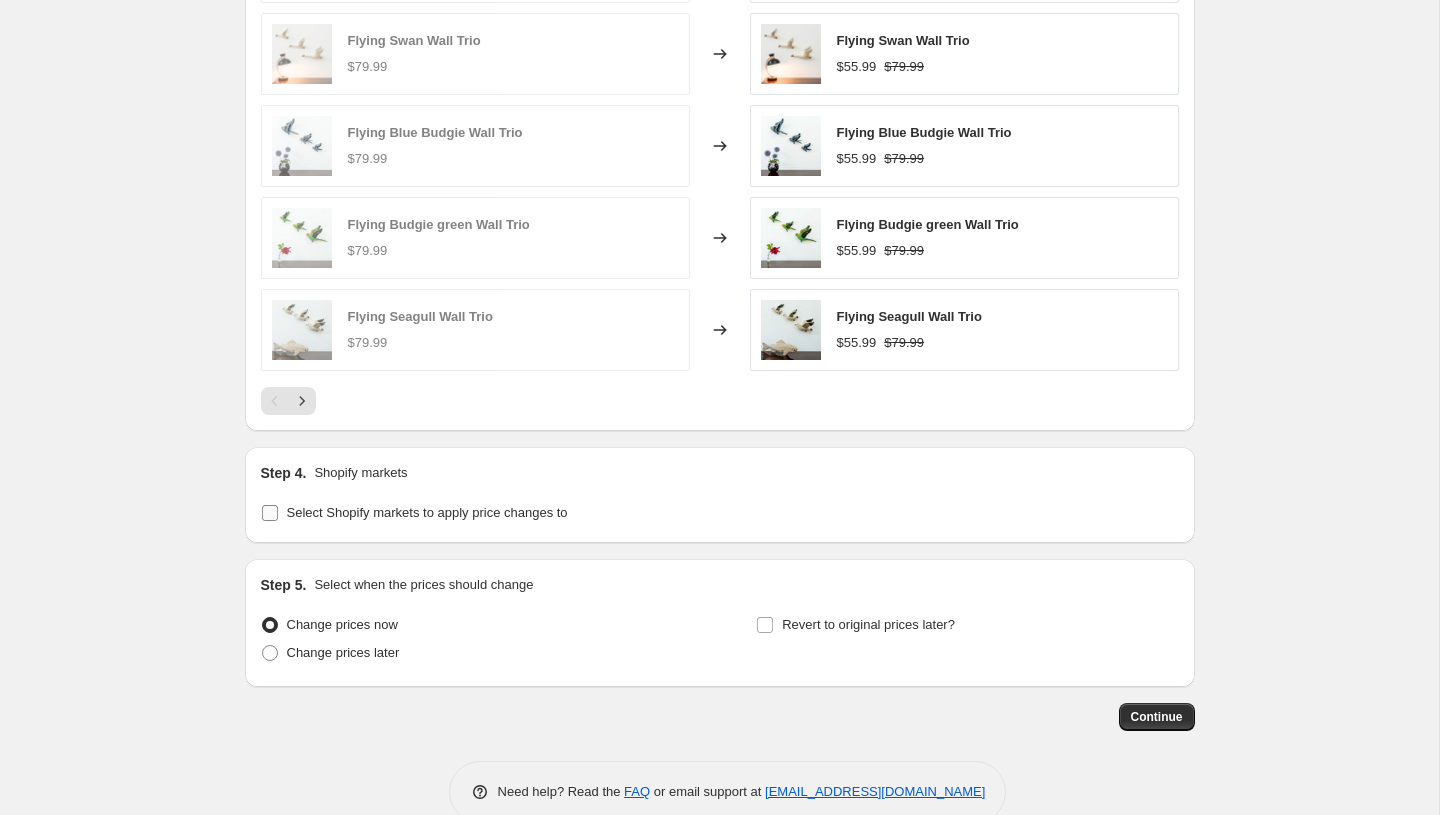 click on "Select Shopify markets to apply price changes to" at bounding box center [270, 513] 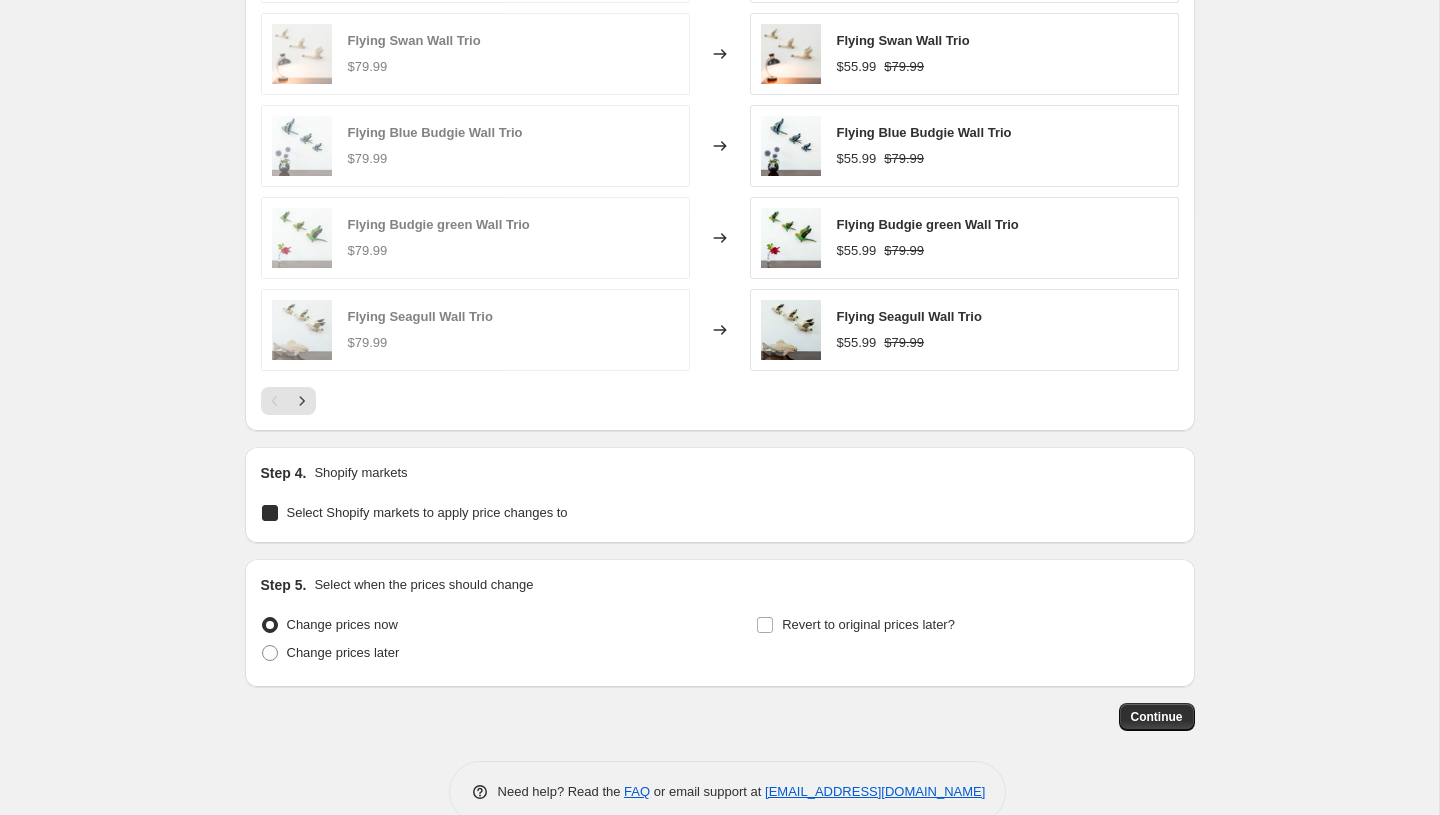 checkbox on "true" 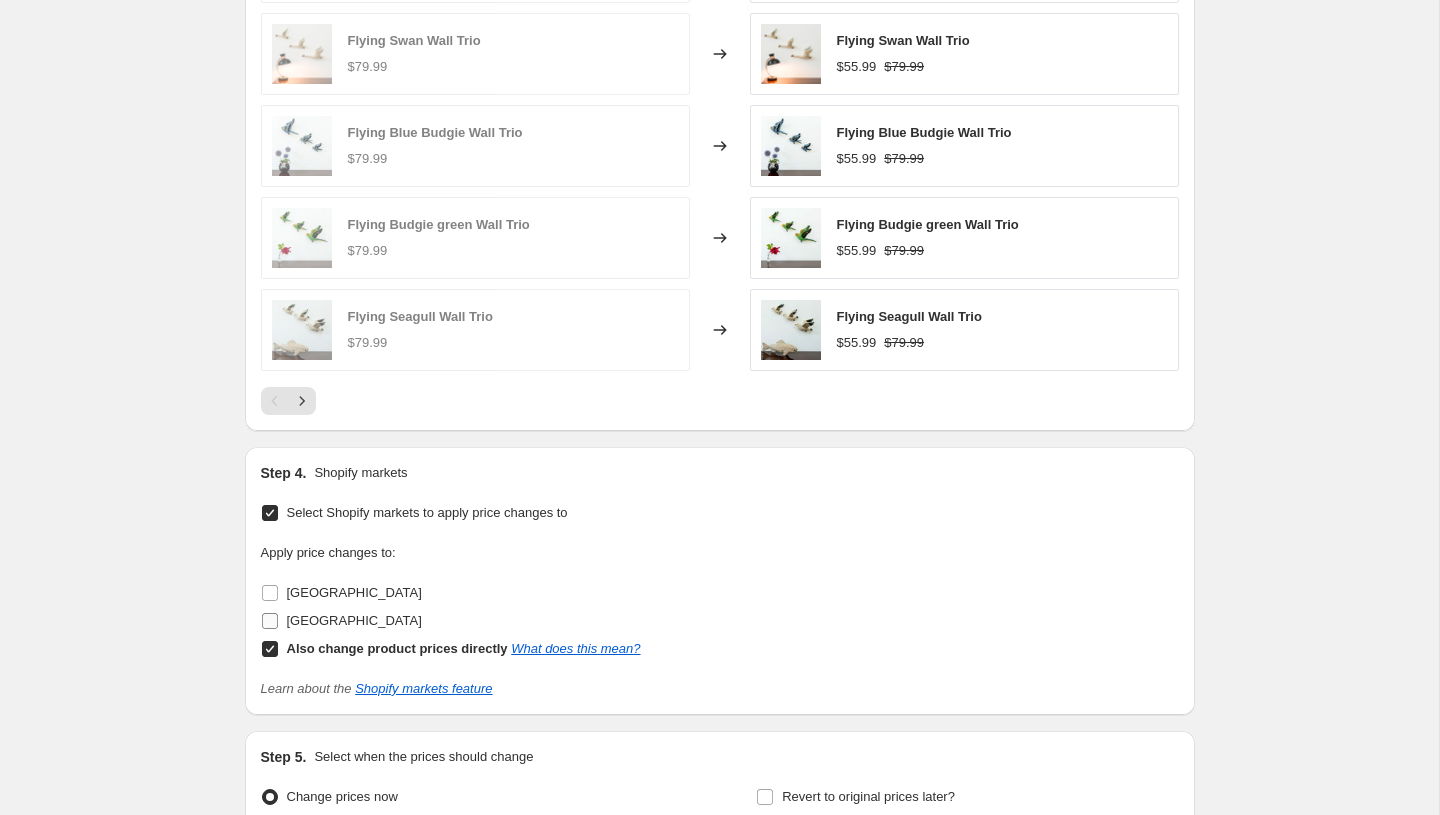click on "[GEOGRAPHIC_DATA]" at bounding box center (270, 621) 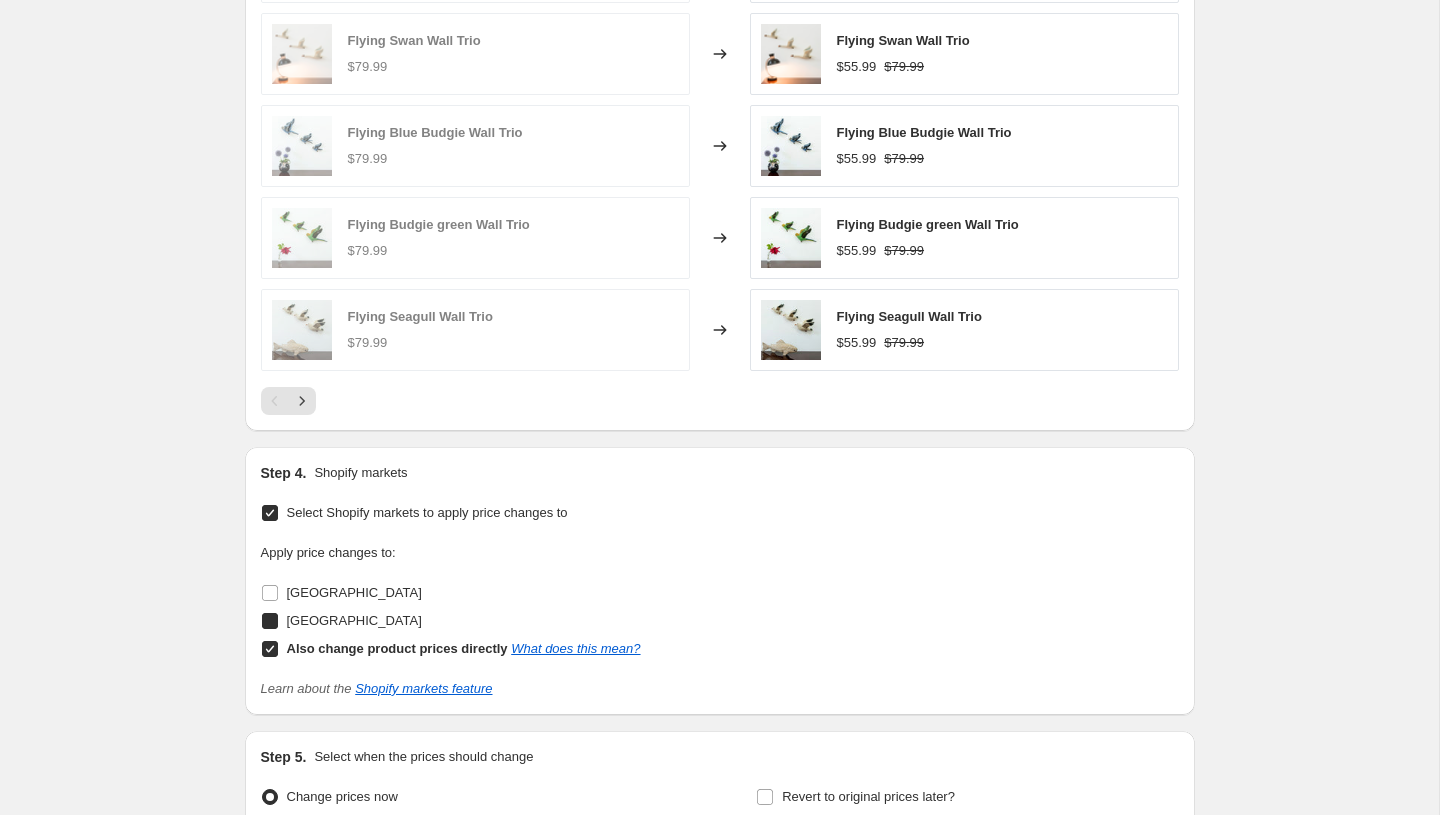 checkbox on "true" 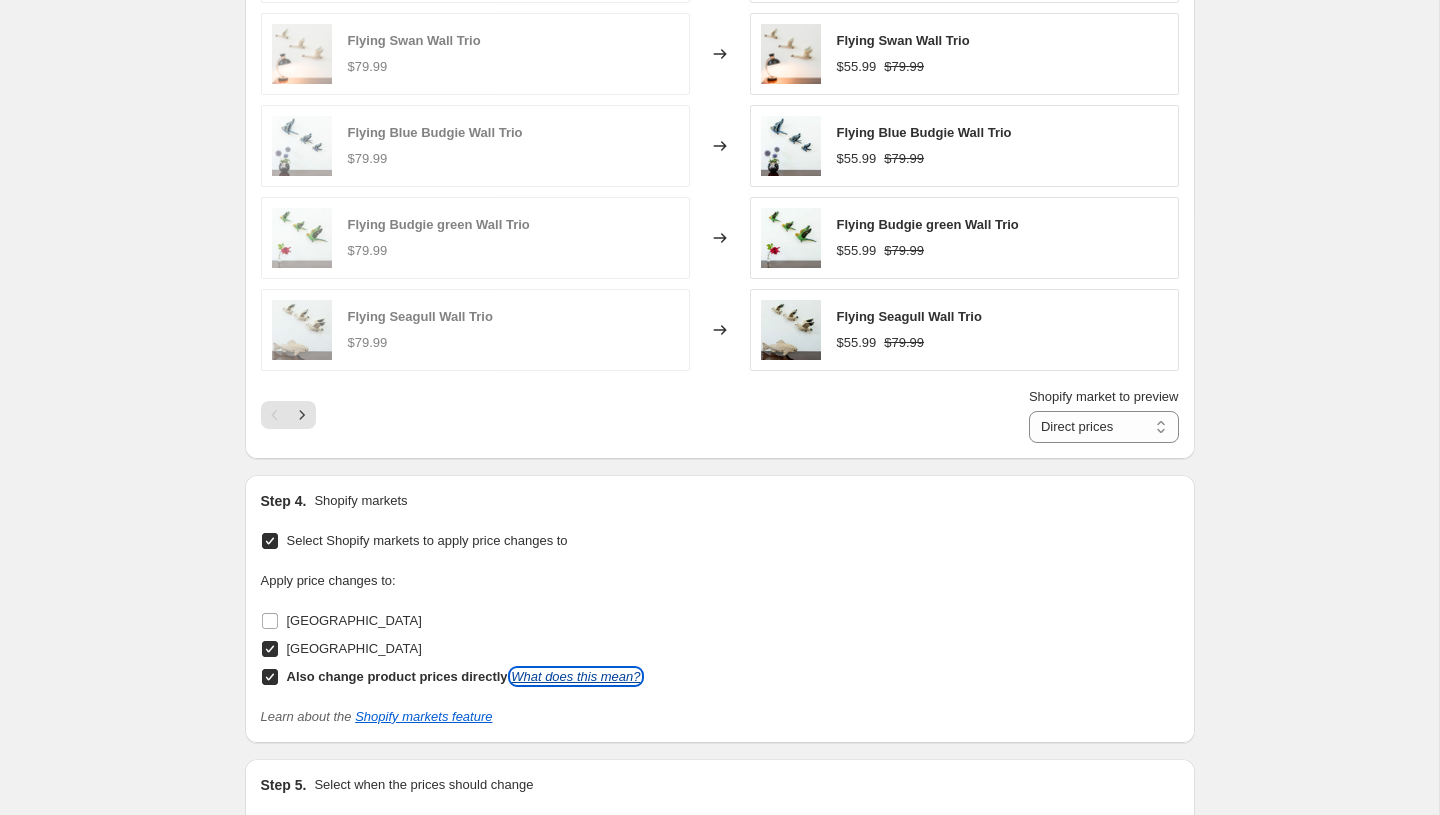 click on "What does this mean?" at bounding box center (575, 676) 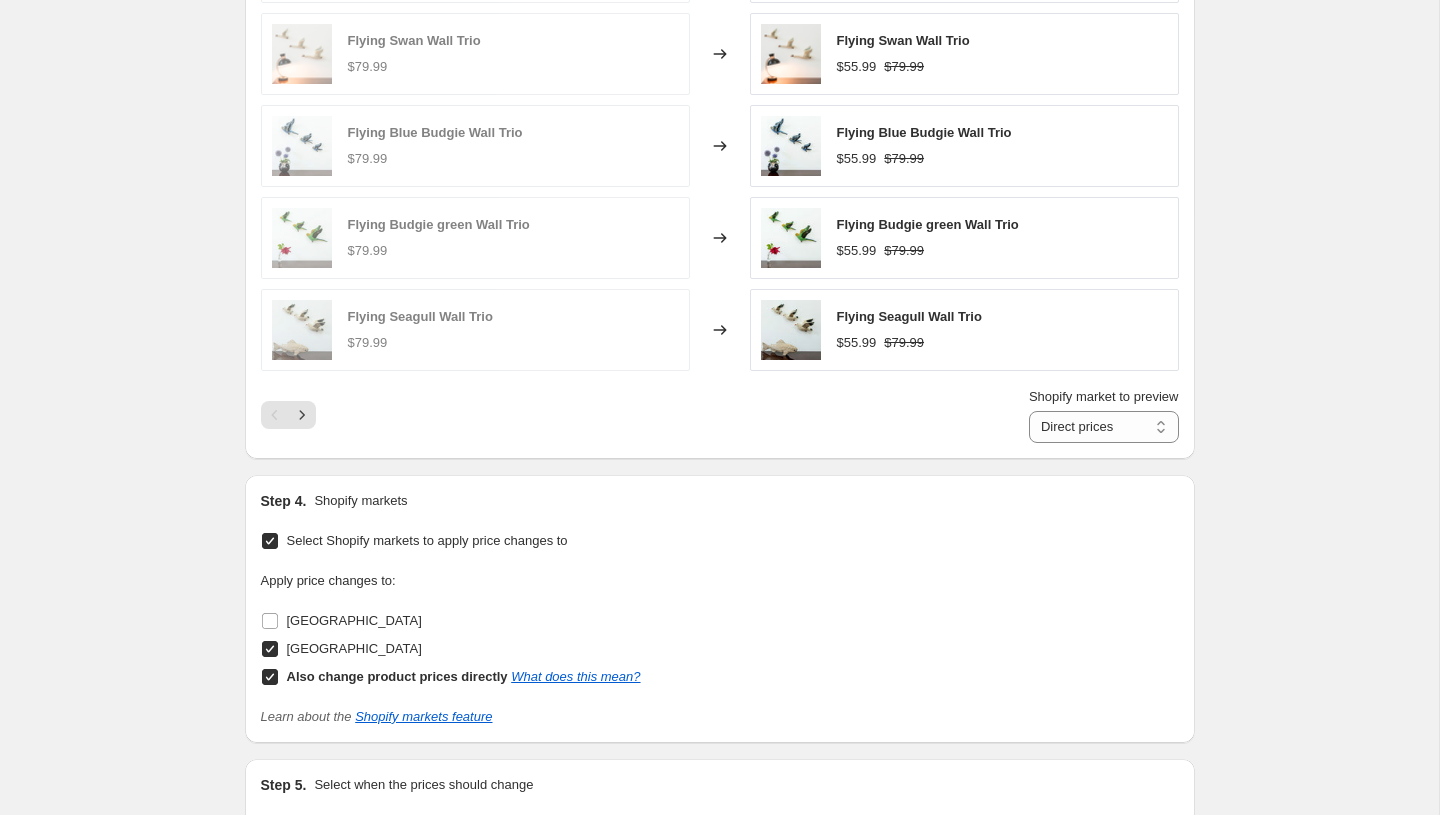 click on "Also change product prices directly   What does this mean?" at bounding box center [270, 677] 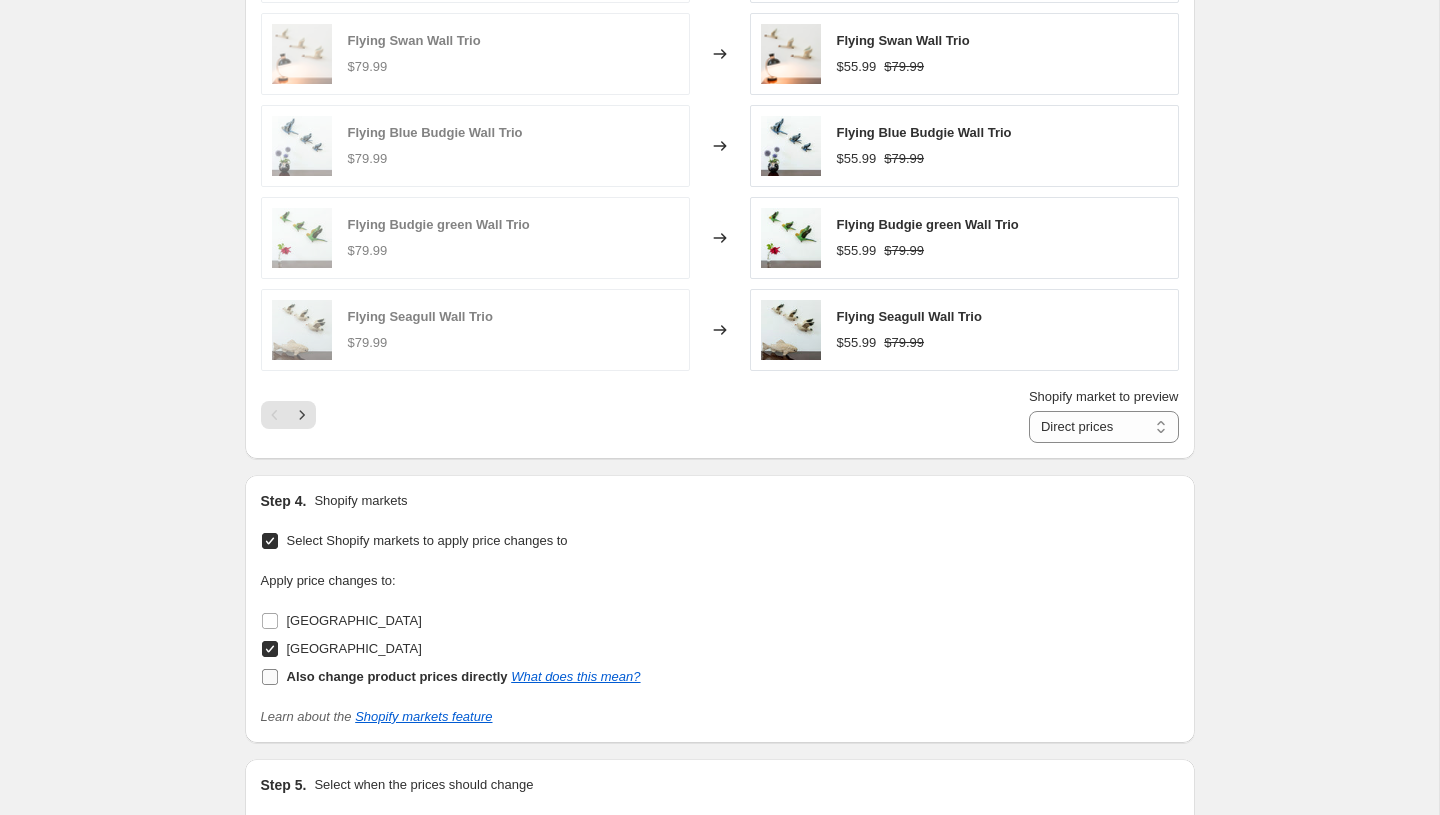 checkbox on "false" 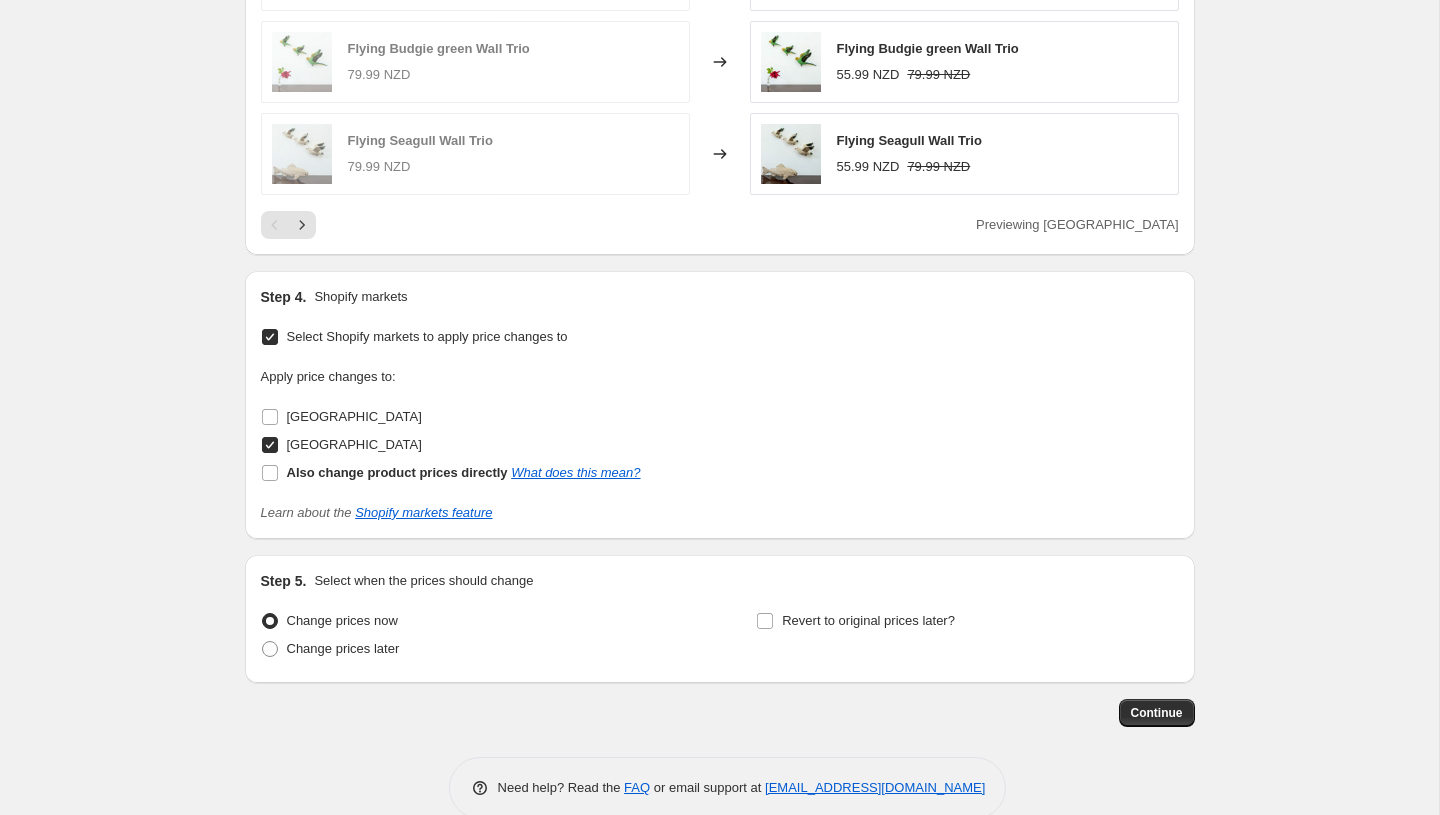 scroll, scrollTop: 1661, scrollLeft: 0, axis: vertical 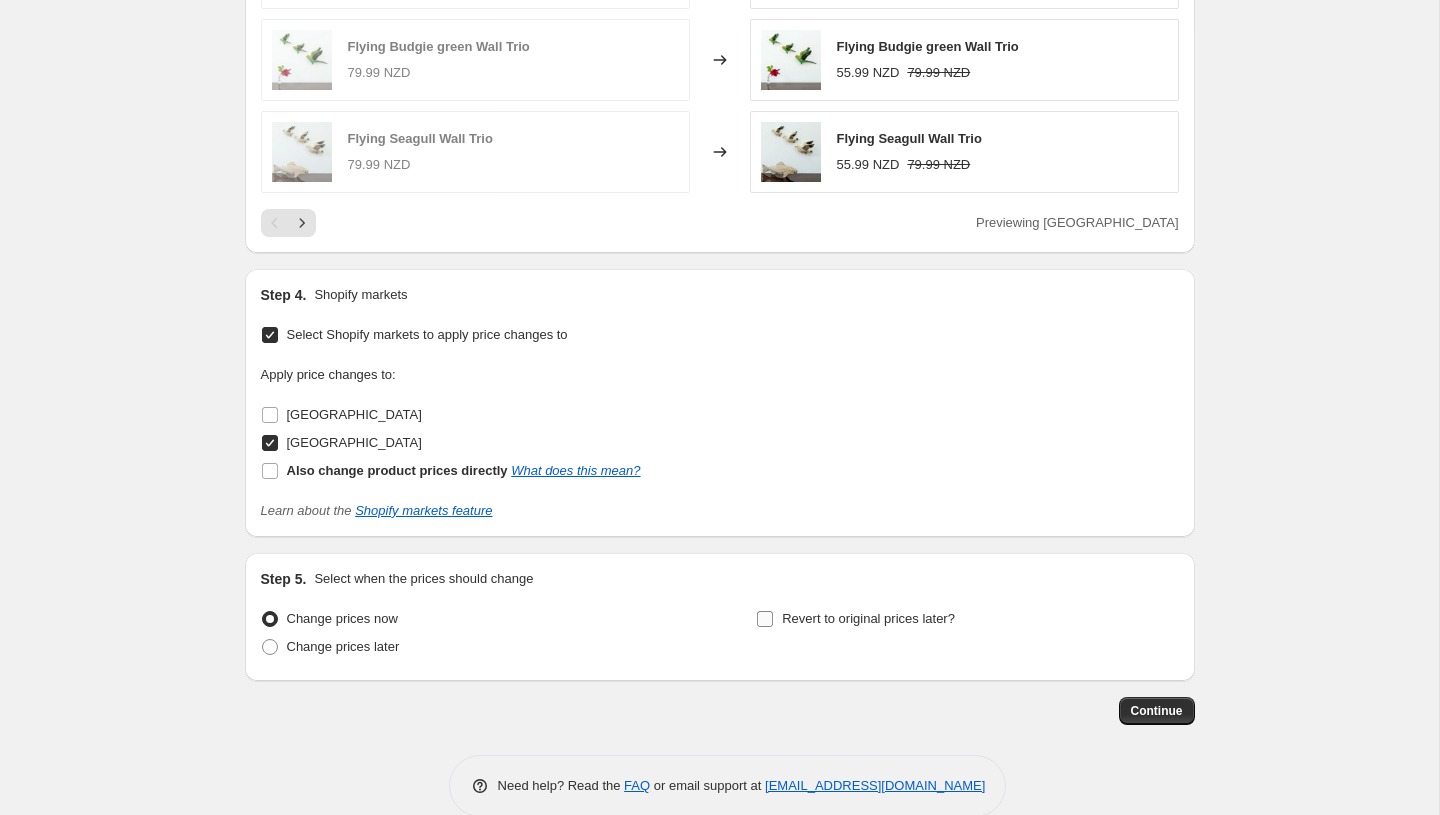 click on "Revert to original prices later?" at bounding box center (765, 619) 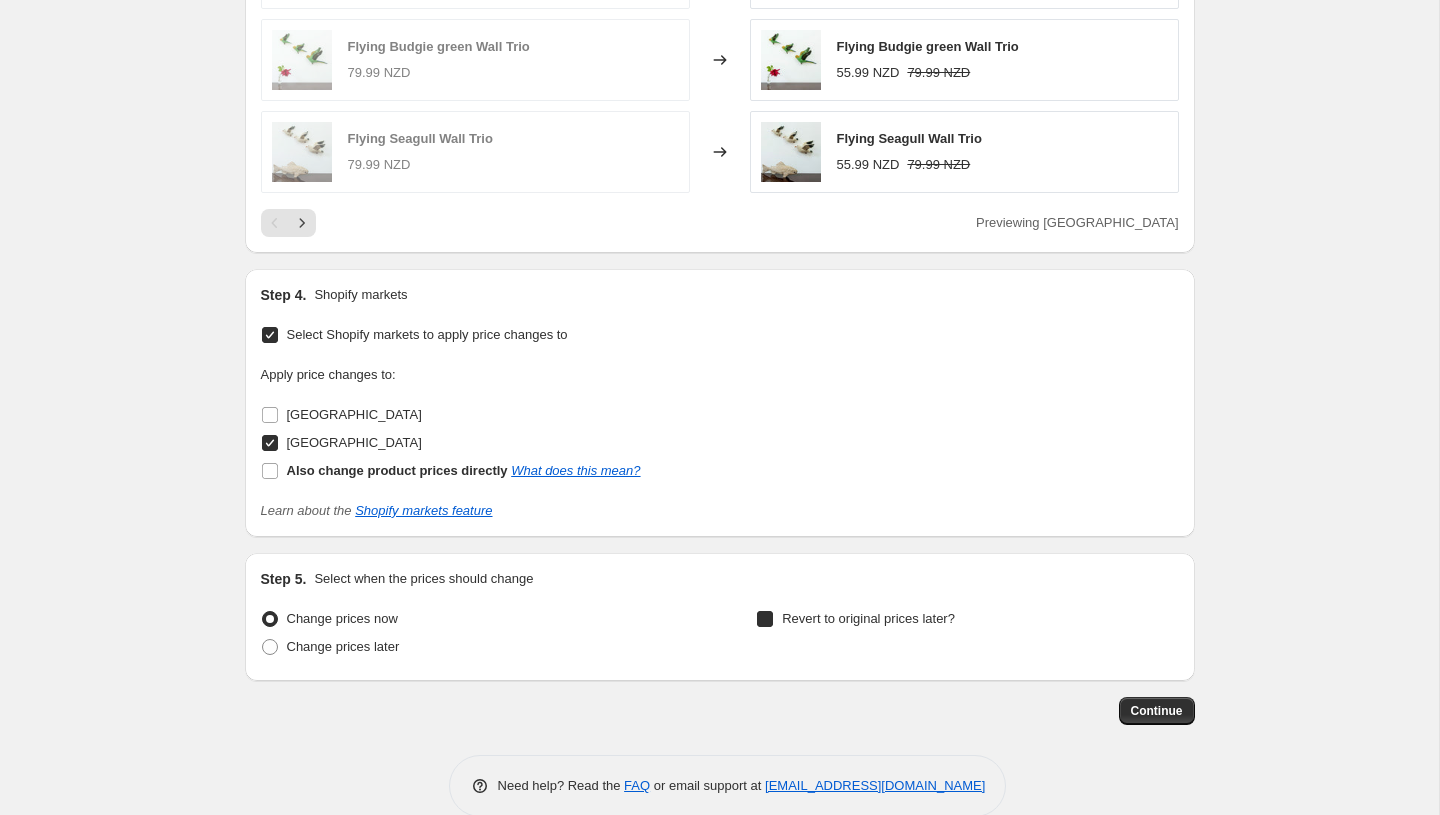 checkbox on "true" 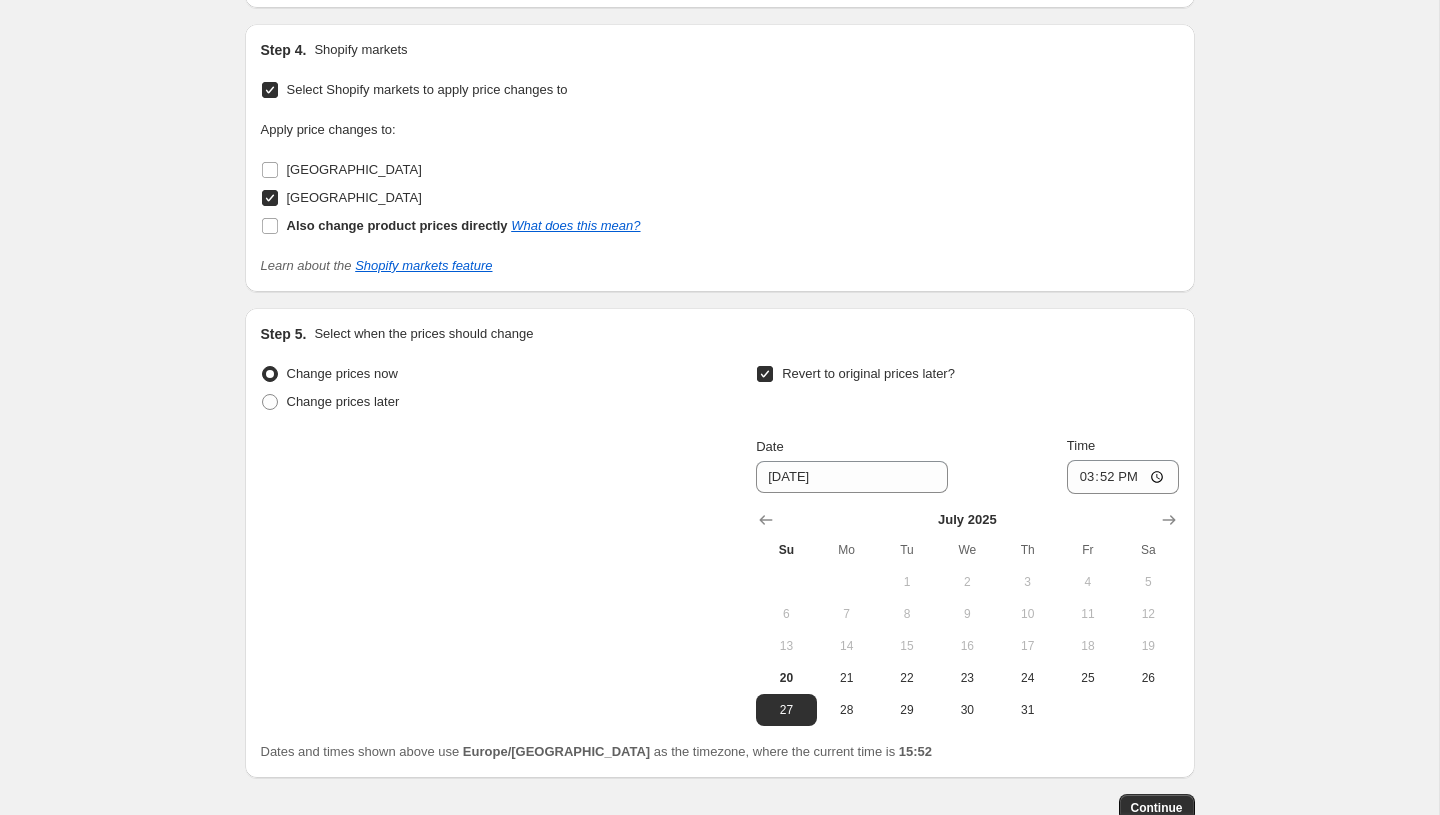 scroll, scrollTop: 1909, scrollLeft: 0, axis: vertical 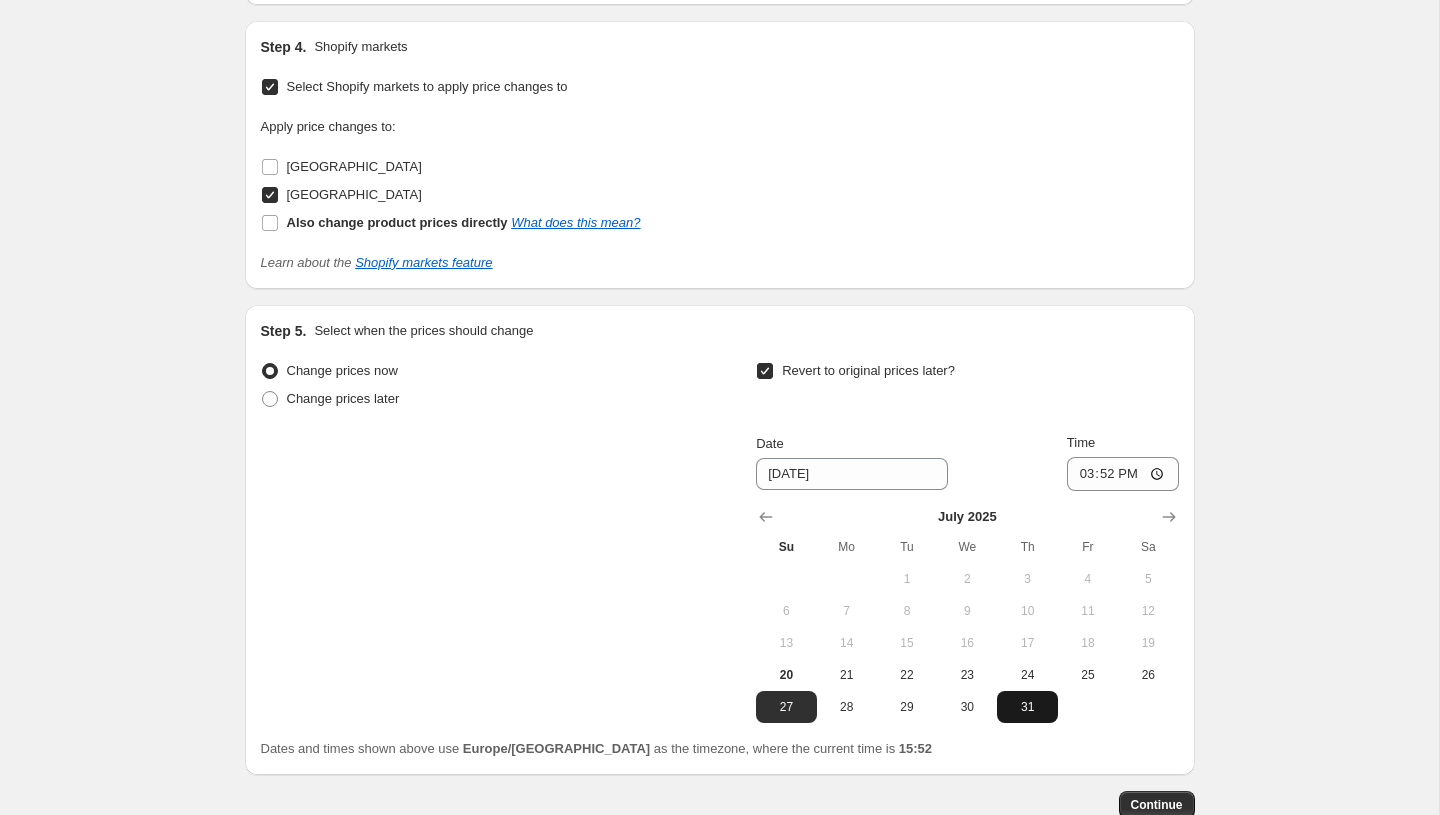 click on "31" at bounding box center (1027, 707) 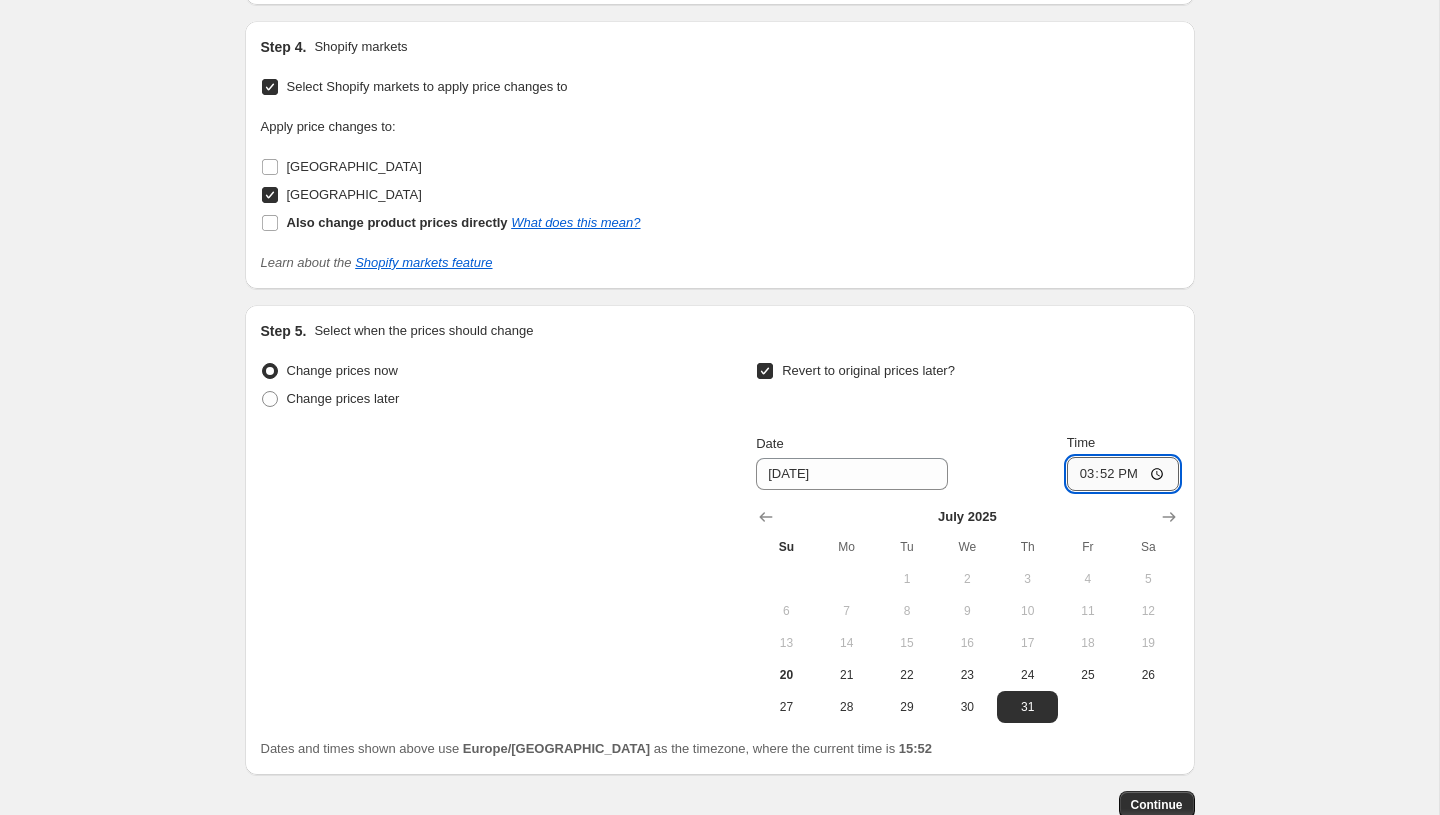 click on "15:52" at bounding box center (1123, 474) 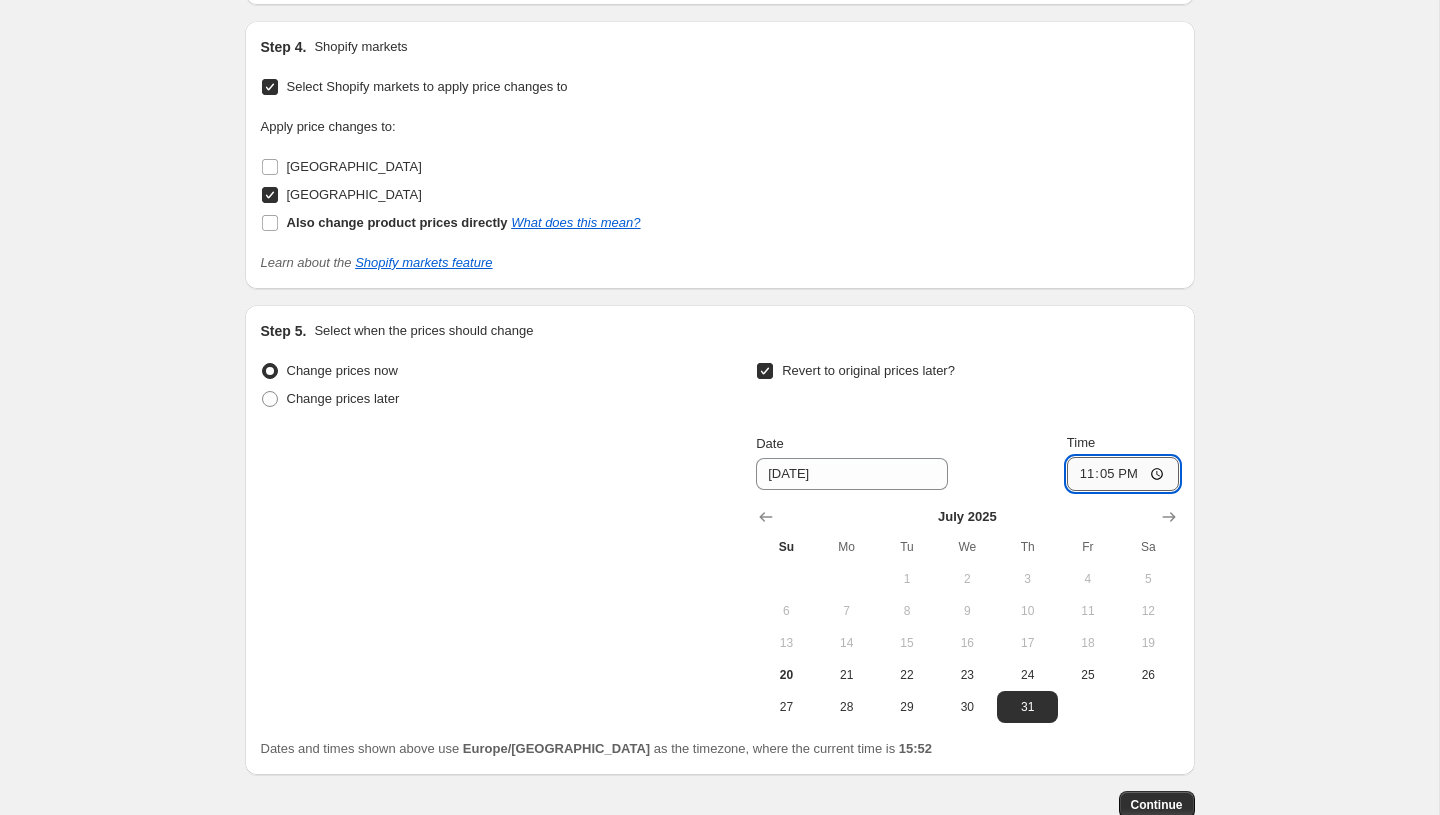 type on "23:59" 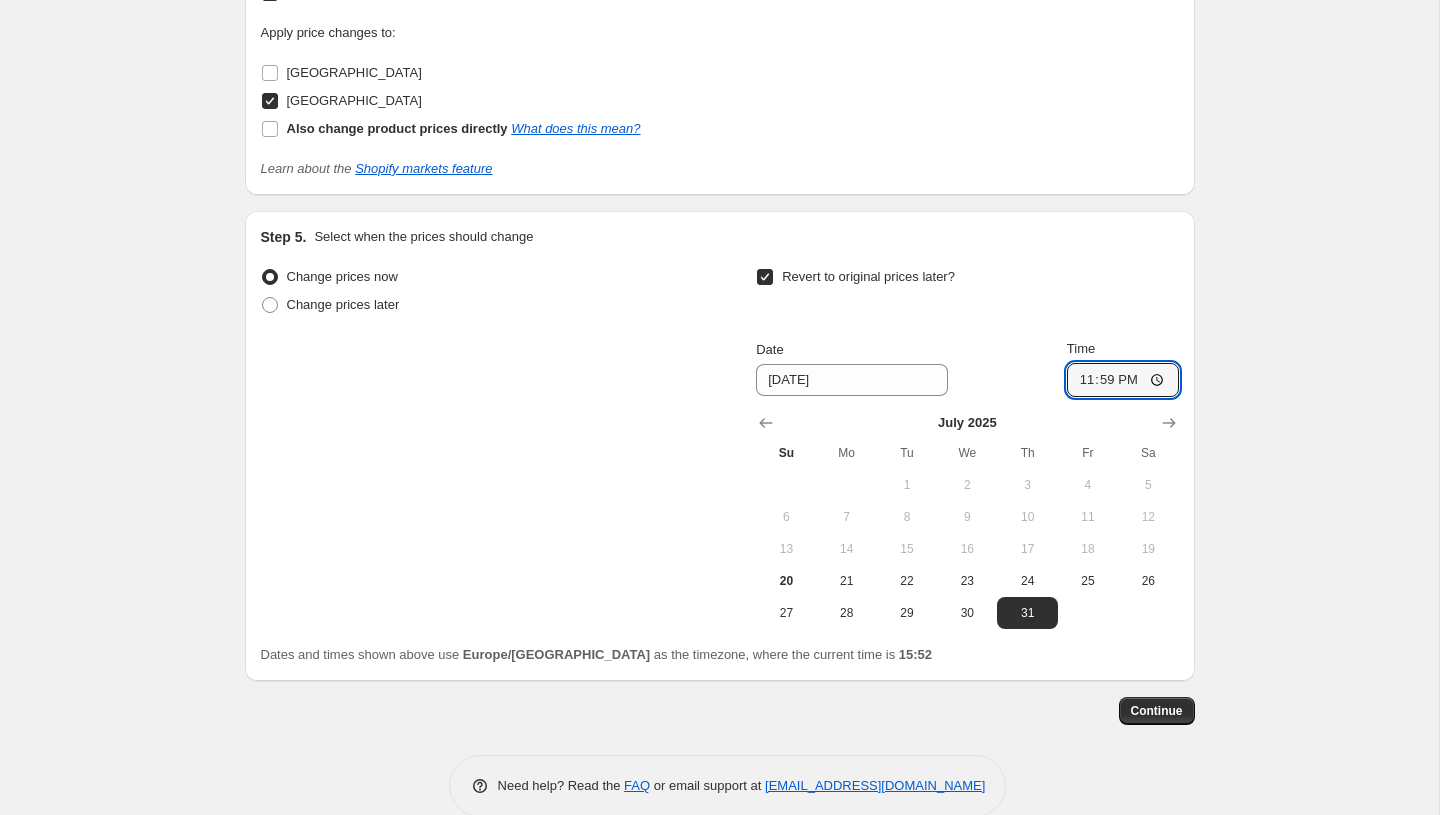 scroll, scrollTop: 2035, scrollLeft: 0, axis: vertical 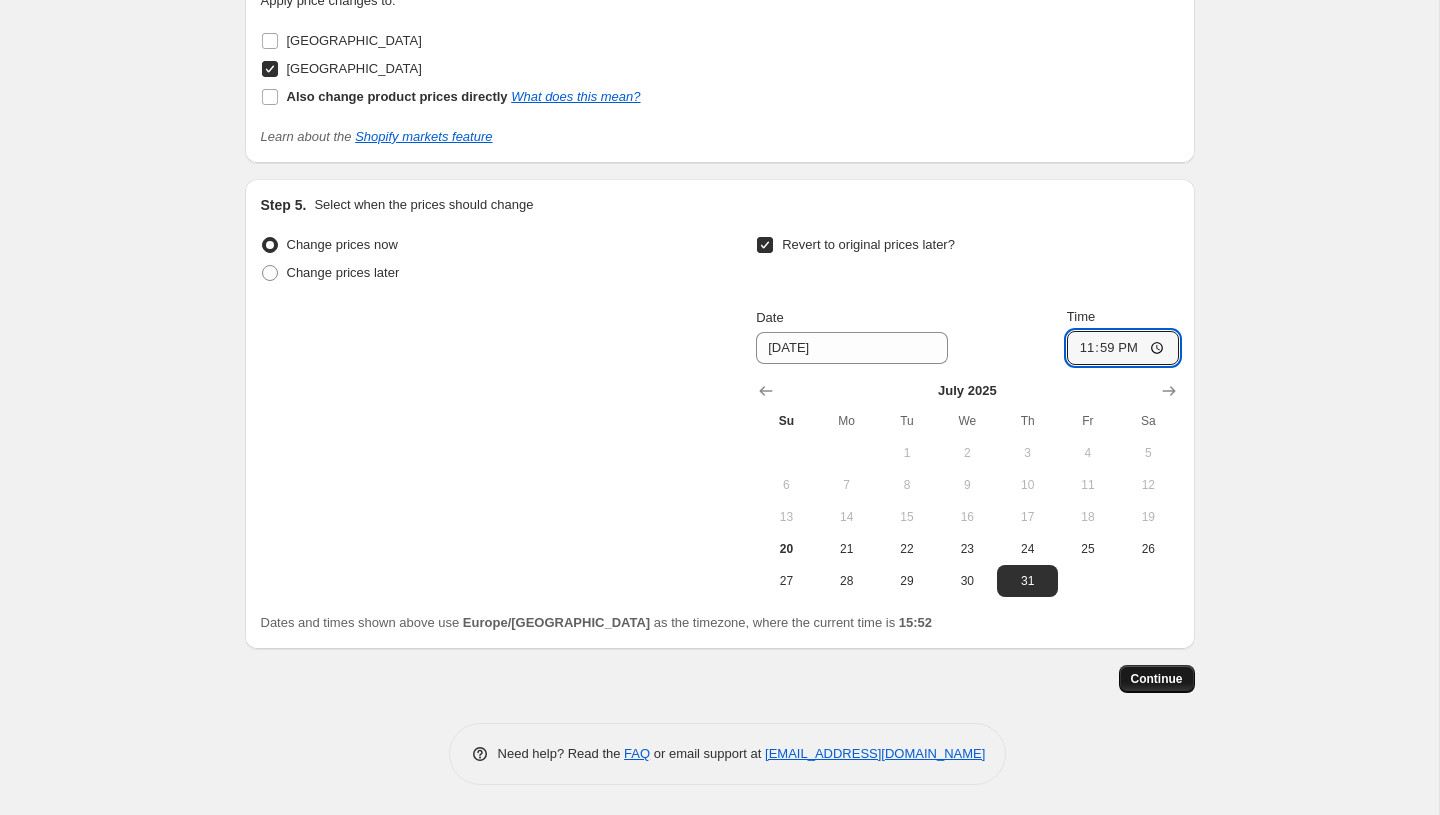 click on "Continue" at bounding box center [1157, 679] 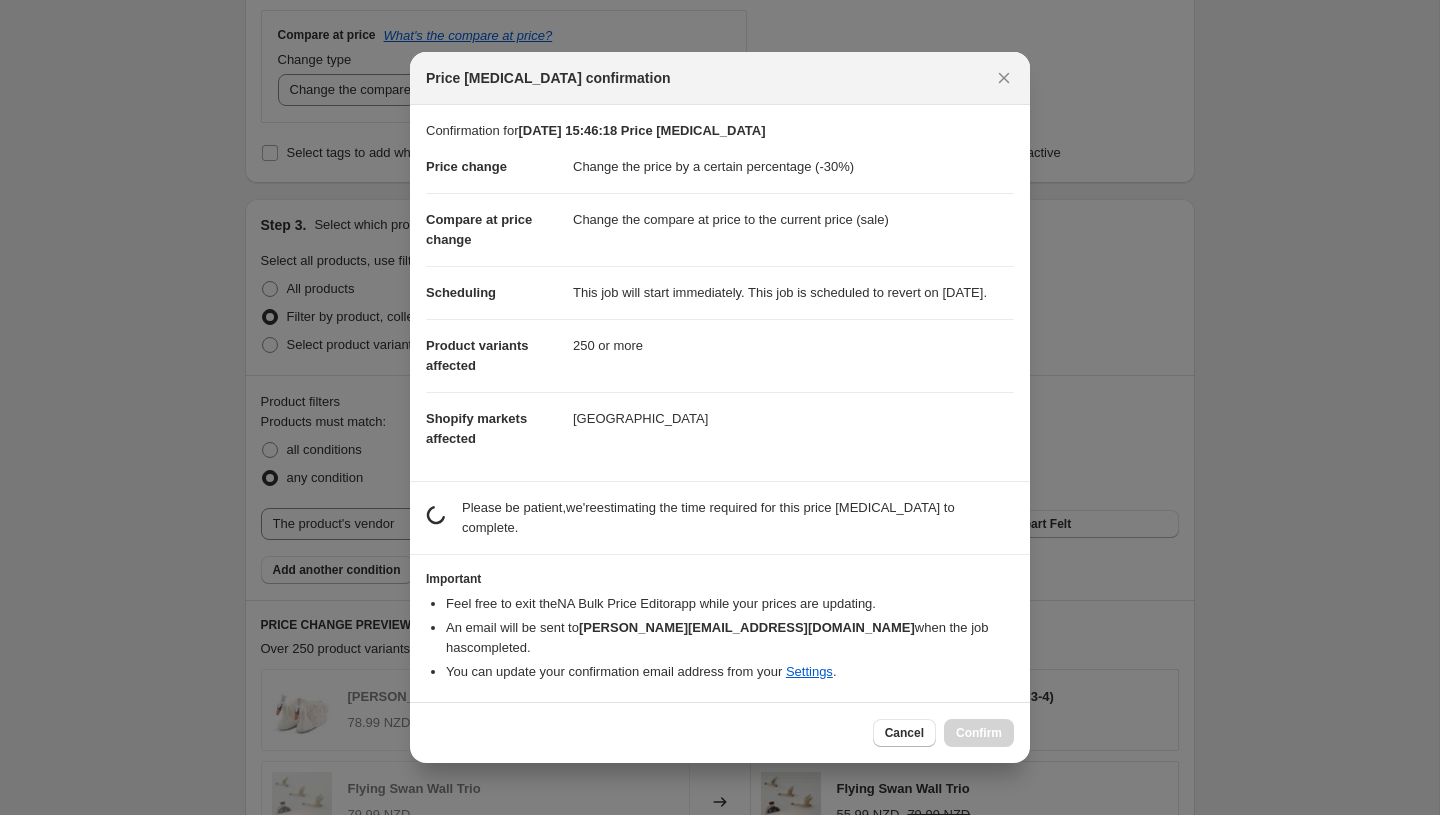 scroll, scrollTop: 2035, scrollLeft: 0, axis: vertical 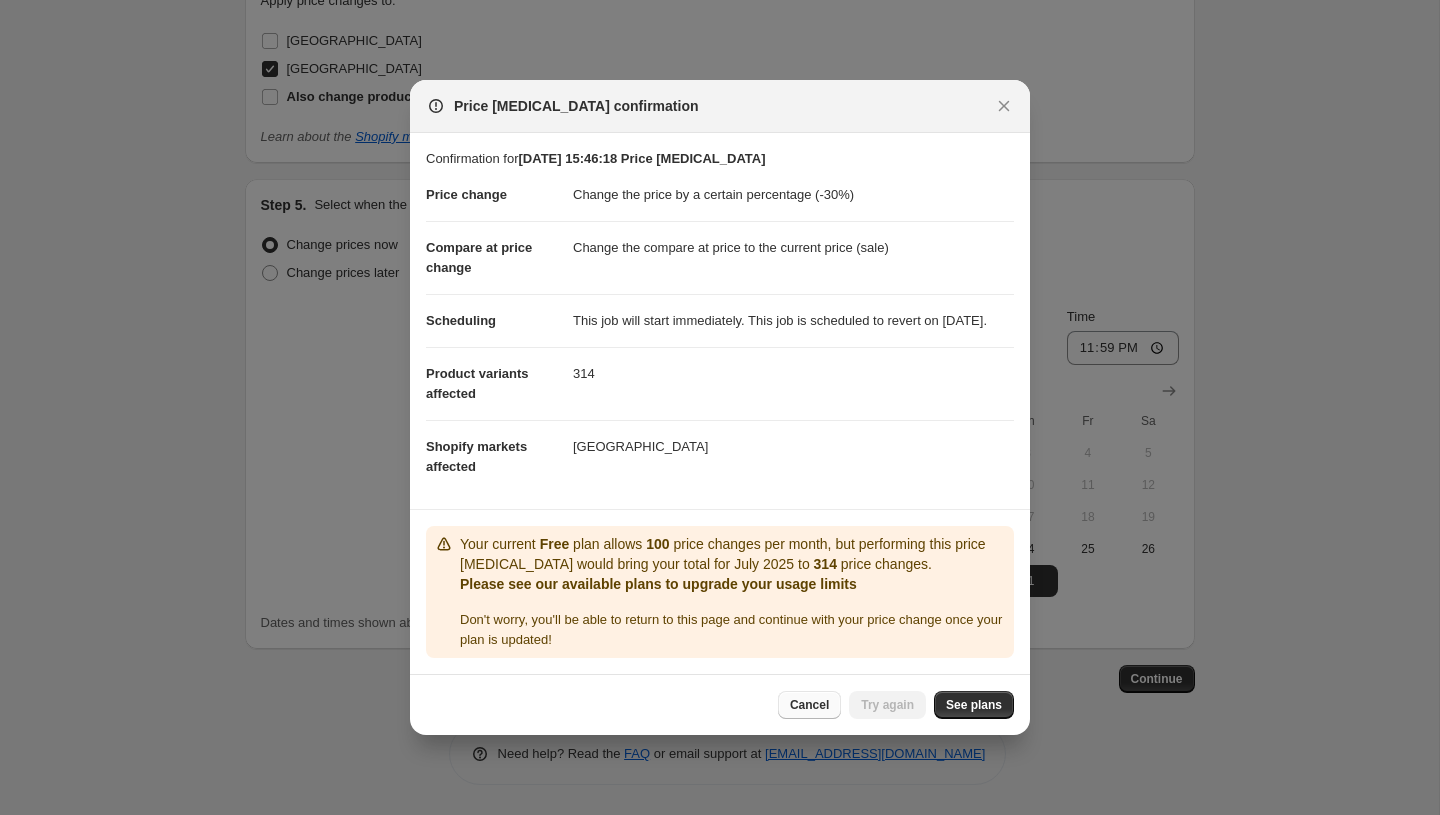 click on "Cancel" at bounding box center (809, 705) 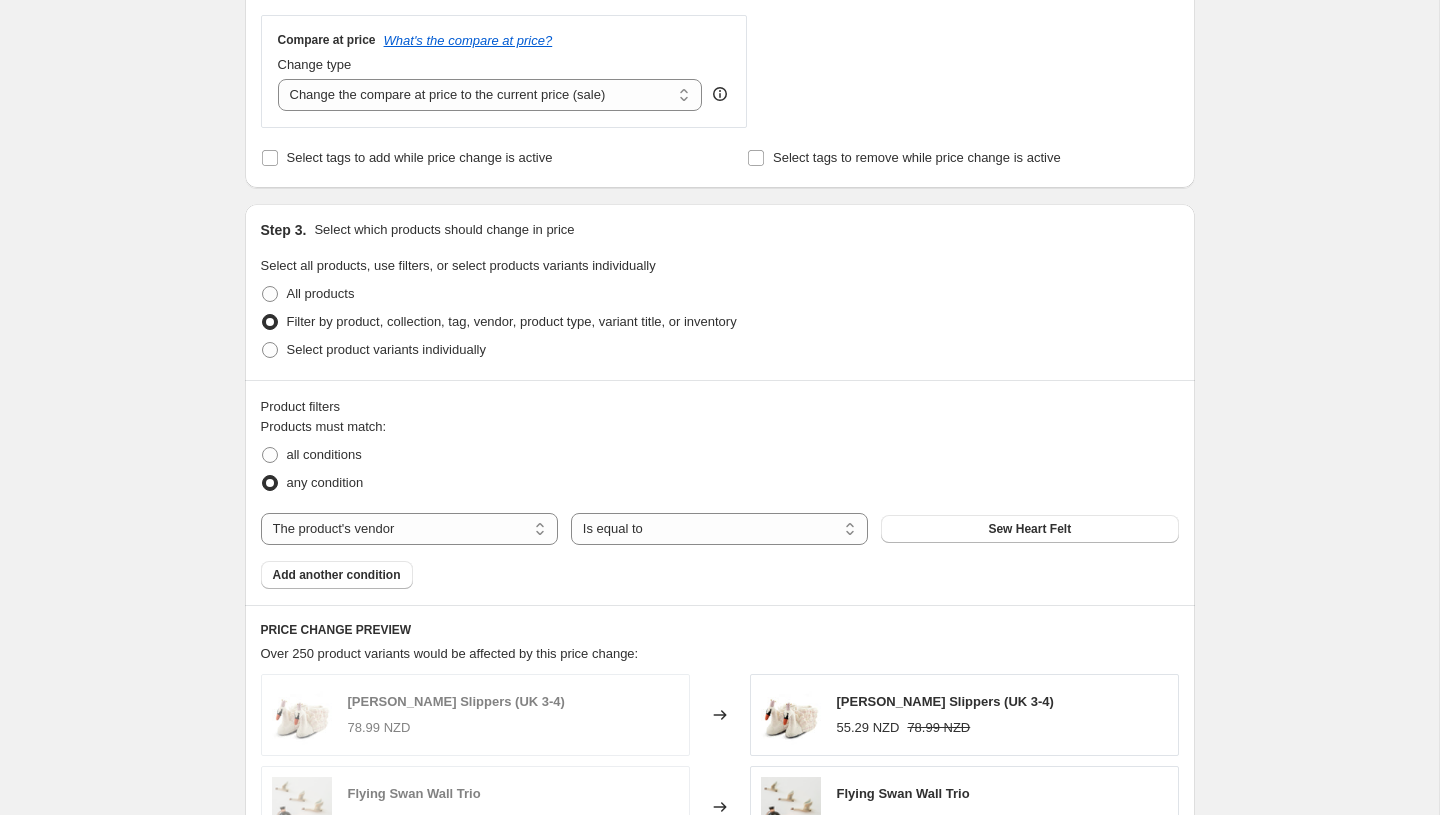 scroll, scrollTop: 744, scrollLeft: 0, axis: vertical 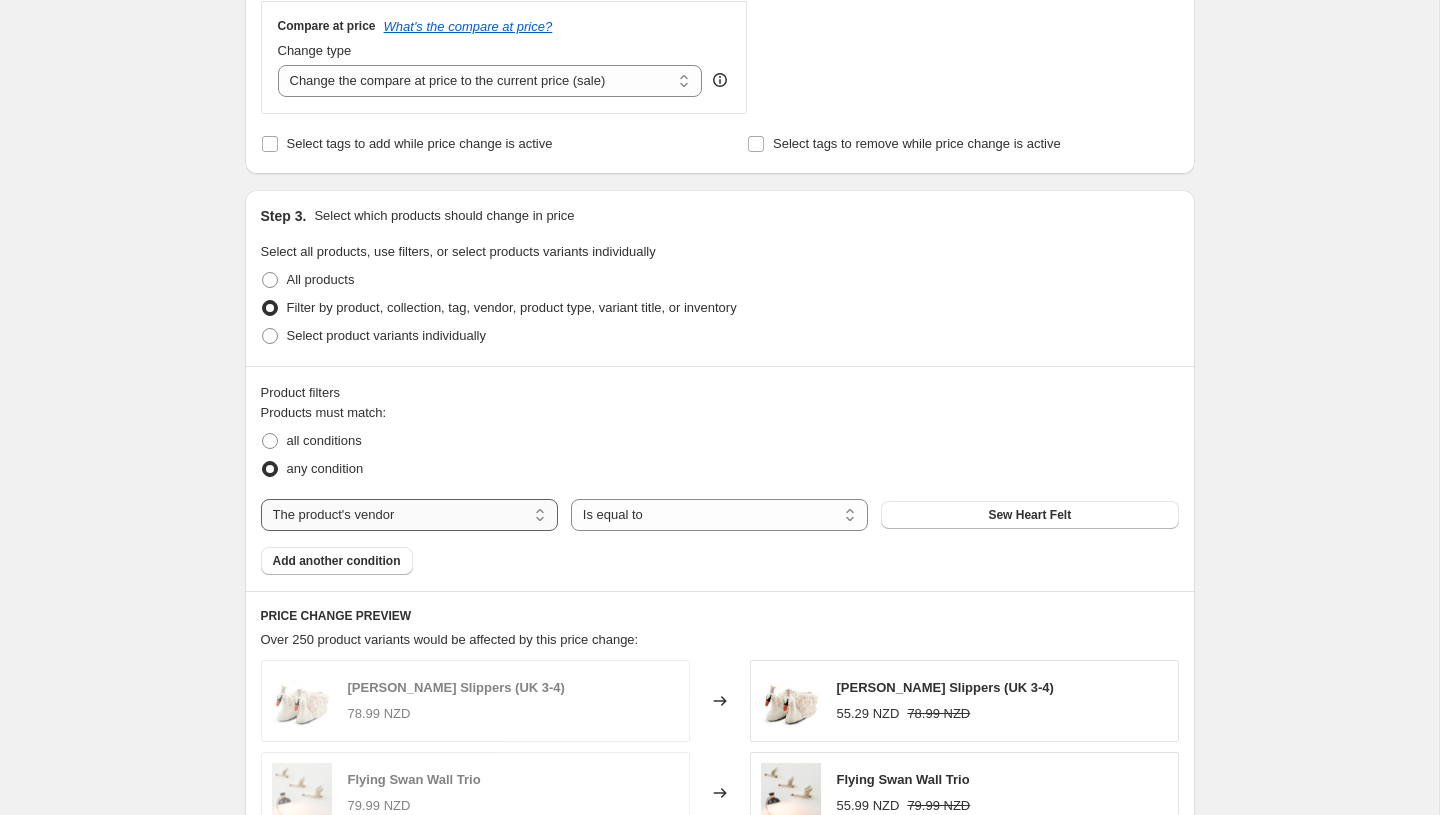 click on "The product The product's collection The product's tag The product's vendor The product's type The product's status The variant's title Inventory quantity" at bounding box center (409, 515) 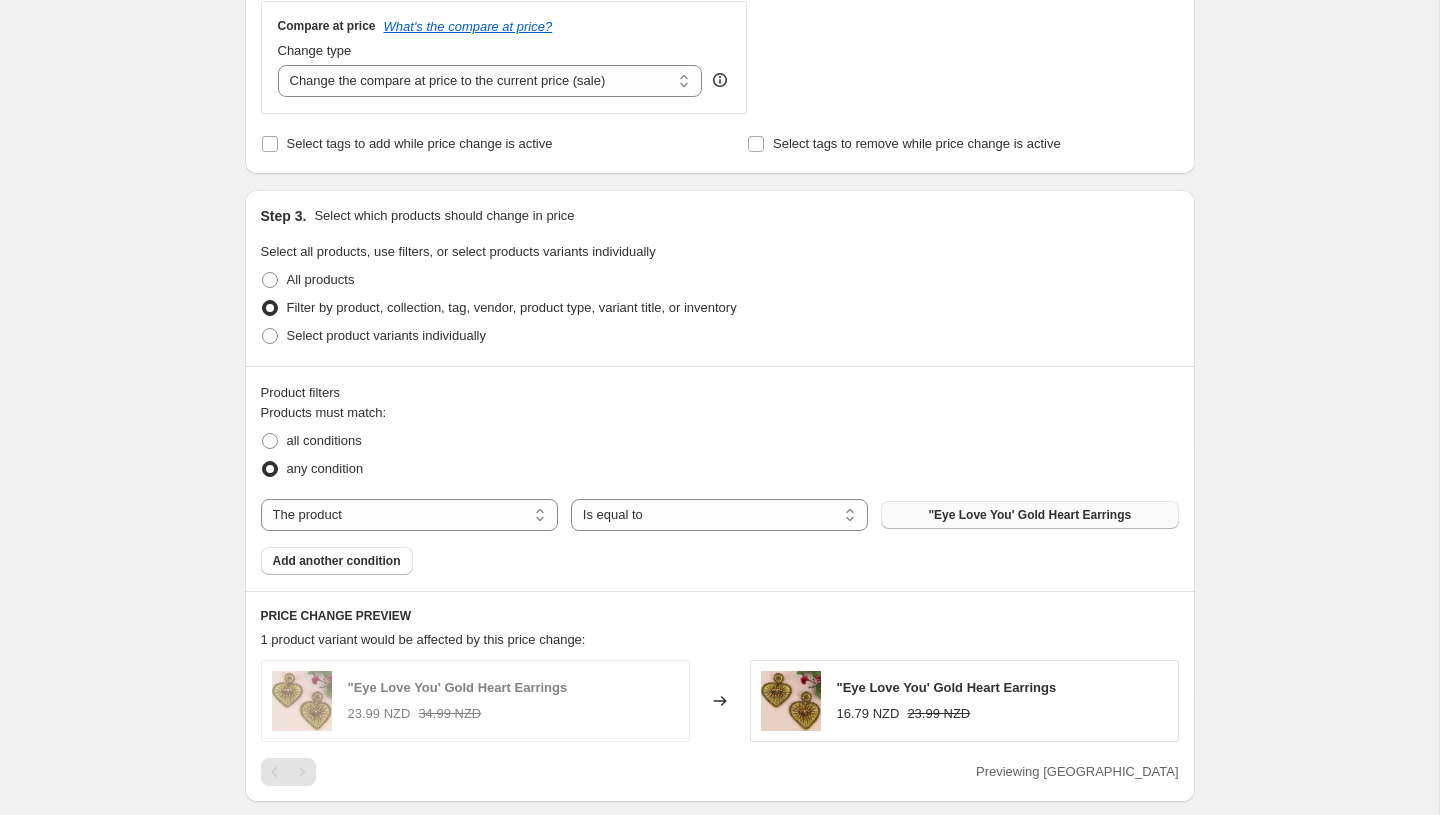 click on ""Eye Love You' Gold Heart Earrings" at bounding box center (1029, 515) 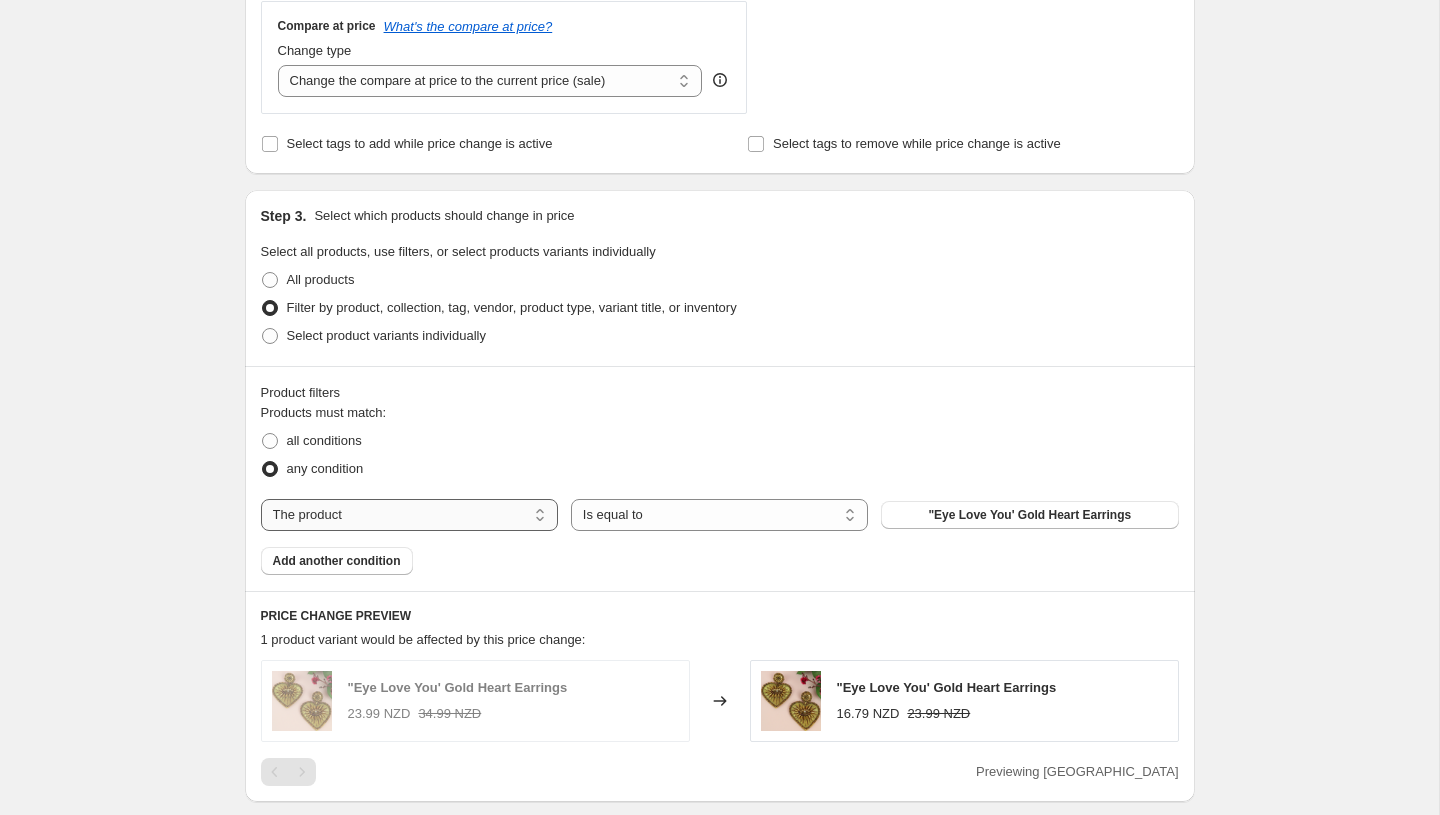 click on "The product The product's collection The product's tag The product's vendor The product's type The product's status The variant's title Inventory quantity" at bounding box center (409, 515) 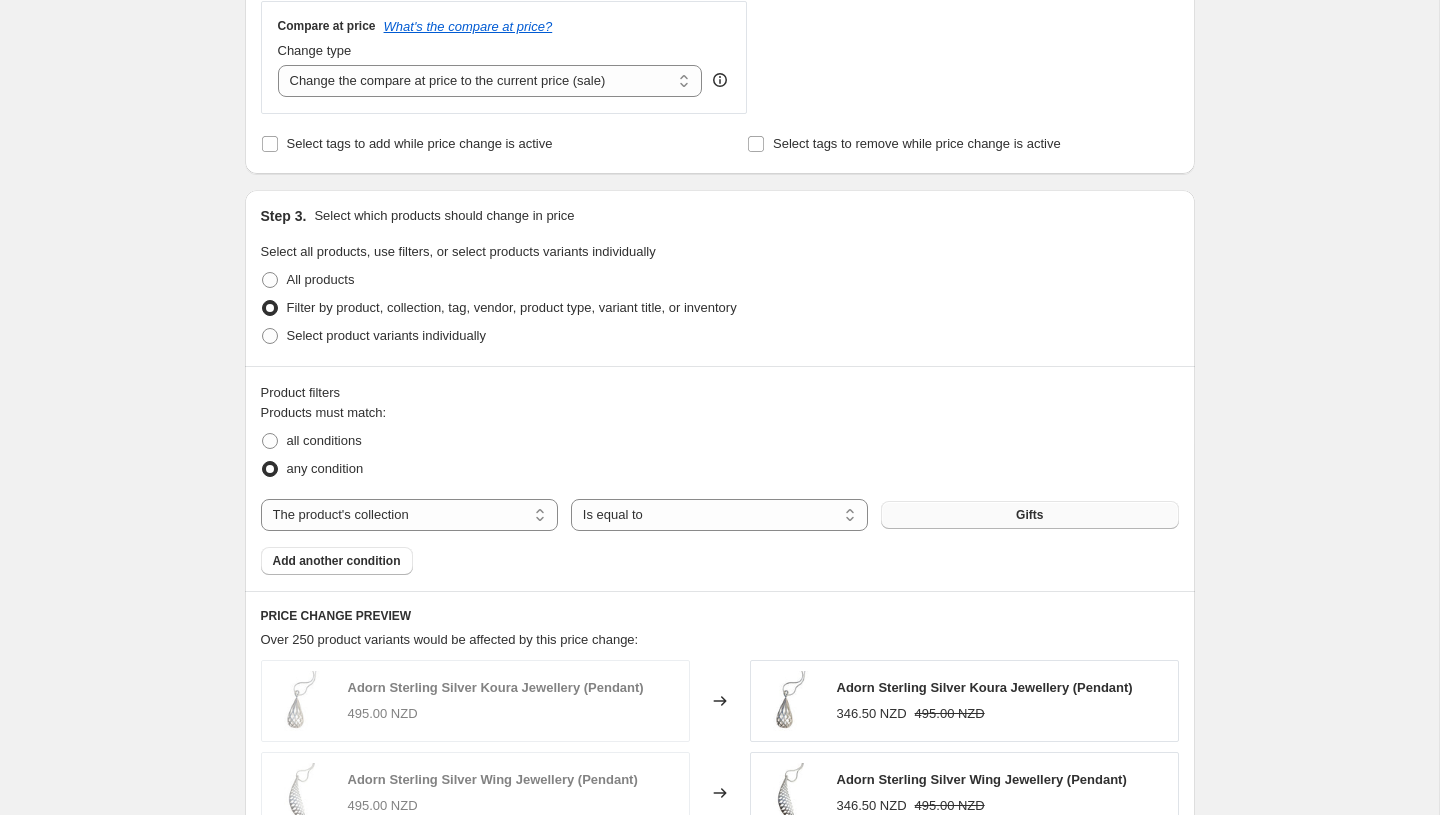 click on "Gifts" at bounding box center [1029, 515] 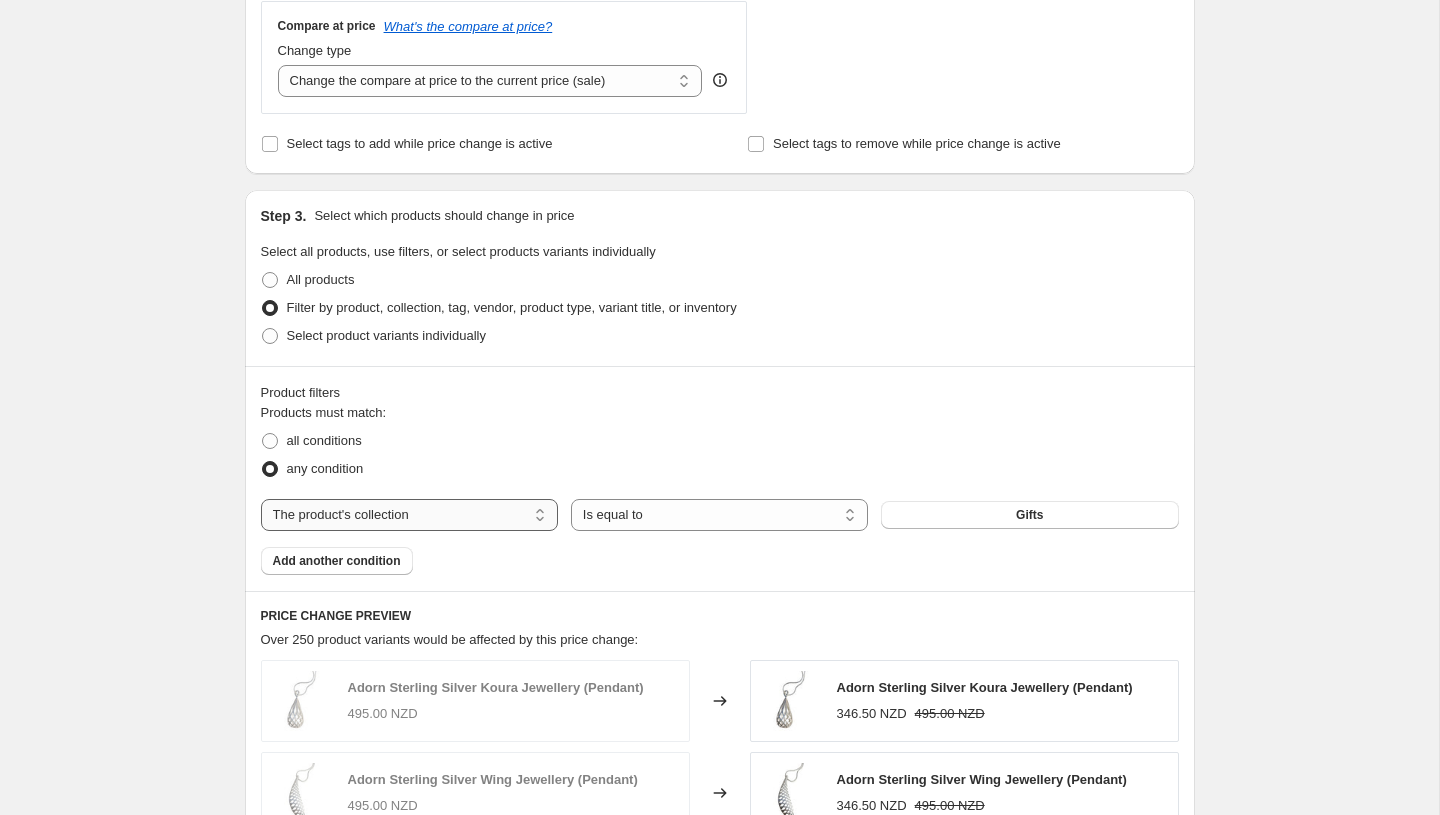click on "The product The product's collection The product's tag The product's vendor The product's type The product's status The variant's title Inventory quantity" at bounding box center (409, 515) 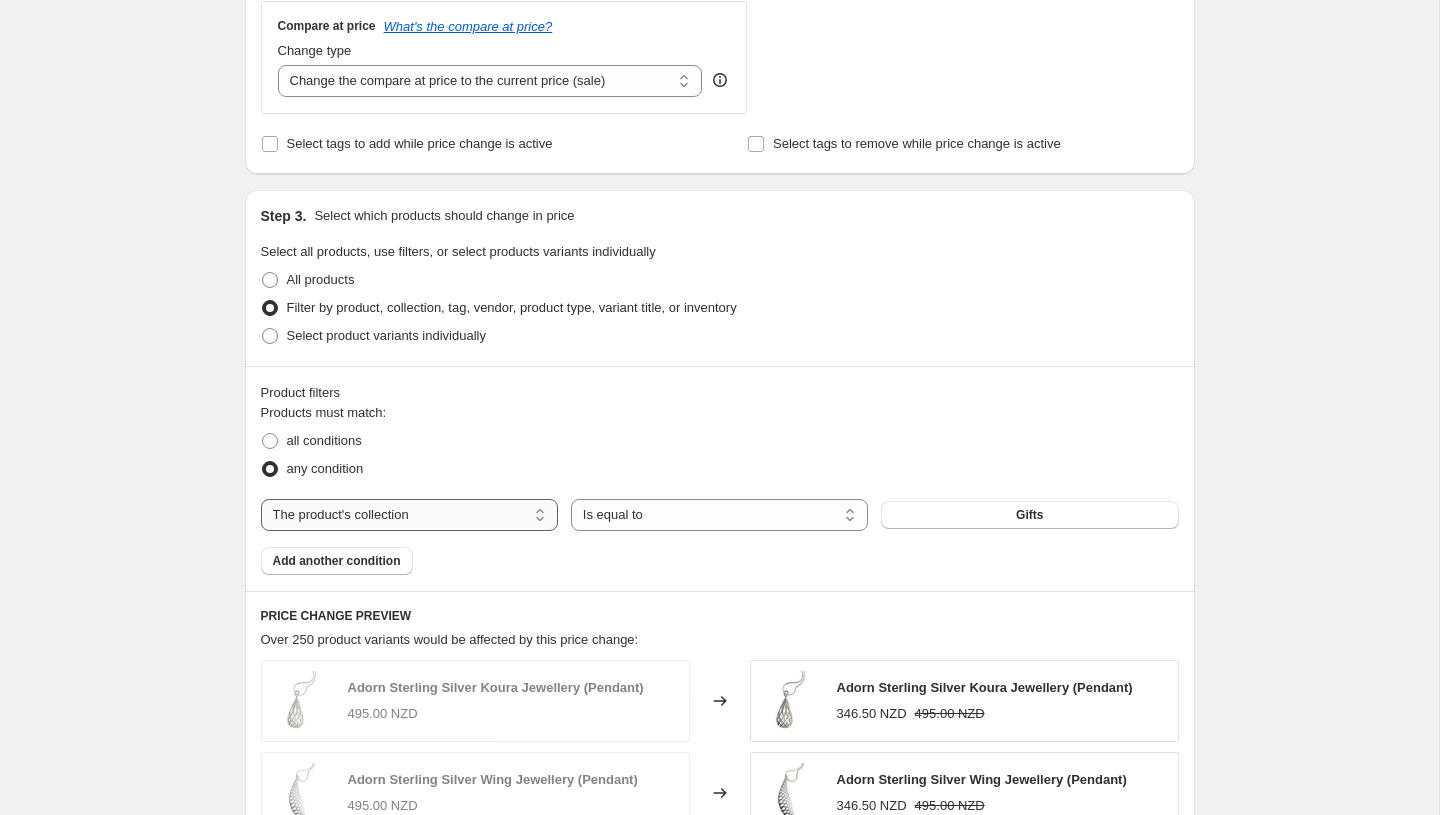 select on "tag" 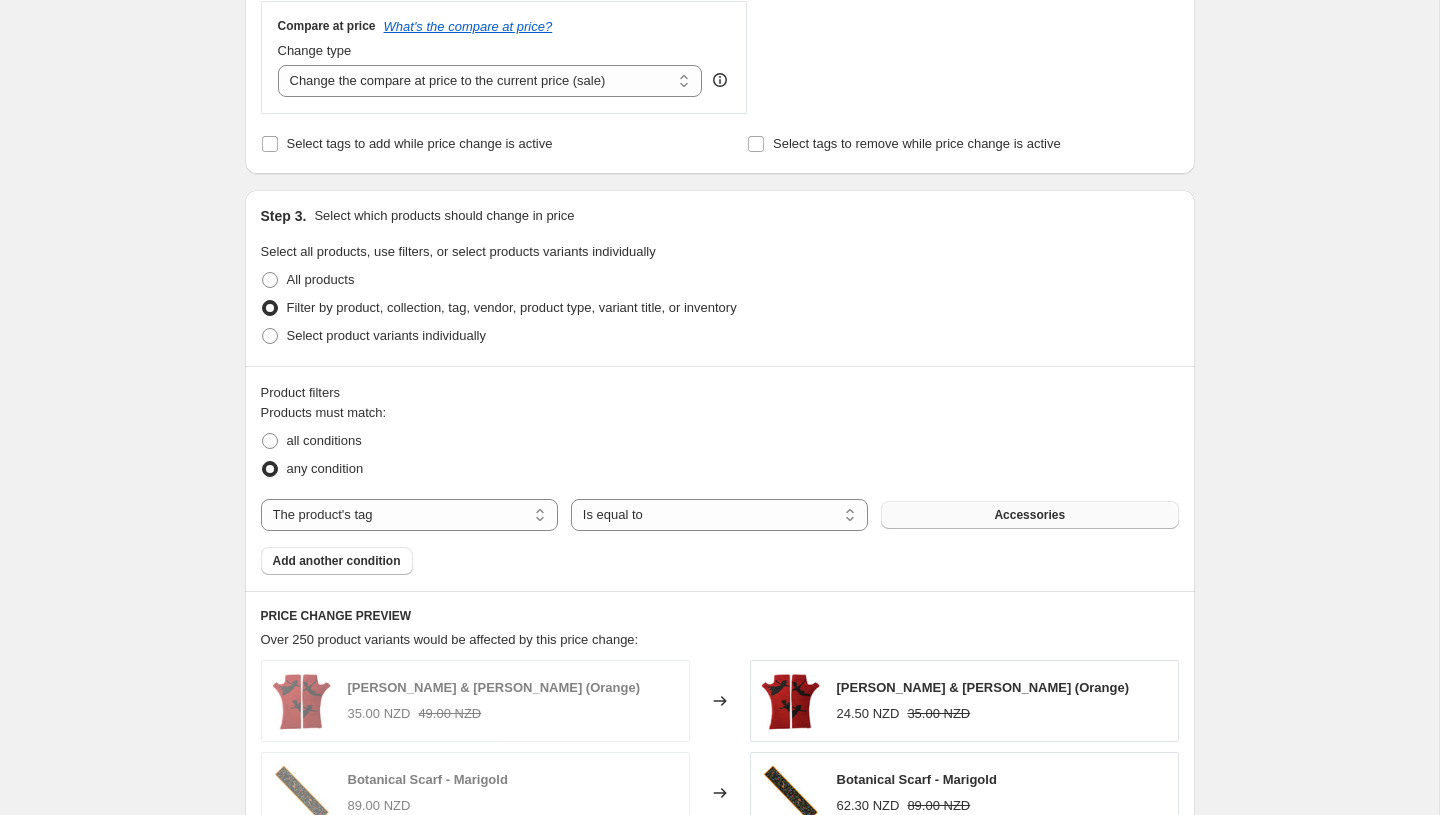 click on "Accessories" at bounding box center [1029, 515] 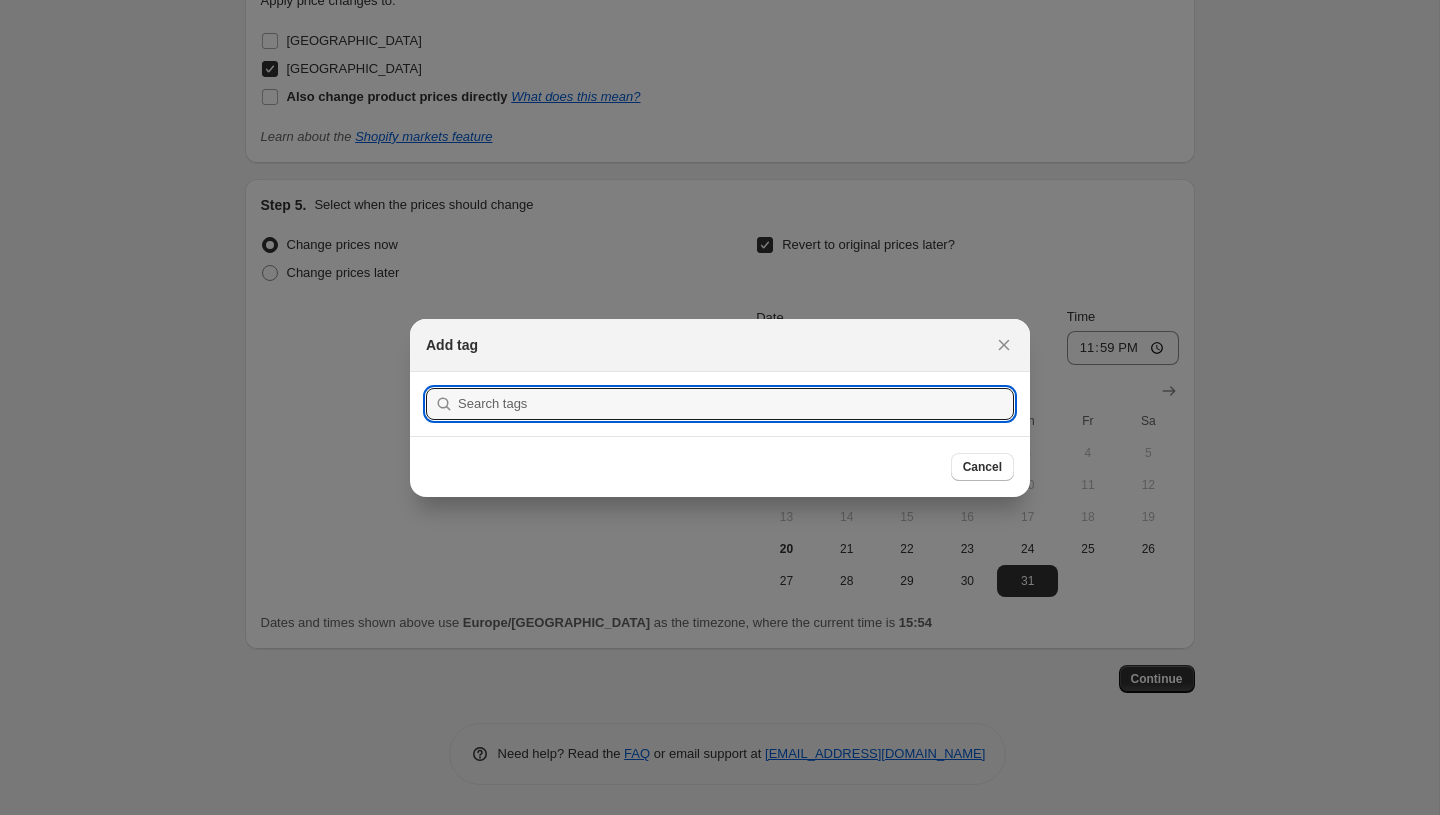 scroll, scrollTop: 744, scrollLeft: 0, axis: vertical 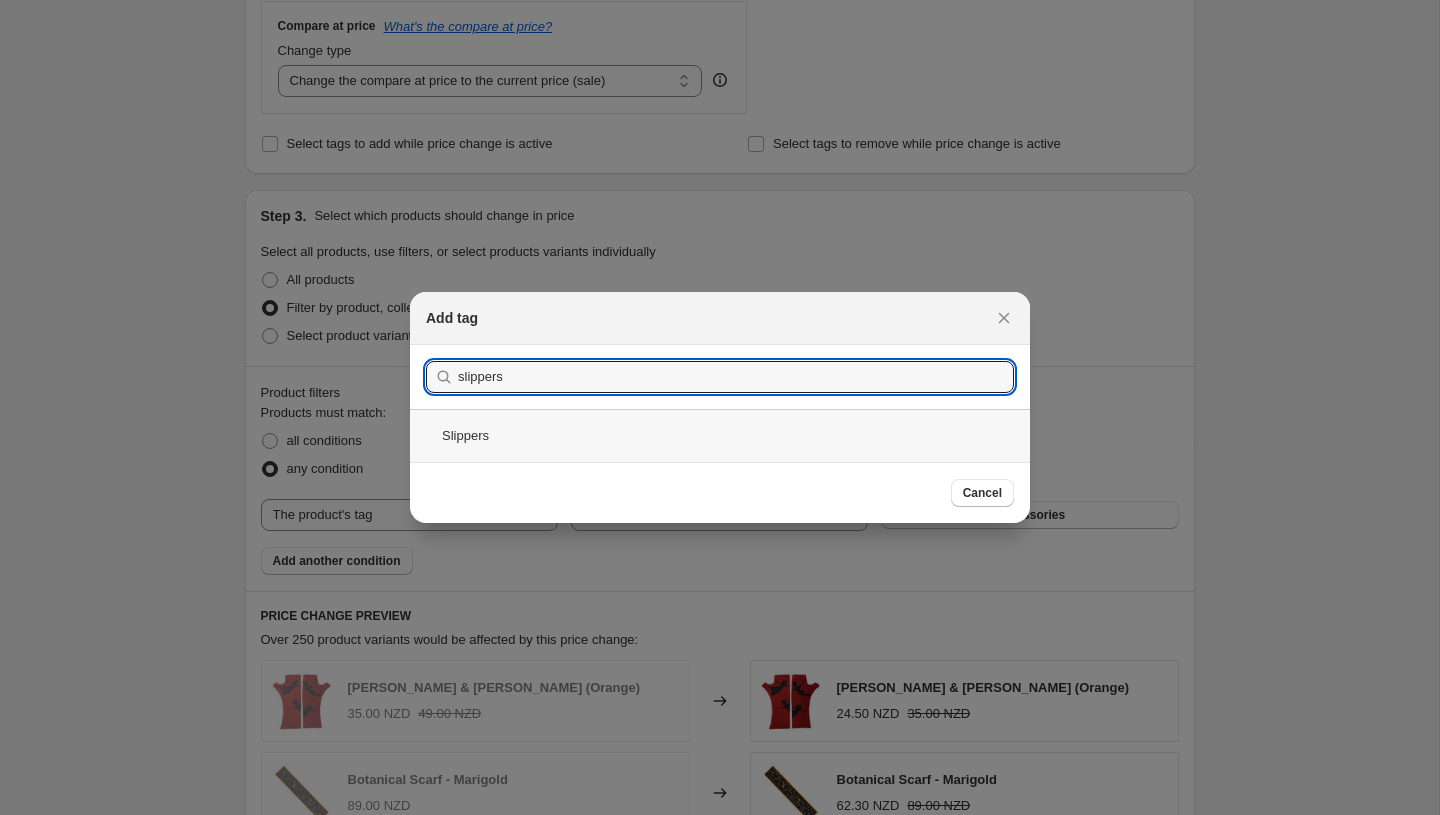 type on "slippers" 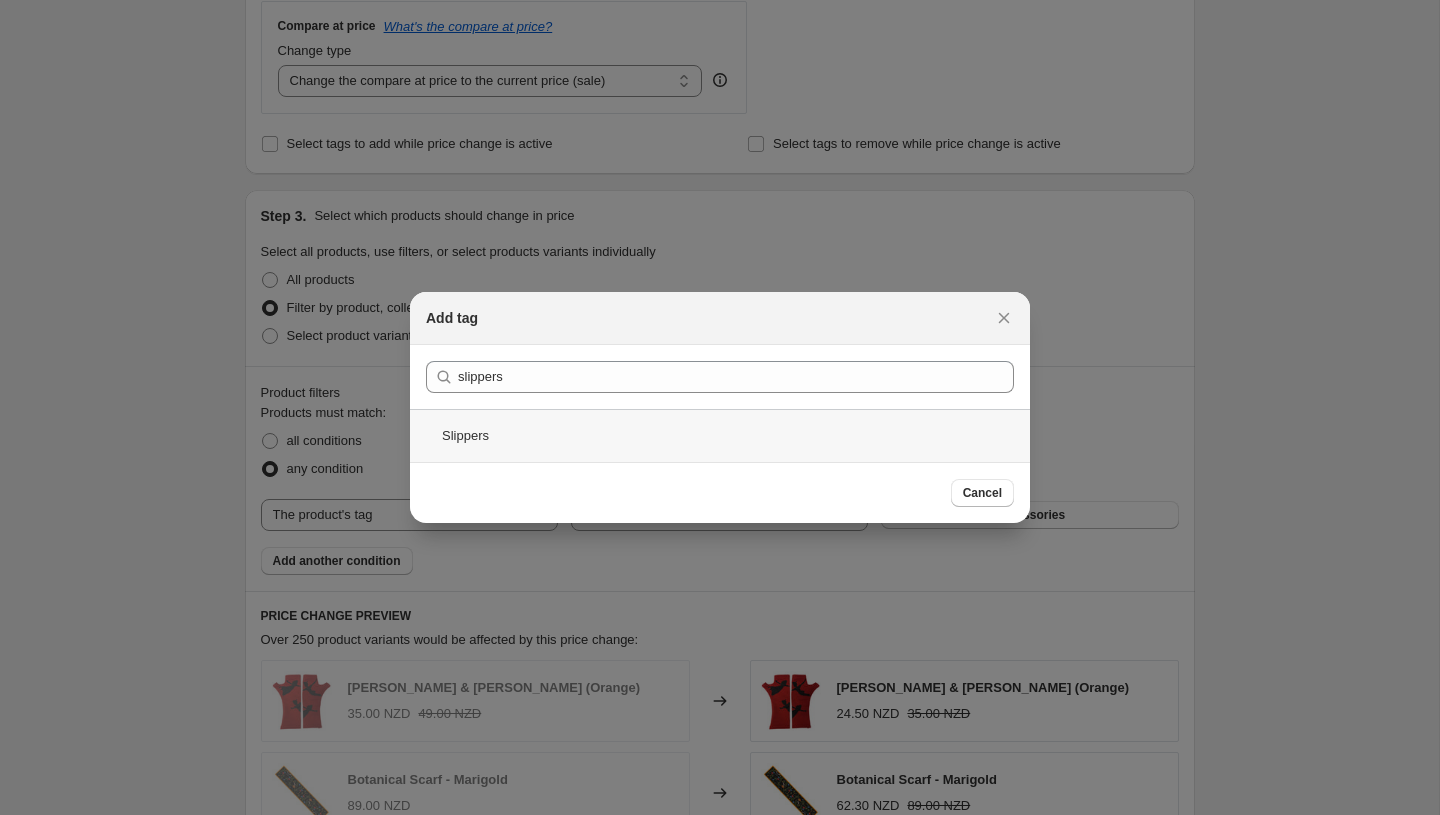 click on "Slippers" at bounding box center [720, 435] 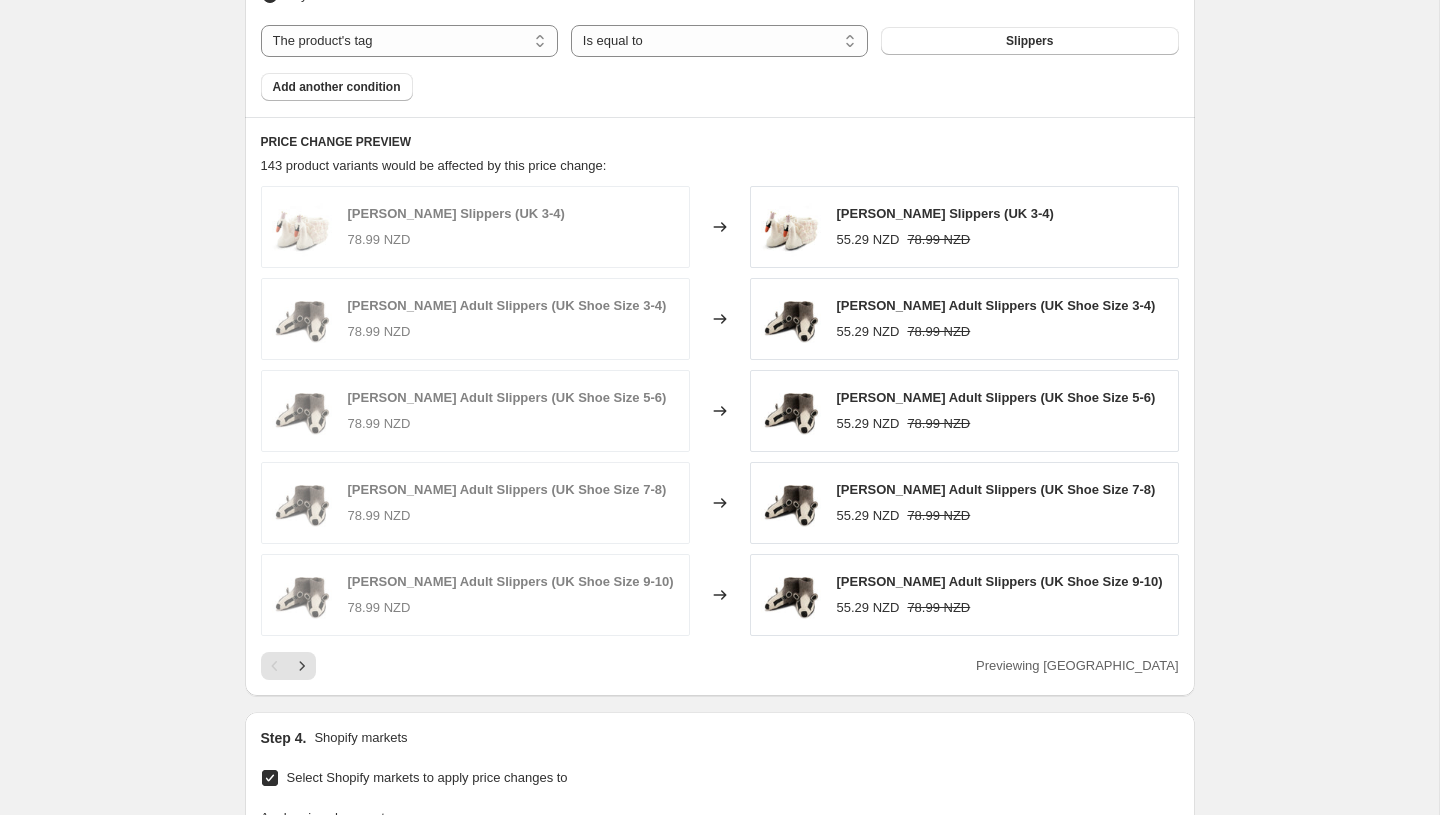 scroll, scrollTop: 1221, scrollLeft: 0, axis: vertical 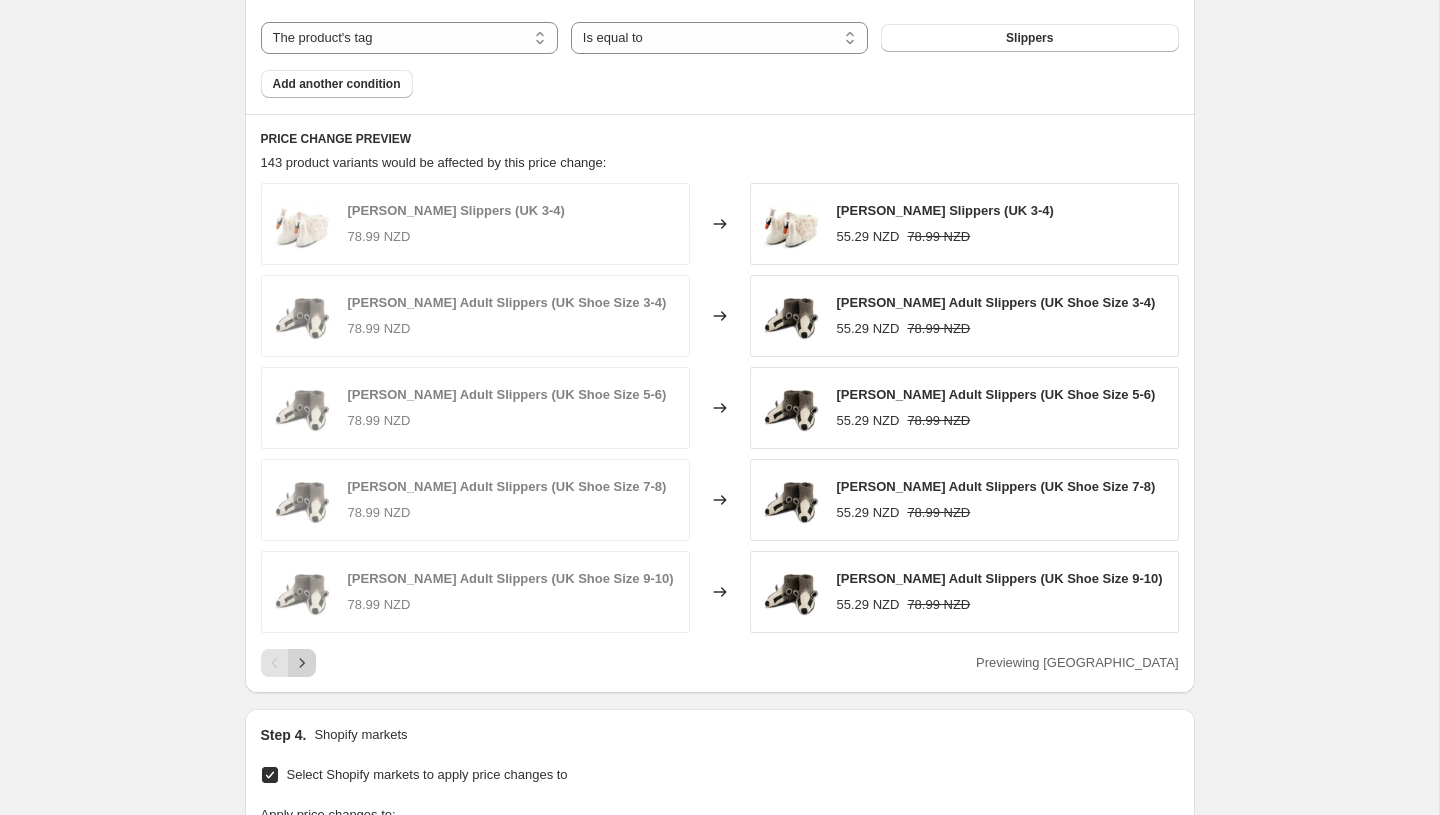click 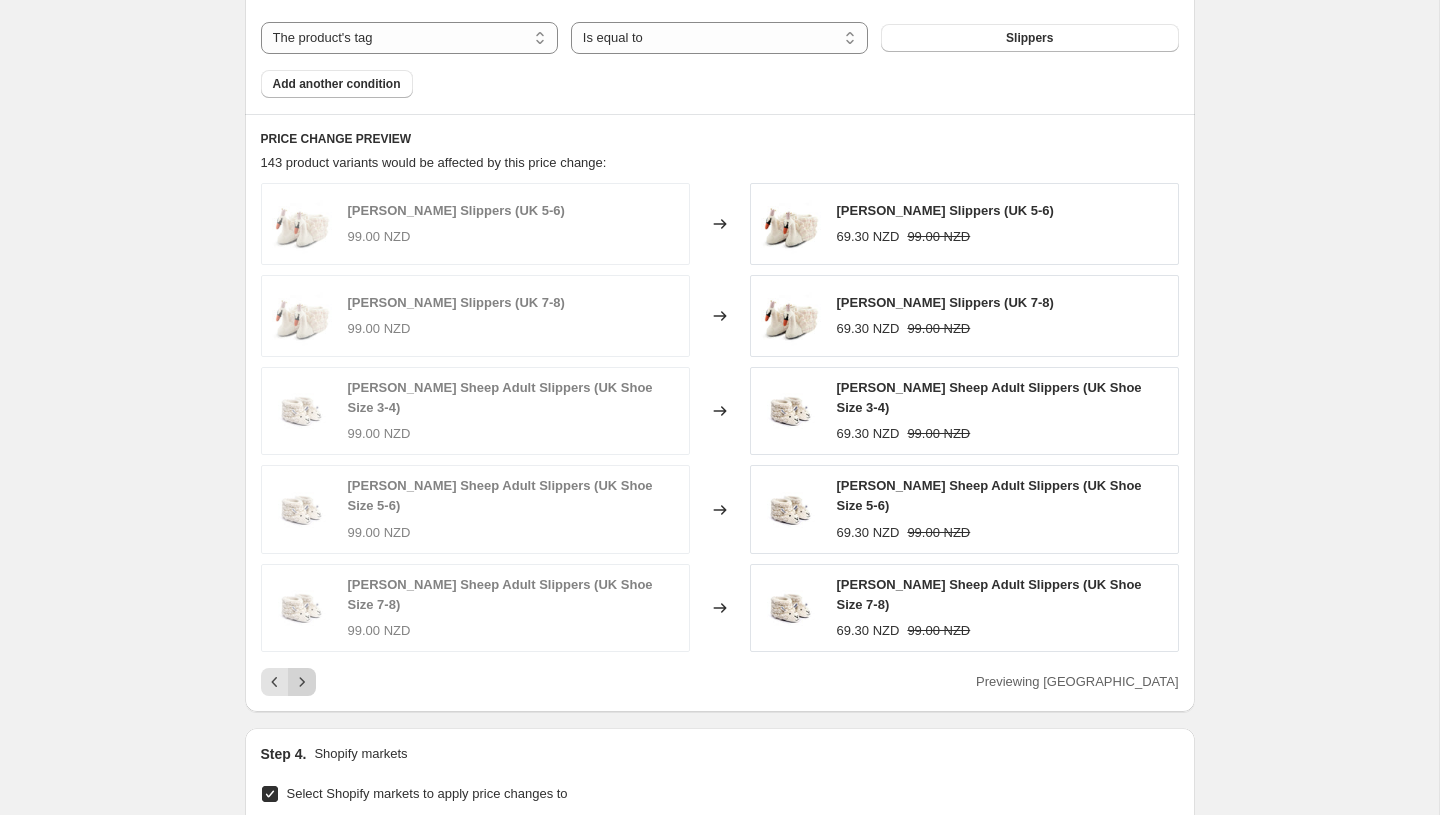 click 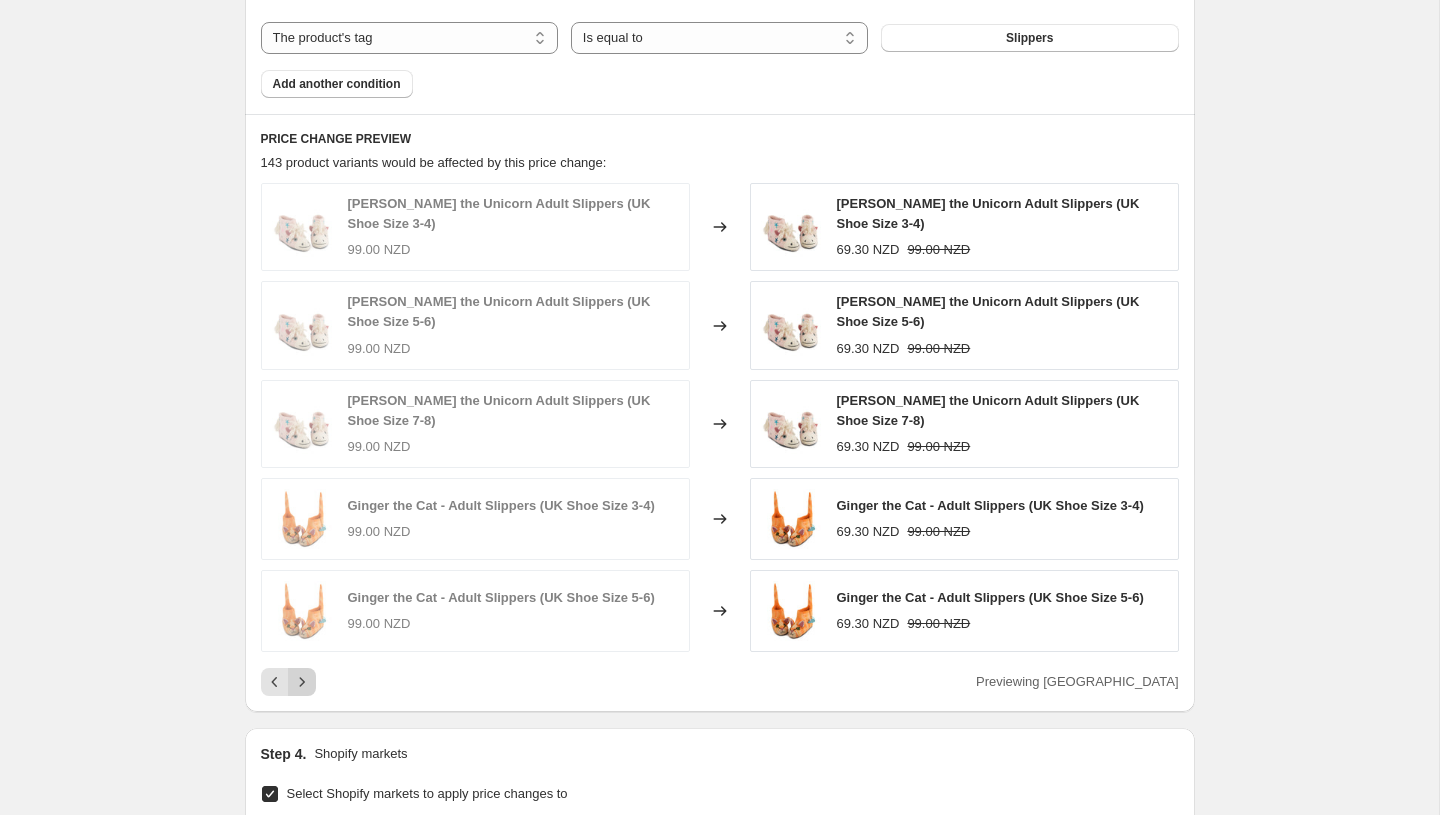 click on "[PERSON_NAME] the Unicorn  Adult Slippers (UK Shoe Size 3-4) 99.00 NZD Changed to [PERSON_NAME] the Unicorn  Adult Slippers (UK Shoe Size 3-4) 69.30 NZD 99.00 NZD [PERSON_NAME] the Unicorn  Adult Slippers (UK Shoe Size 5-6) 99.00 NZD Changed to [PERSON_NAME] the Unicorn  Adult Slippers (UK Shoe Size 5-6) 69.30 NZD 99.00 NZD [PERSON_NAME] the Unicorn  Adult Slippers ([GEOGRAPHIC_DATA] Shoe Size 7-8) 99.00 NZD Changed to [PERSON_NAME] the Unicorn  Adult Slippers (UK Shoe Size 7-8) 69.30 NZD 99.00 NZD Ginger the Cat -  Adult Slippers (UK Shoe Size 3-4) 99.00 NZD Changed to Ginger the Cat -  Adult Slippers (UK Shoe Size 3-4) 69.30 NZD 99.00 NZD Ginger the Cat -  Adult Slippers (UK Shoe Size 5-6) 99.00 NZD Changed to Ginger the Cat -  Adult Slippers (UK Shoe Size 5-6) 69.30 NZD 99.00 NZD Previewing [GEOGRAPHIC_DATA]" at bounding box center [720, 439] 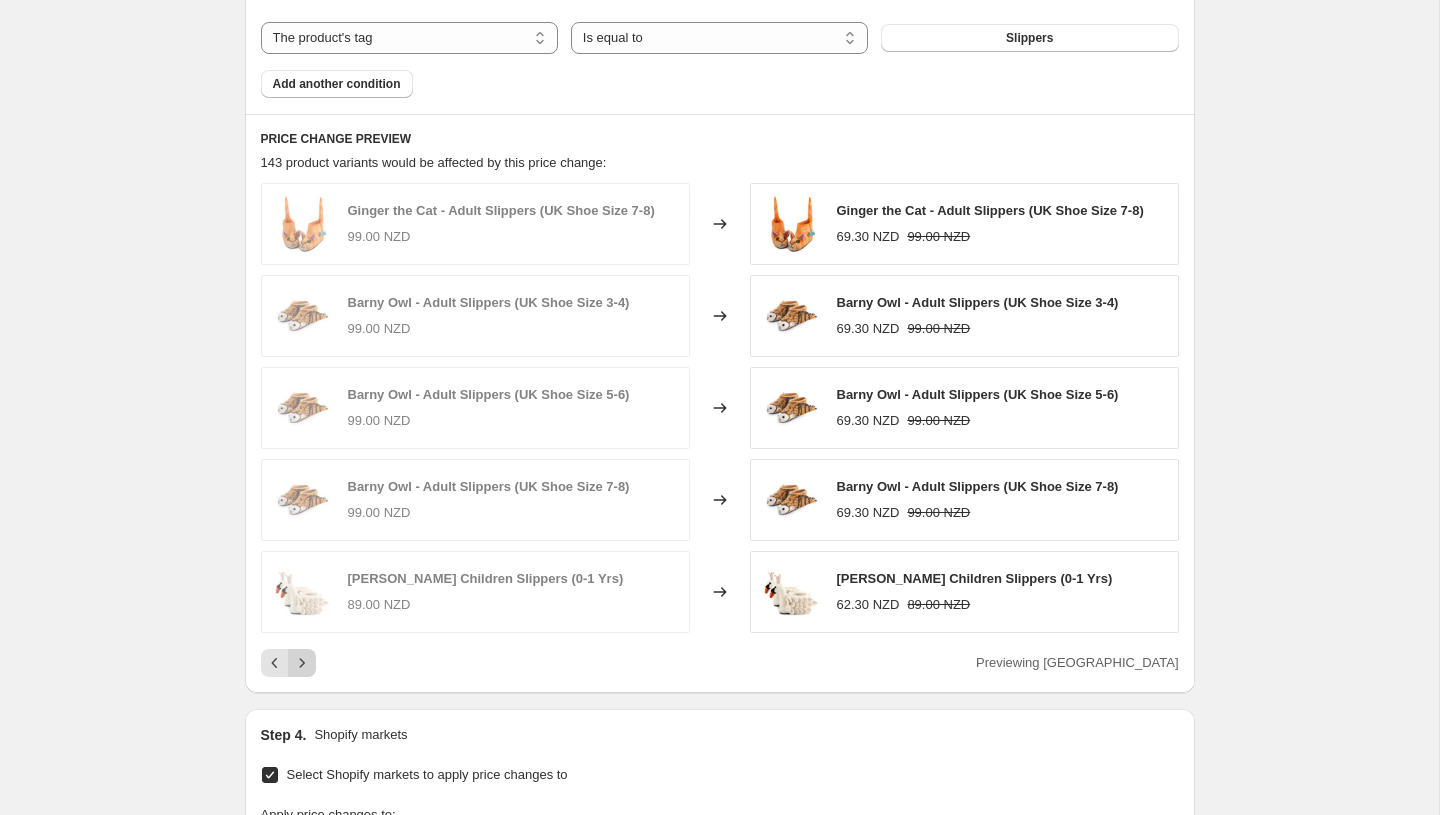 click 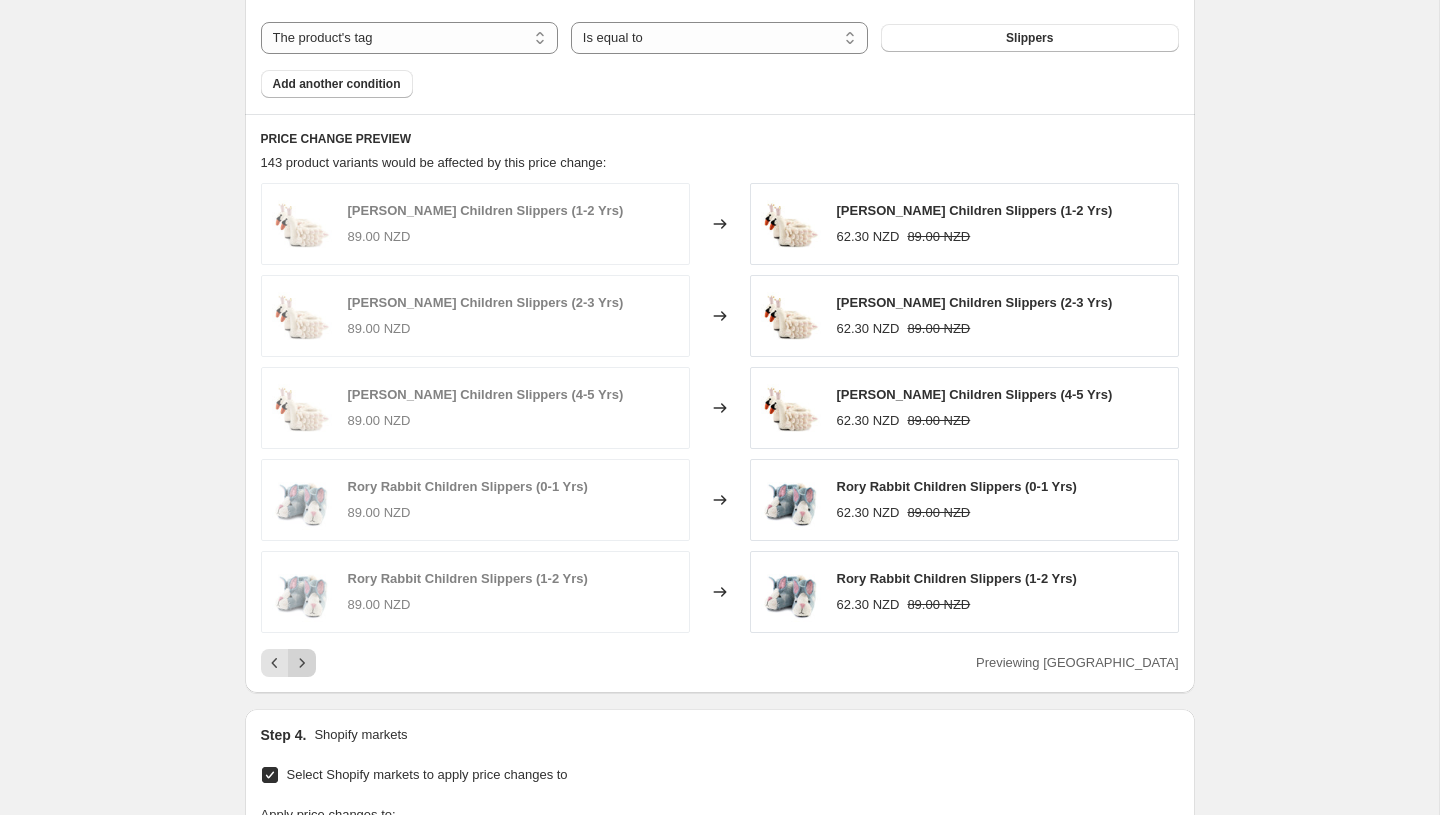 click 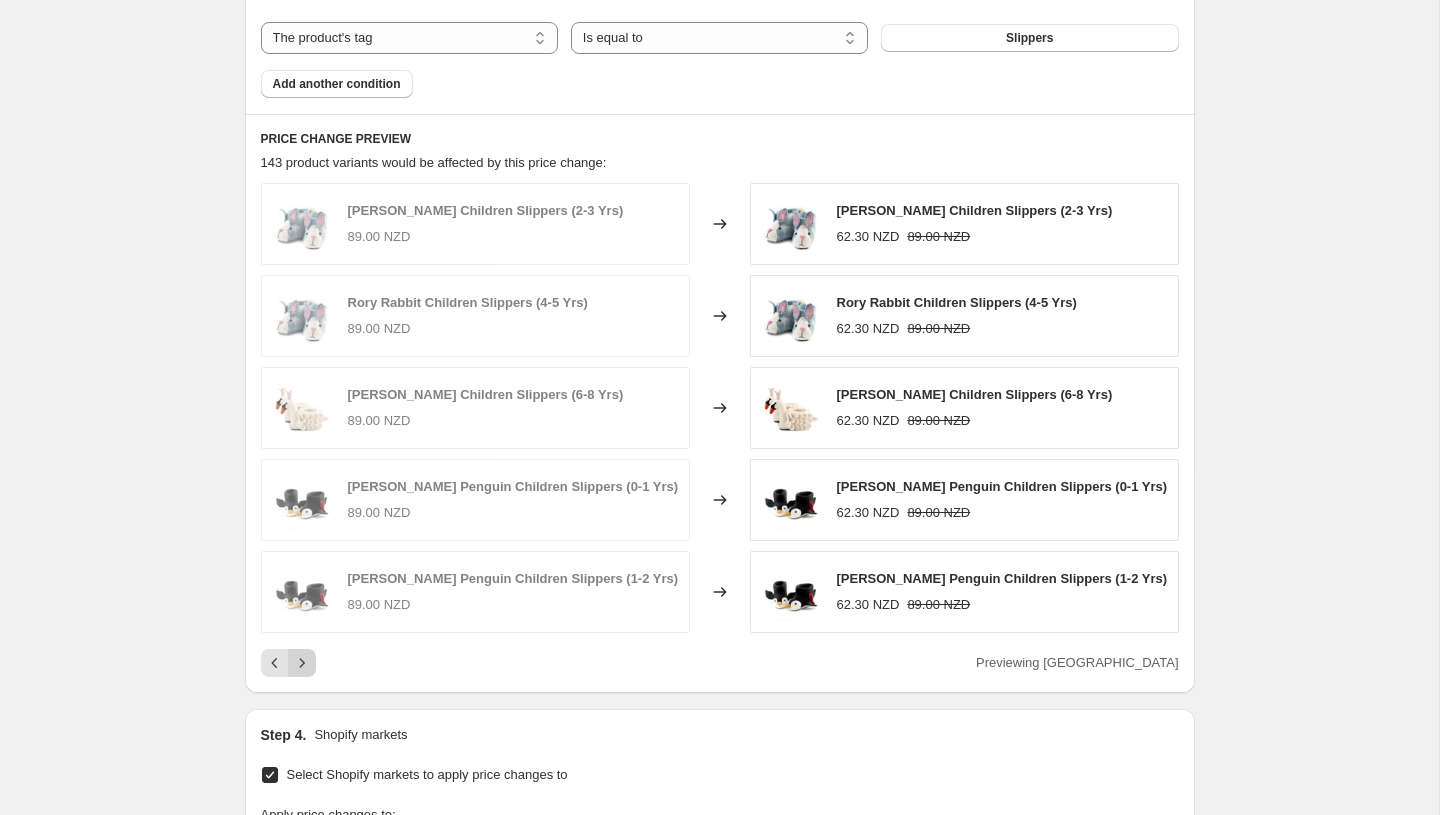 click 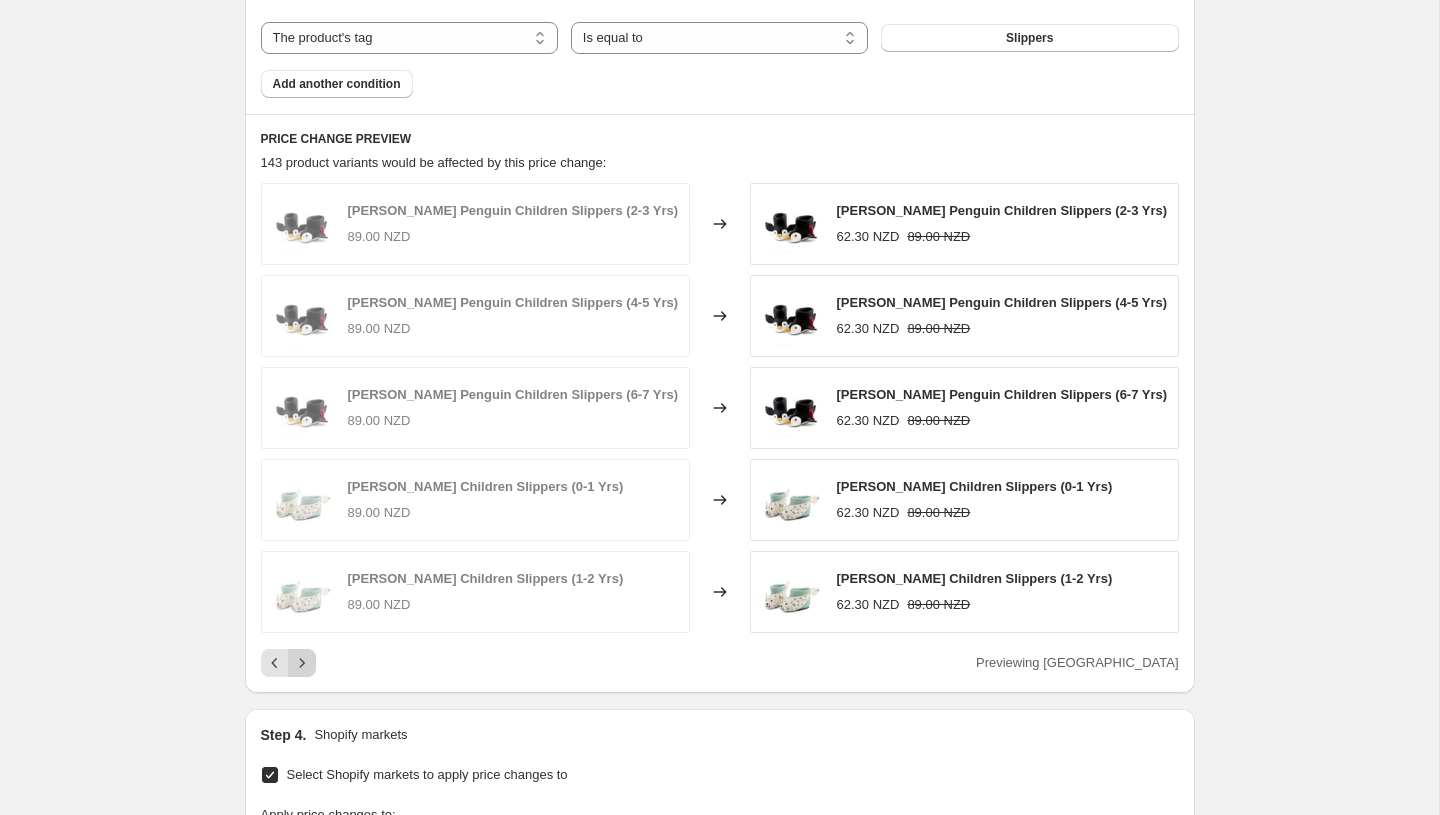 click 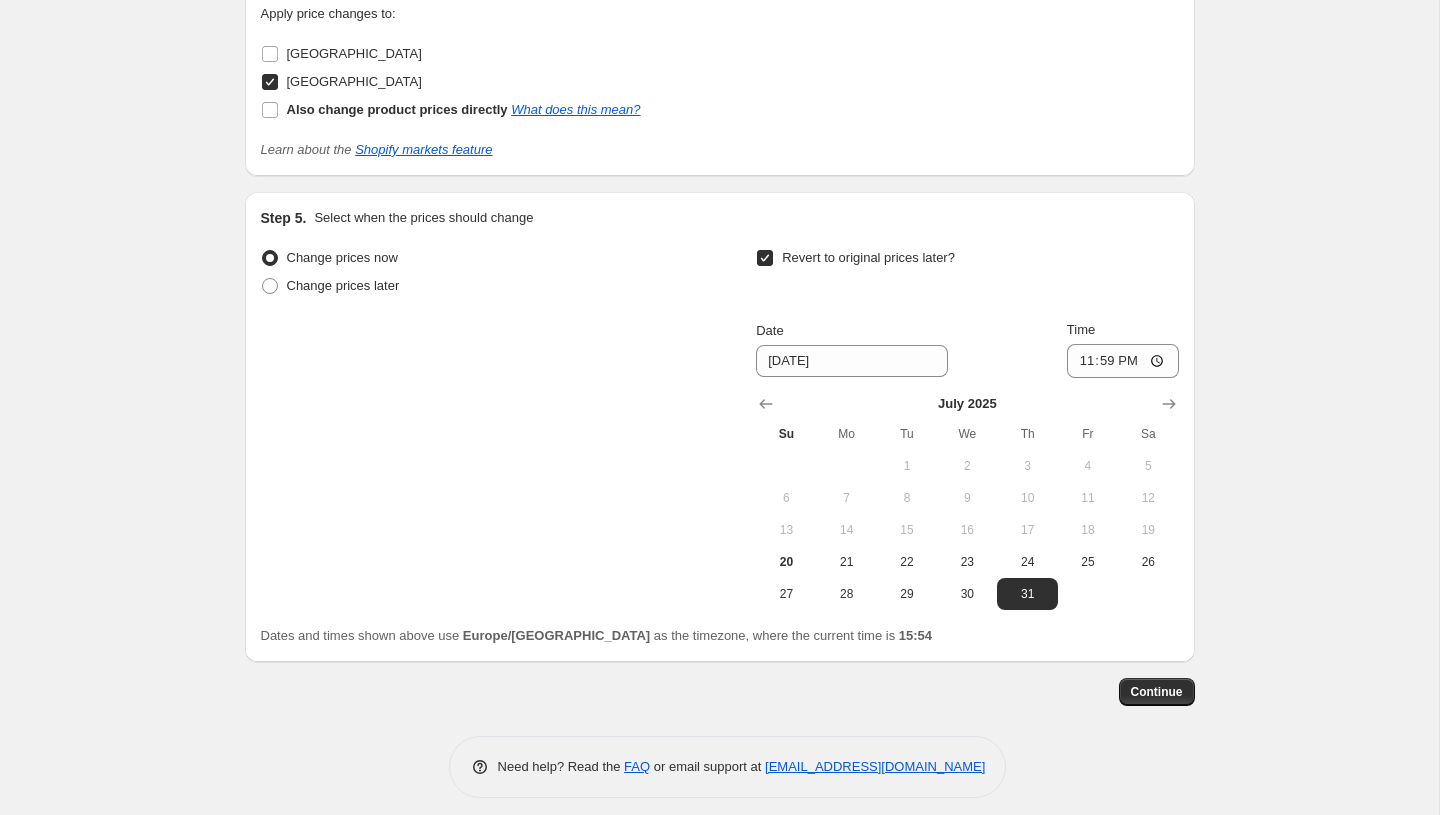 scroll, scrollTop: 2035, scrollLeft: 0, axis: vertical 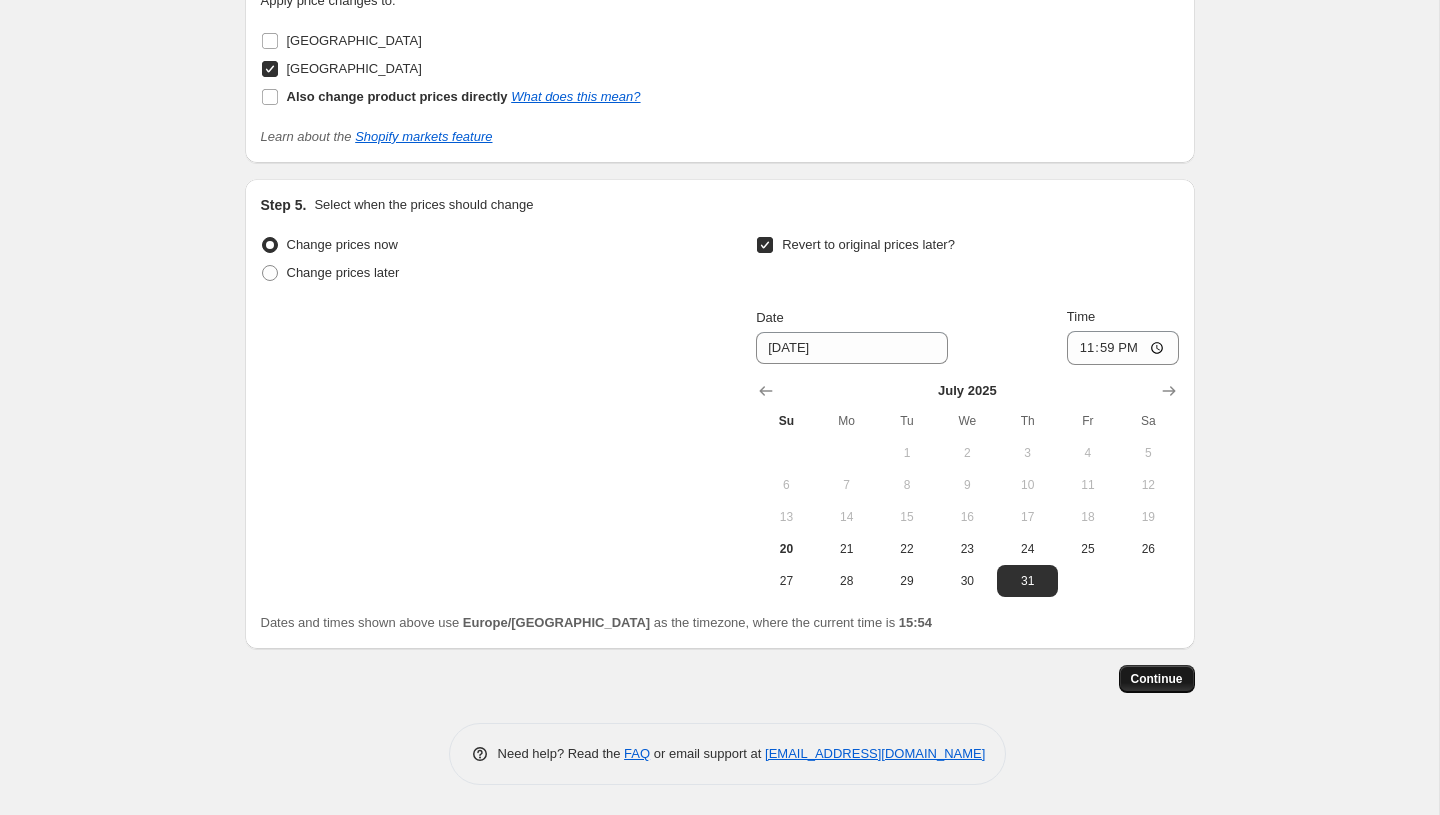click on "Continue" at bounding box center [1157, 679] 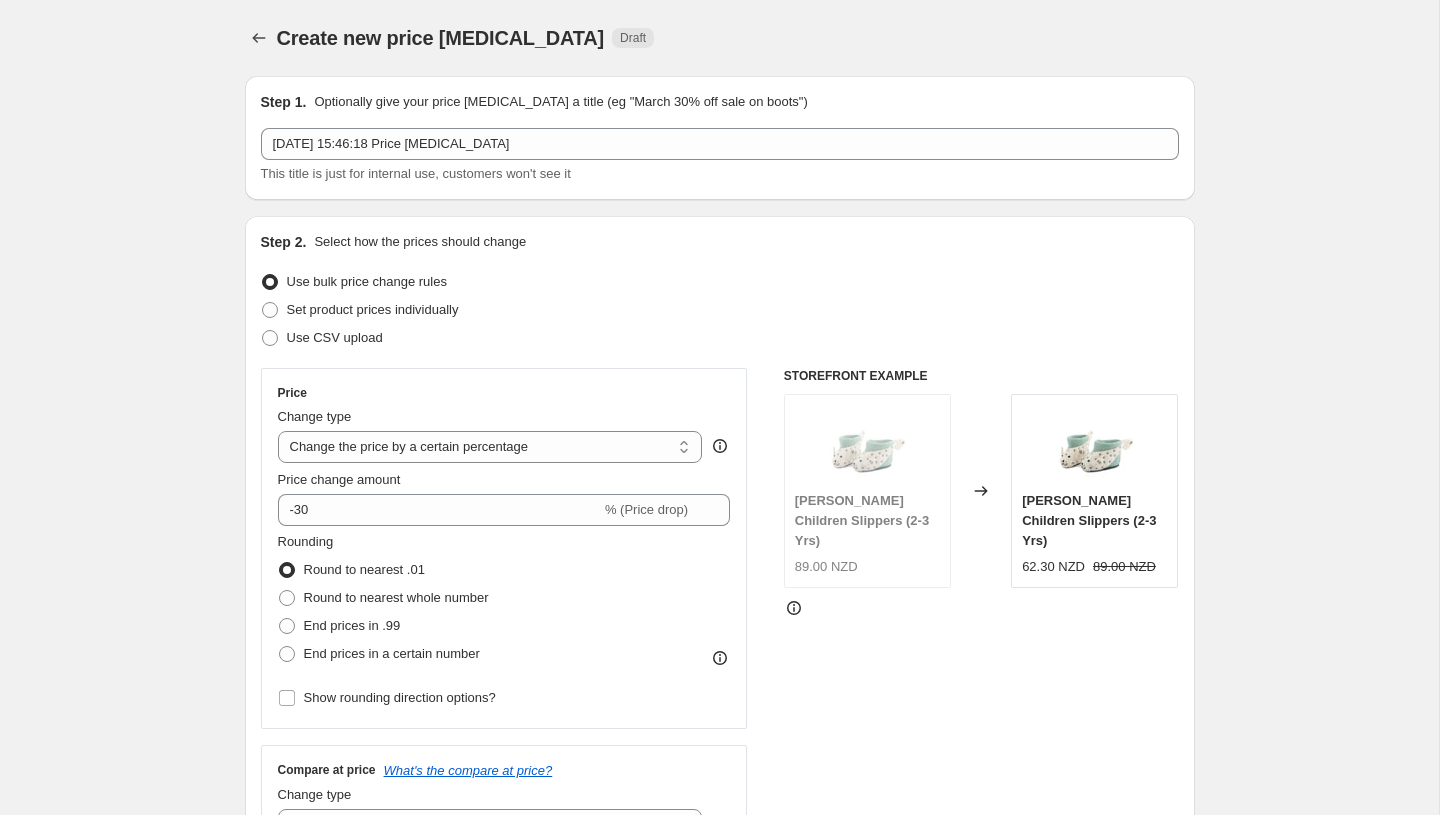 scroll, scrollTop: 2035, scrollLeft: 0, axis: vertical 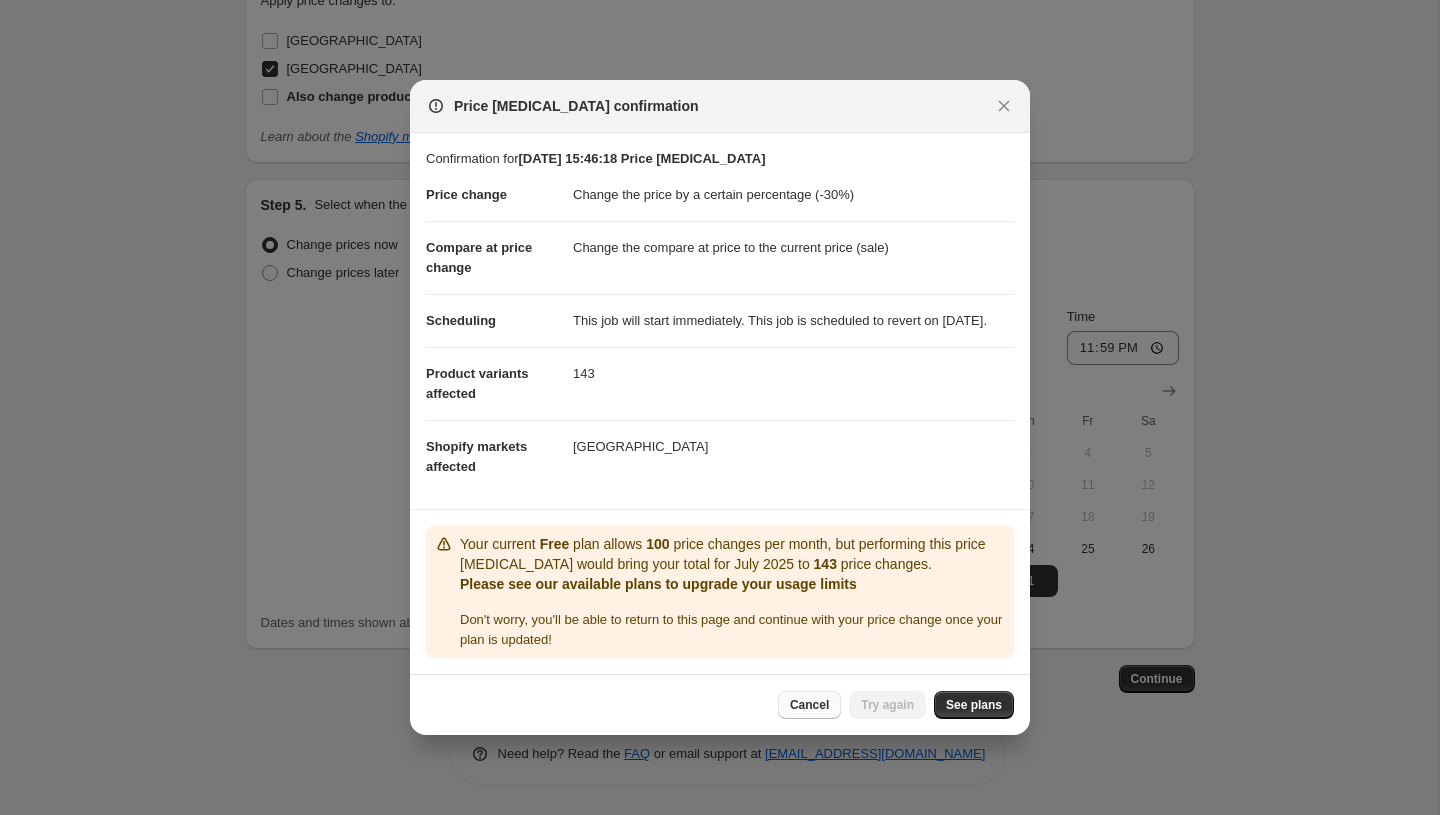 click on "Cancel" at bounding box center (809, 705) 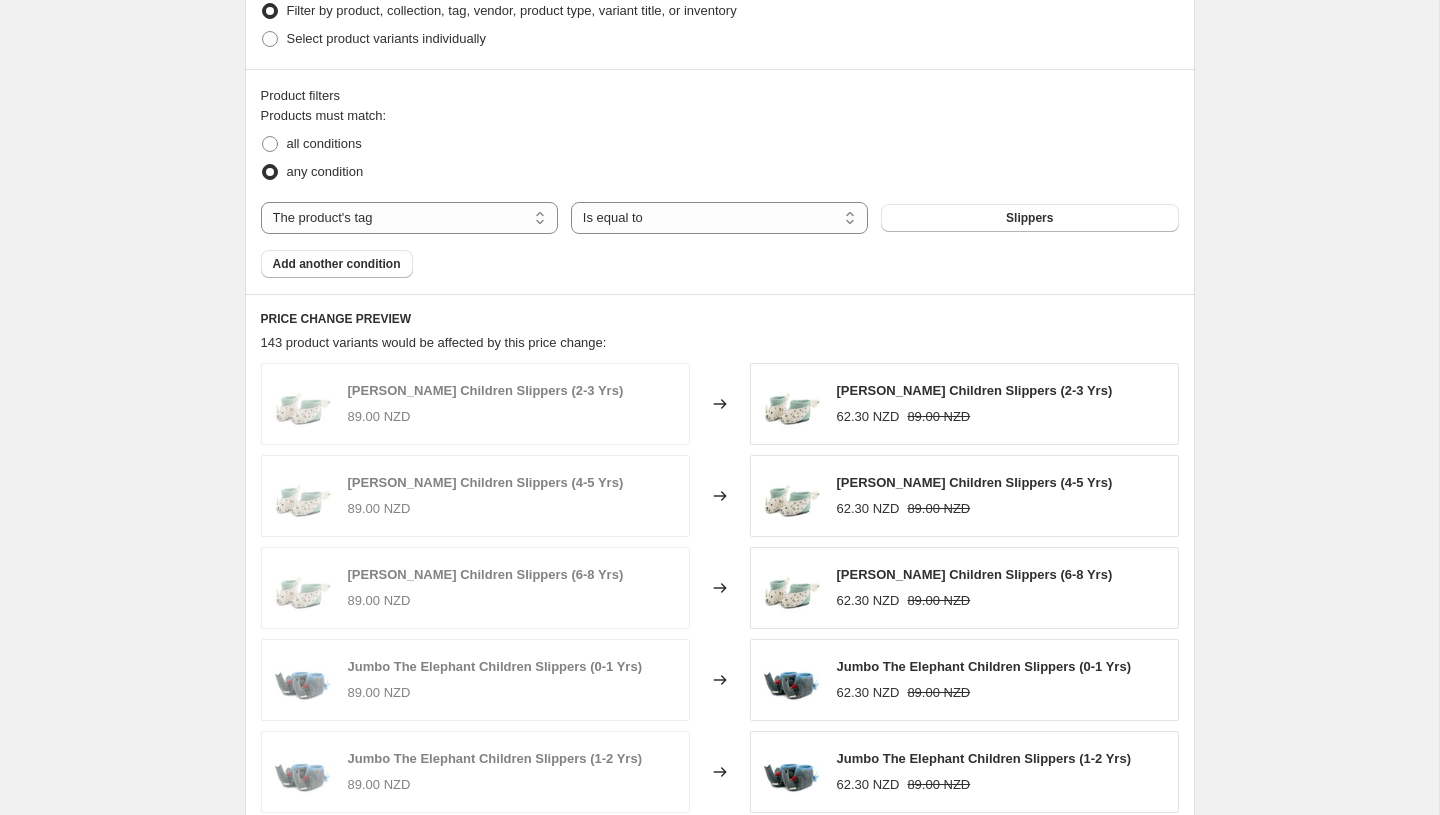 scroll, scrollTop: 1051, scrollLeft: 0, axis: vertical 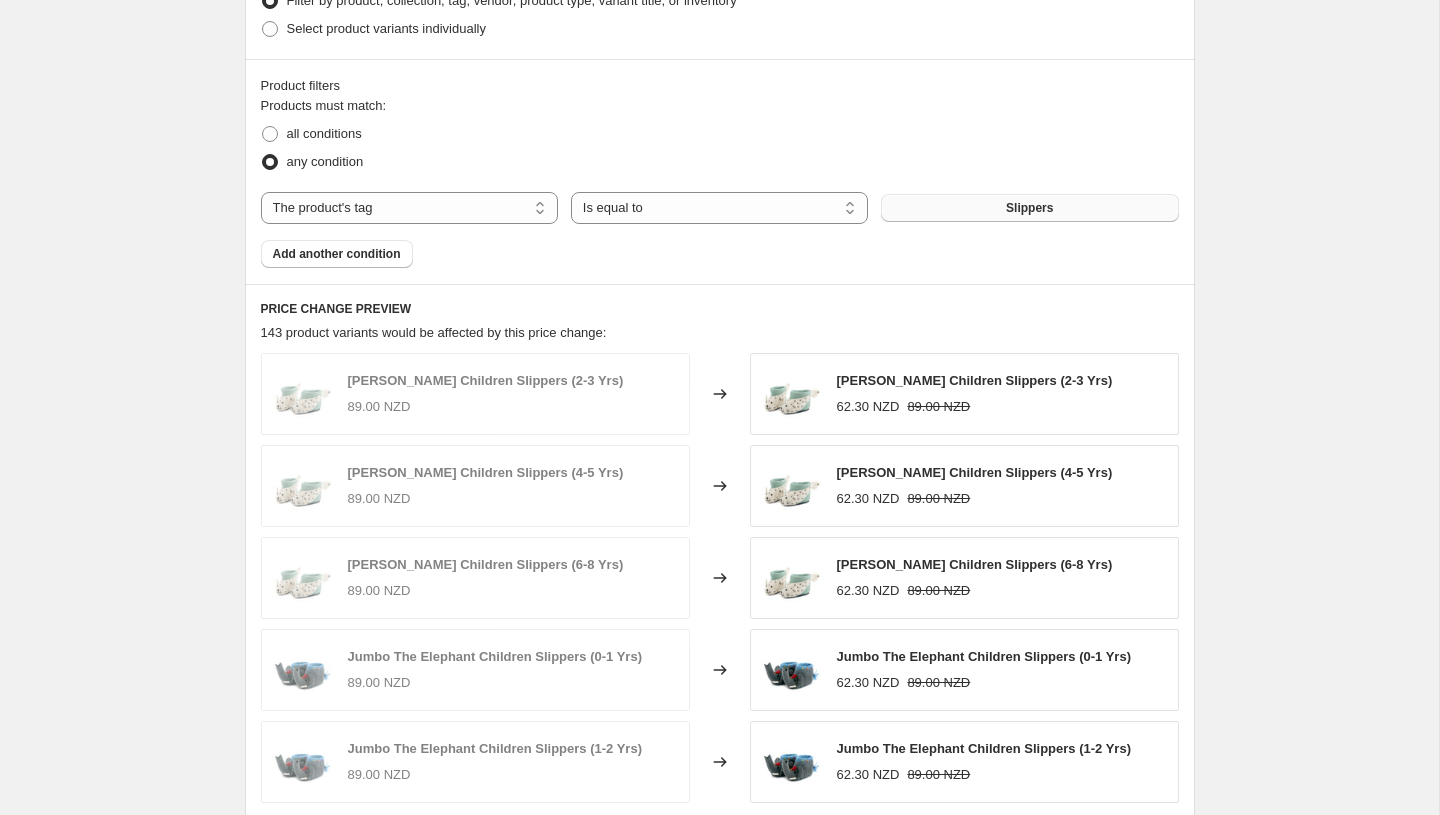 click on "Slippers" at bounding box center [1029, 208] 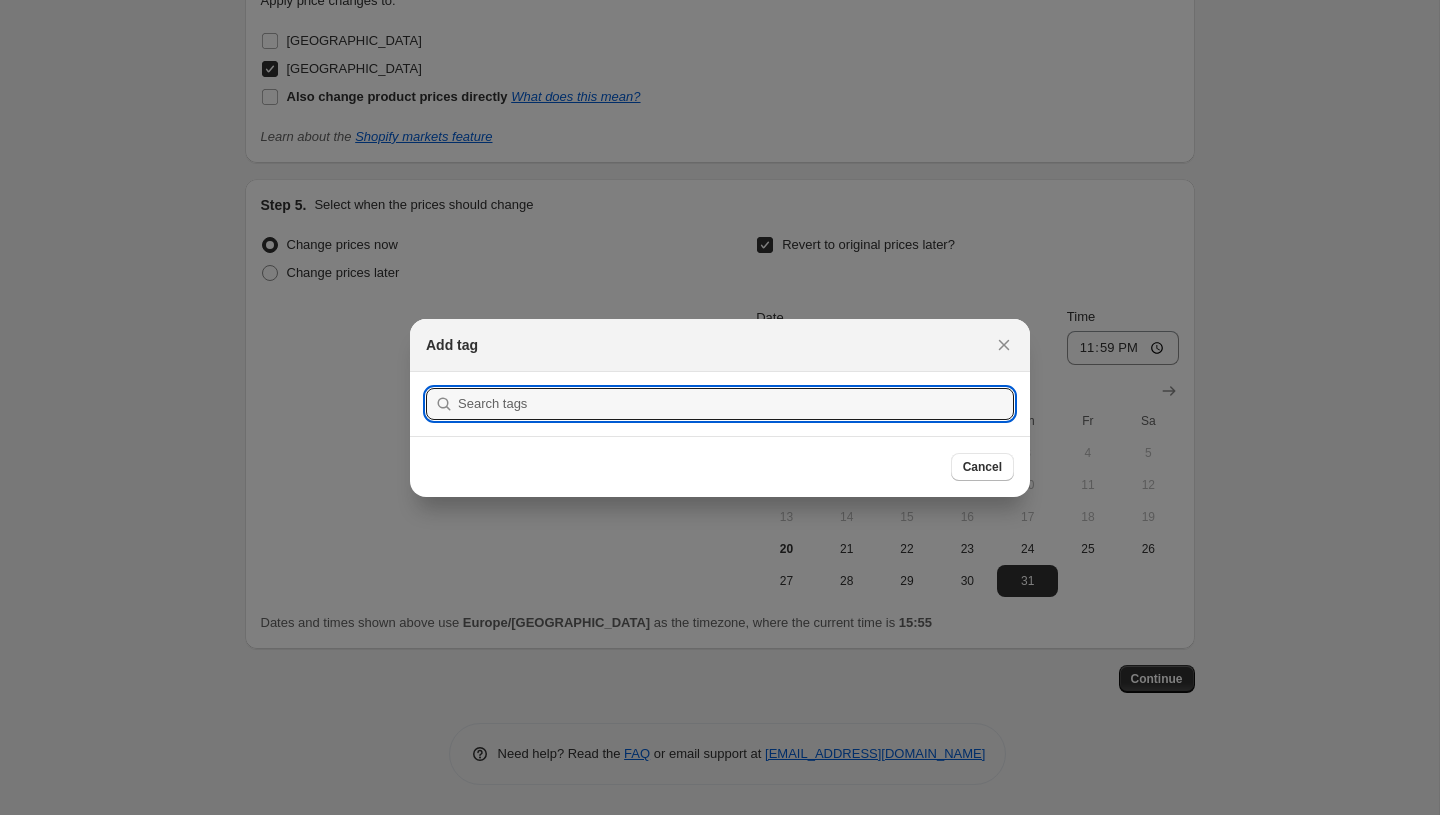 scroll, scrollTop: 1051, scrollLeft: 0, axis: vertical 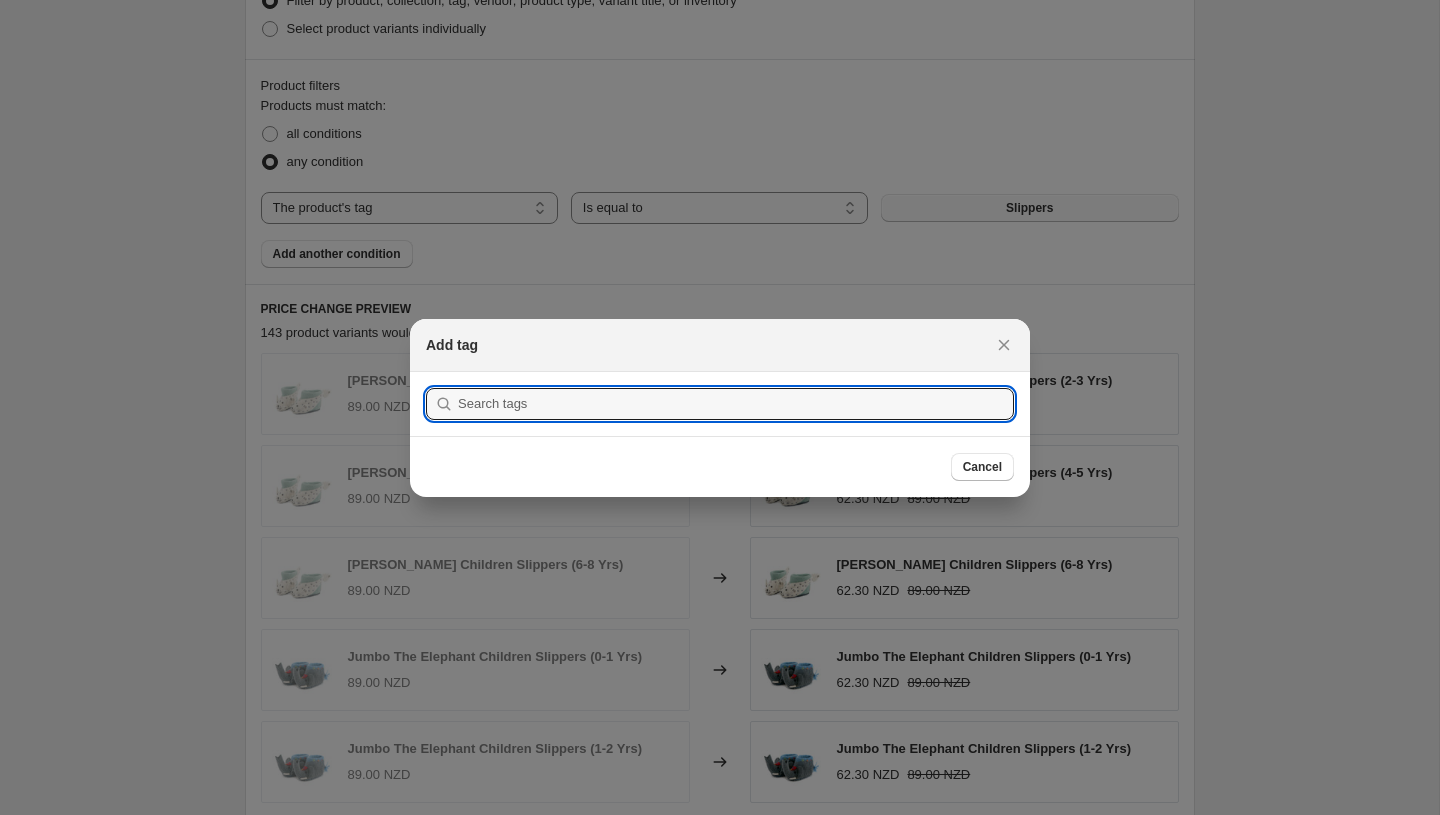 click at bounding box center (720, 407) 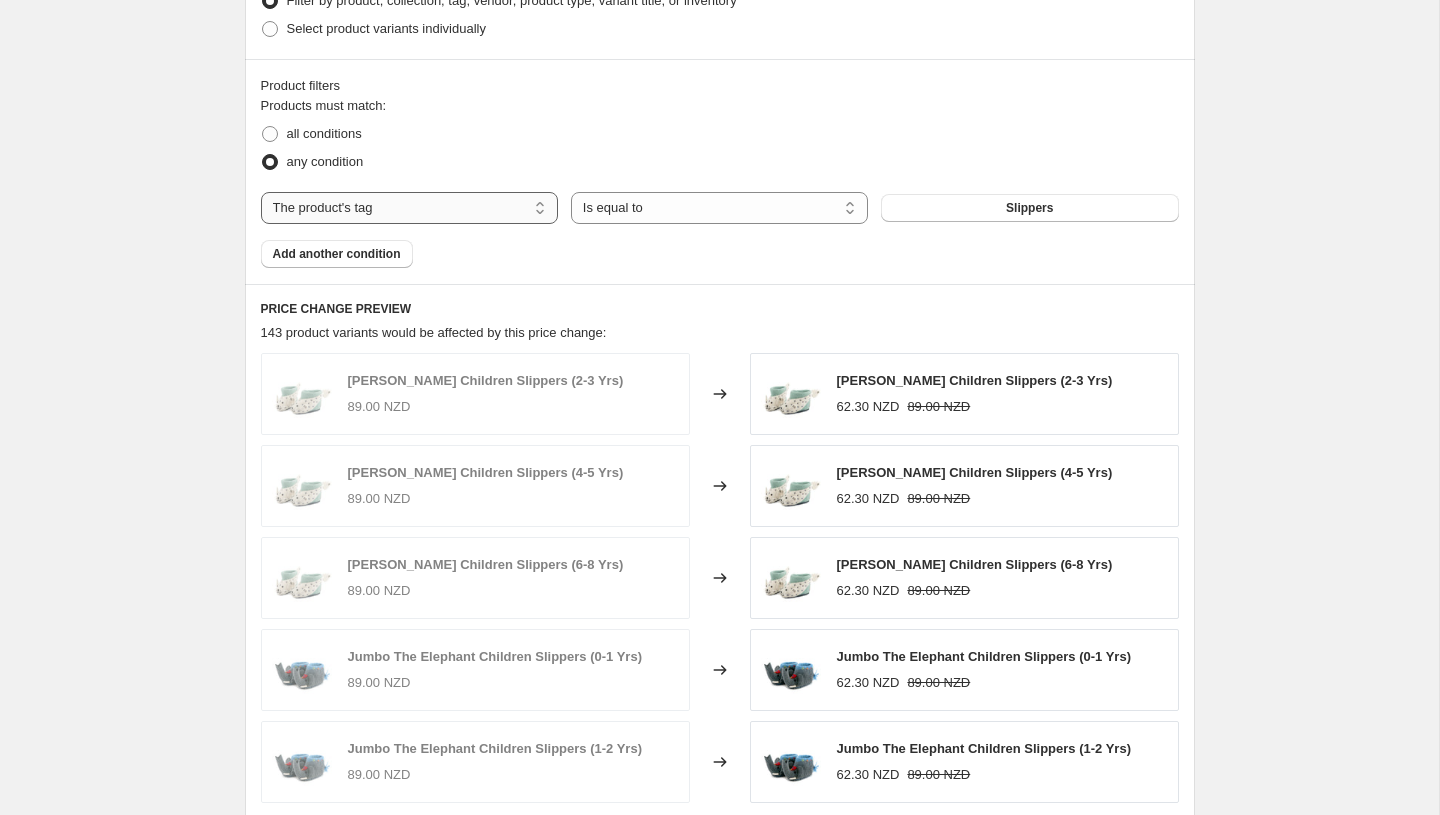 click on "The product The product's collection The product's tag The product's vendor The product's type The product's status The variant's title Inventory quantity" at bounding box center [409, 208] 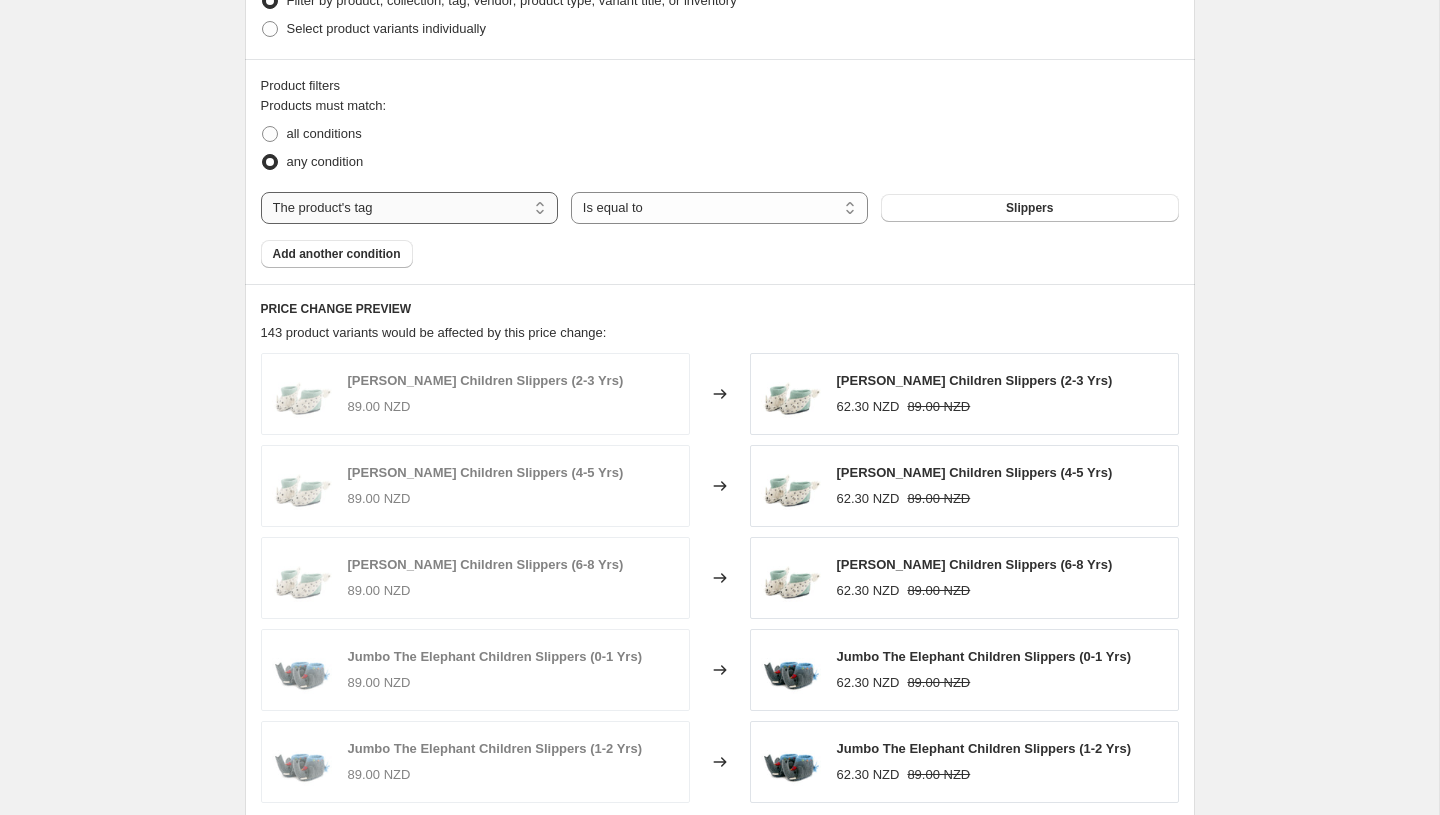 select on "collection" 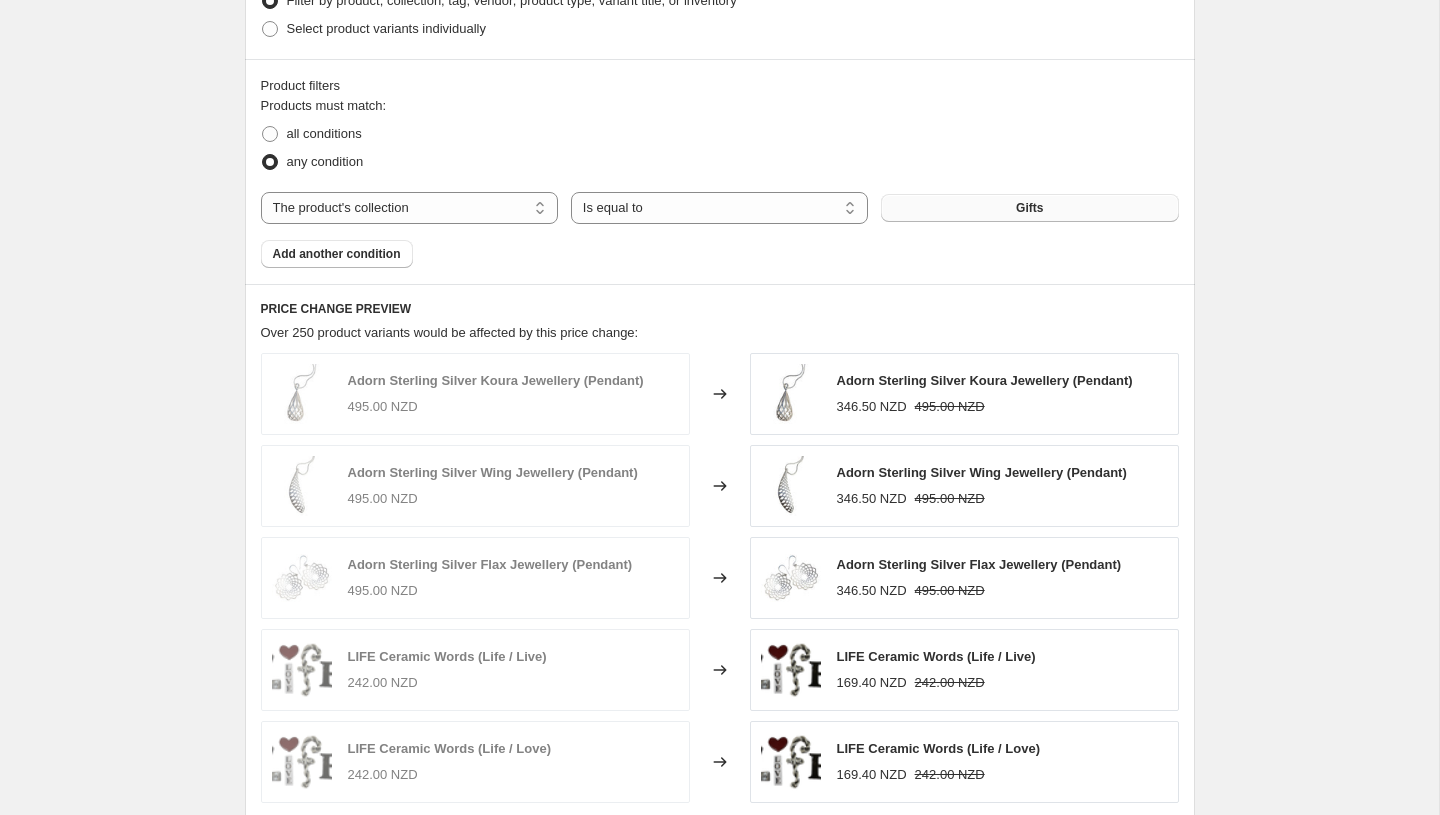 click on "Gifts" at bounding box center (1029, 208) 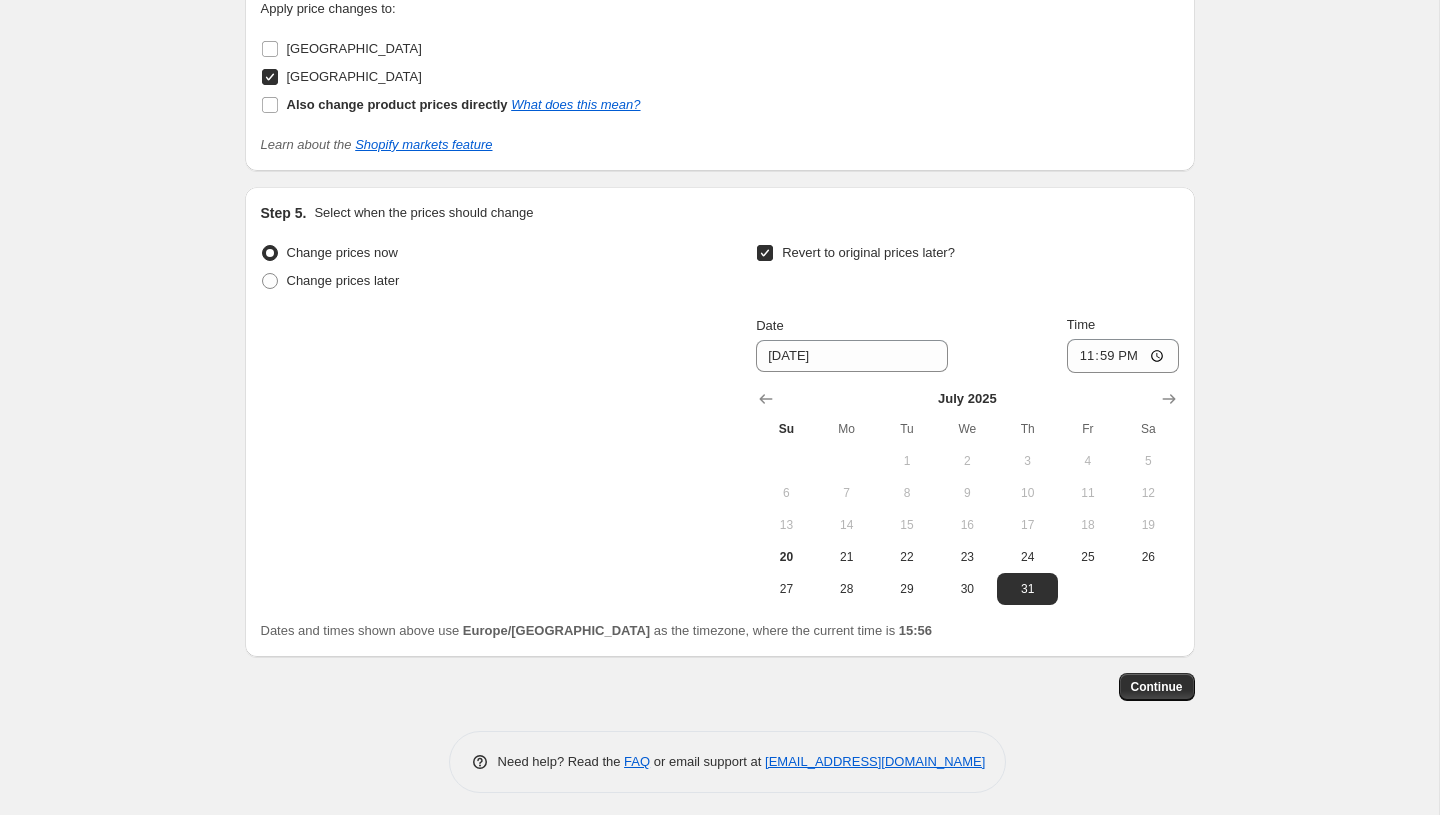 scroll, scrollTop: 2035, scrollLeft: 0, axis: vertical 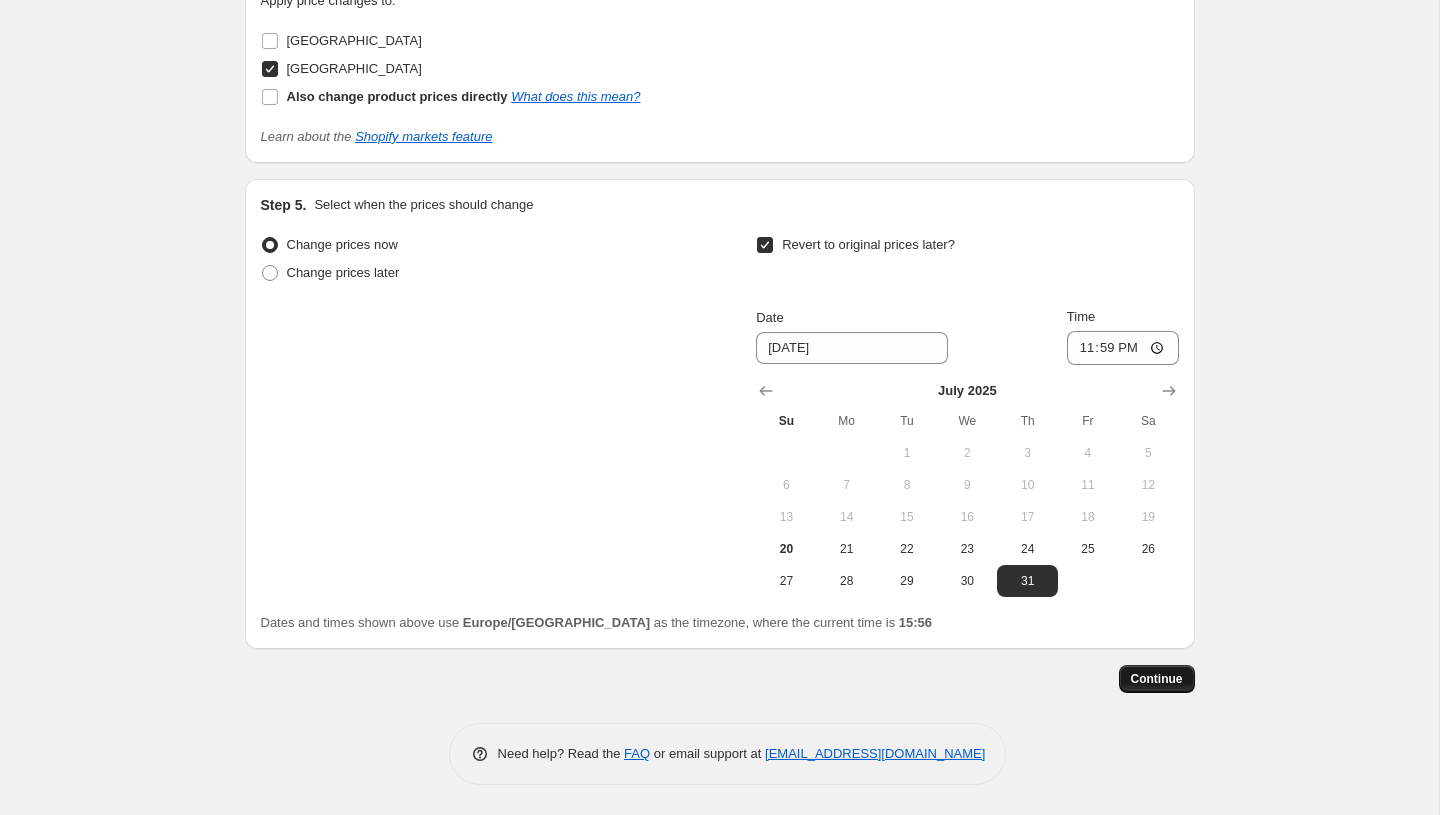 click on "Continue" at bounding box center (1157, 679) 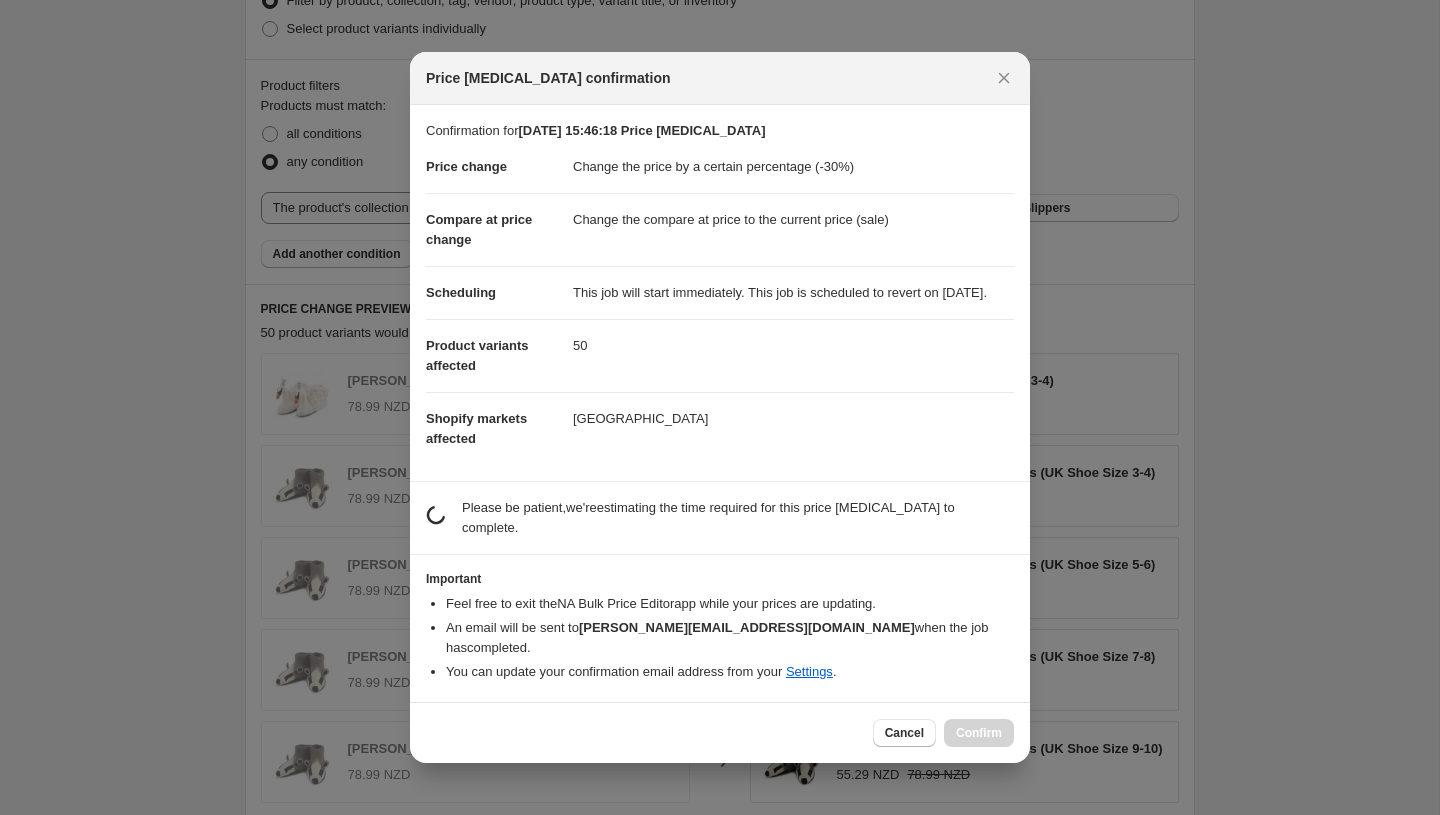 scroll, scrollTop: 2035, scrollLeft: 0, axis: vertical 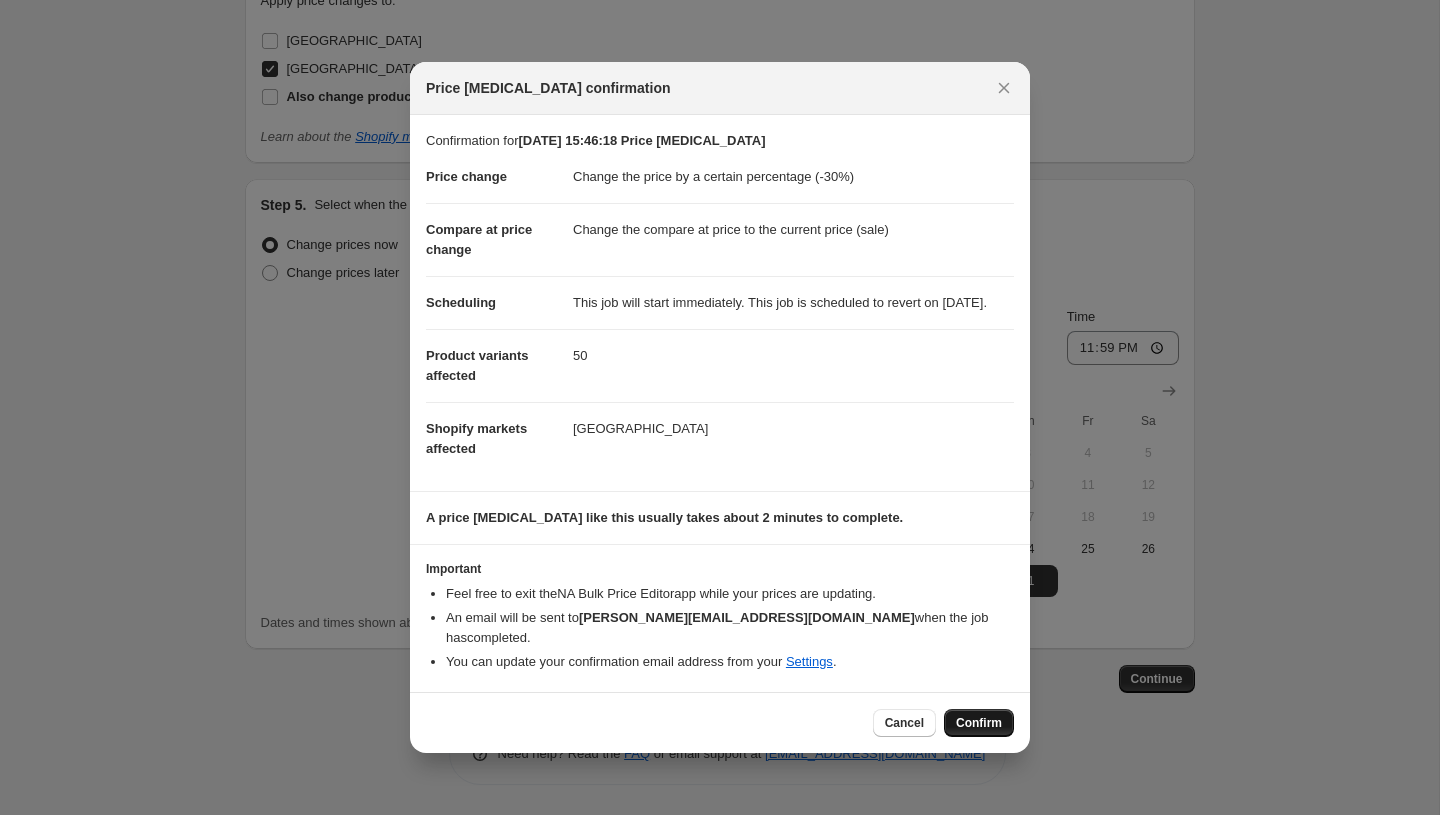 click on "Confirm" at bounding box center (979, 723) 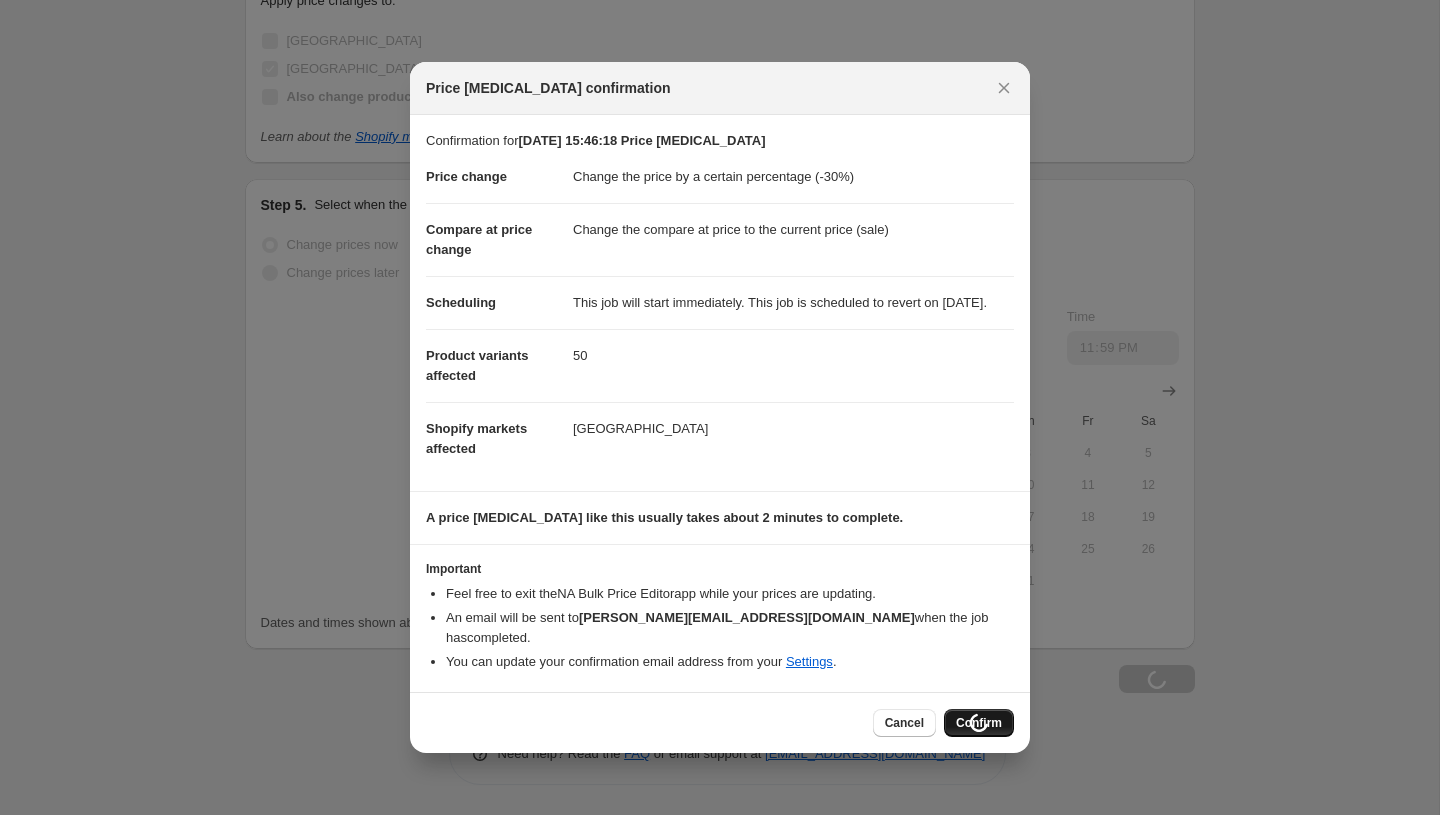 scroll, scrollTop: 2103, scrollLeft: 0, axis: vertical 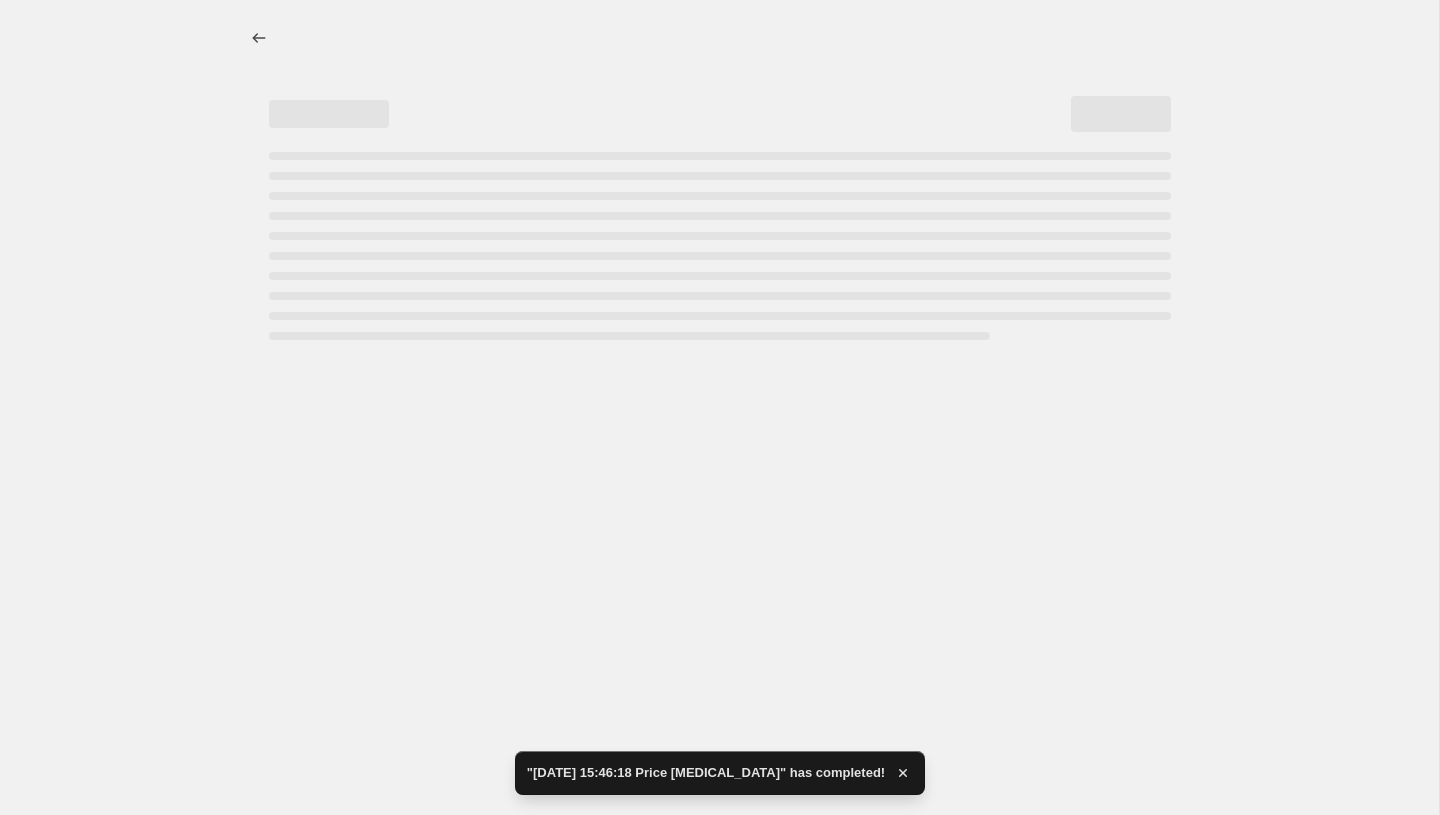 select on "percentage" 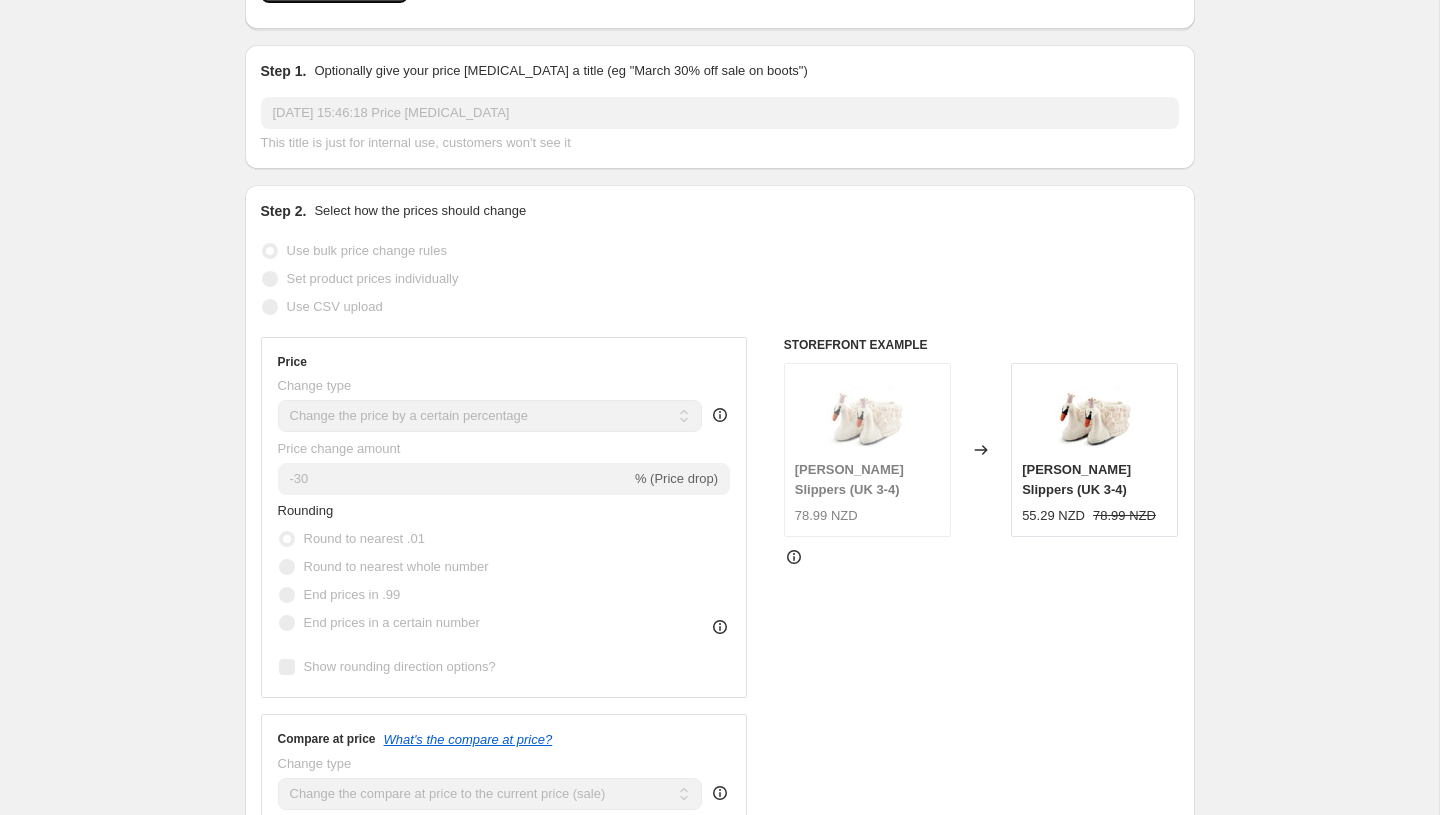 scroll, scrollTop: 0, scrollLeft: 0, axis: both 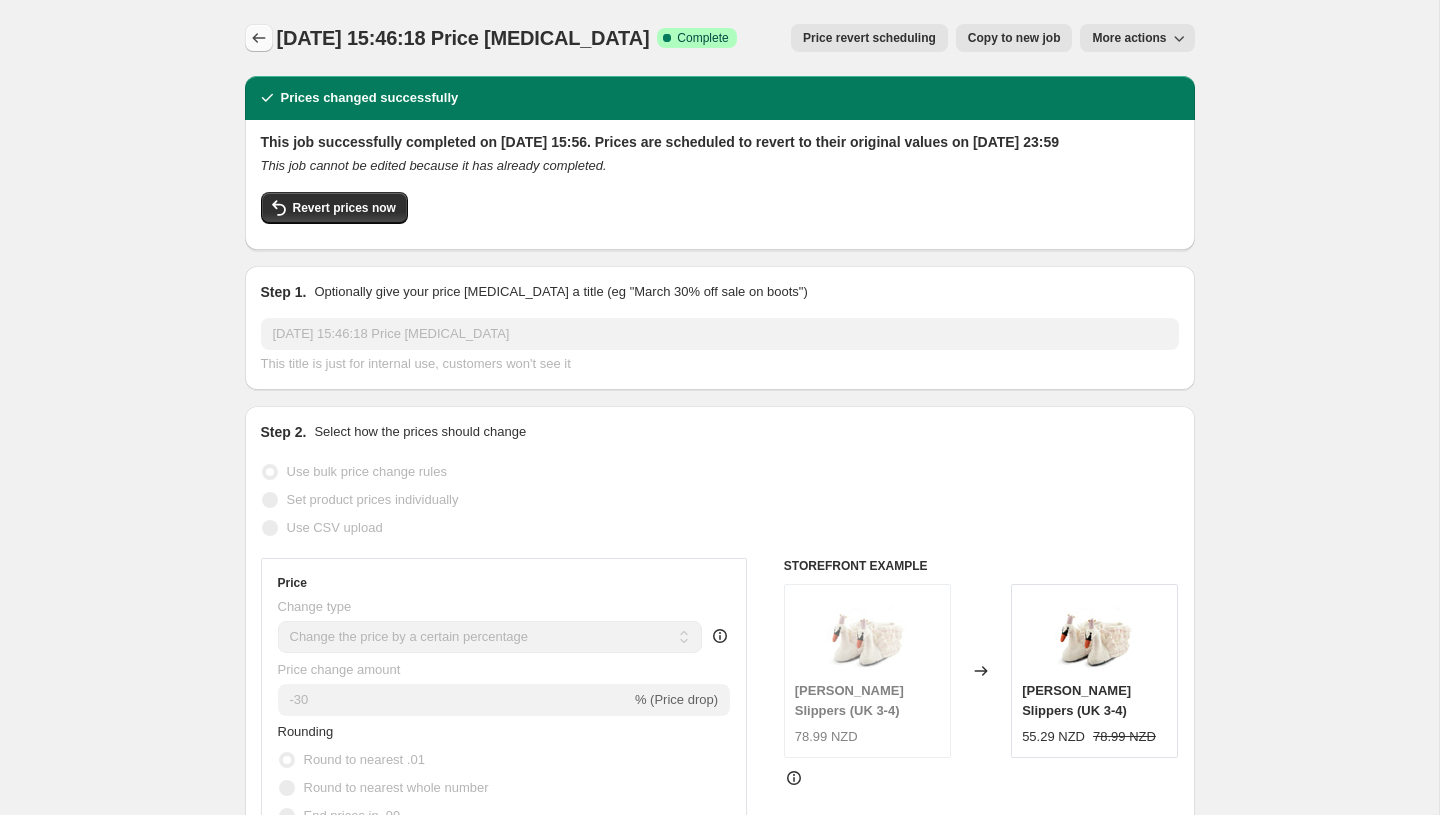 click 